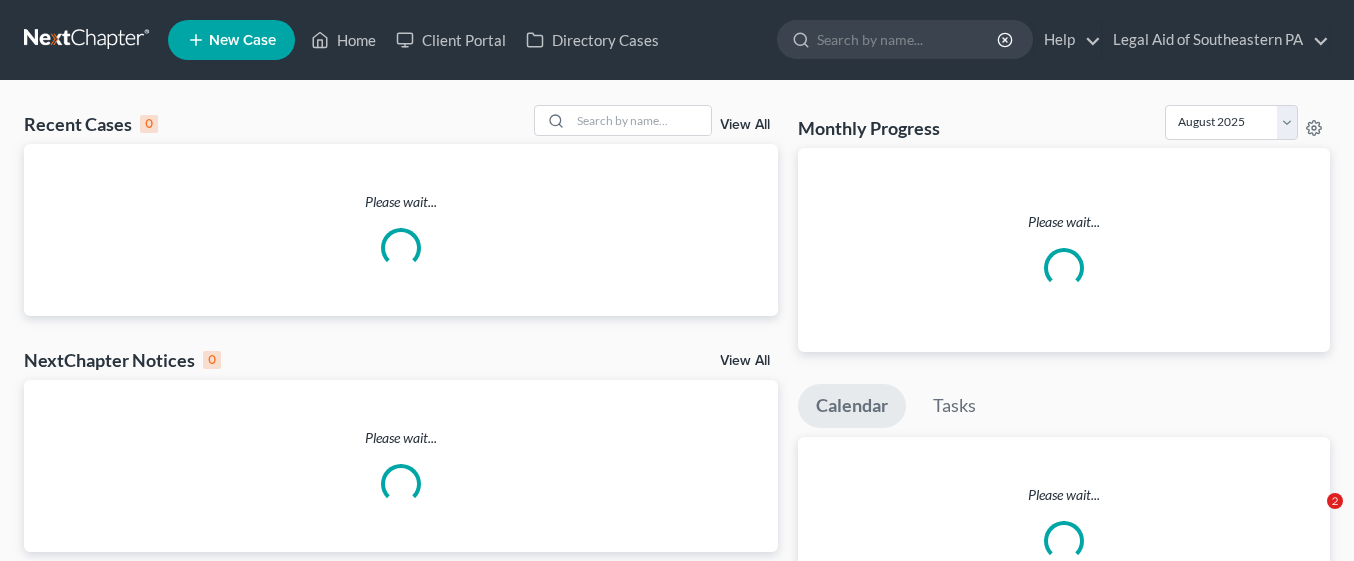 scroll, scrollTop: 0, scrollLeft: 0, axis: both 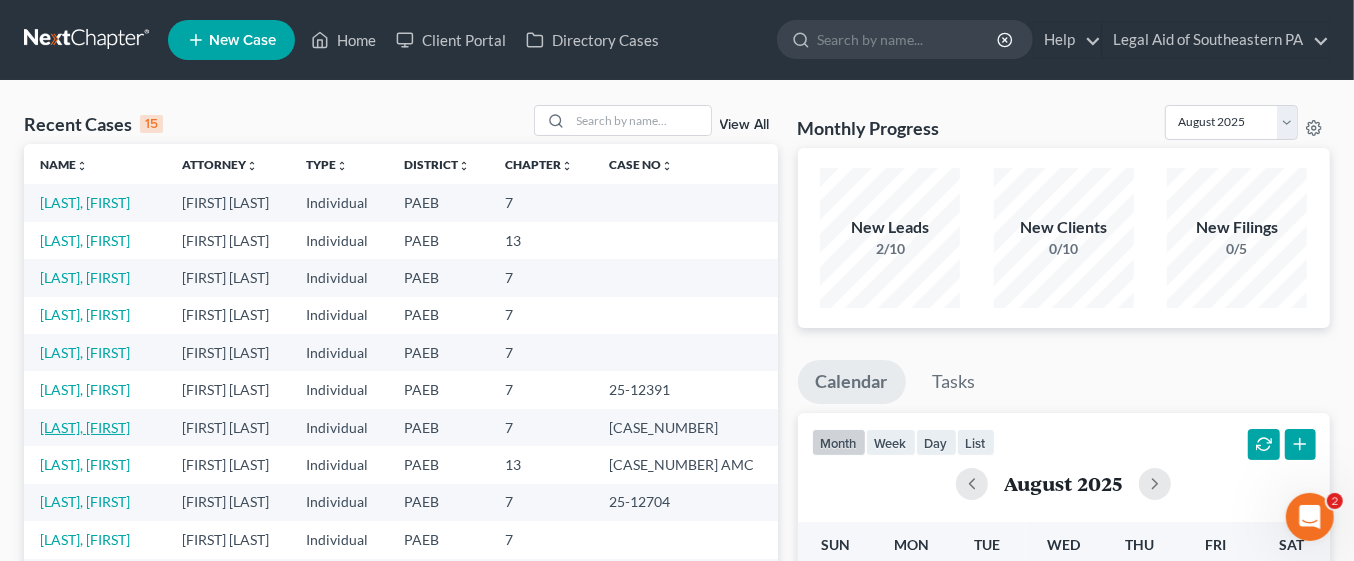 click on "[LAST], [FIRST]" at bounding box center (85, 427) 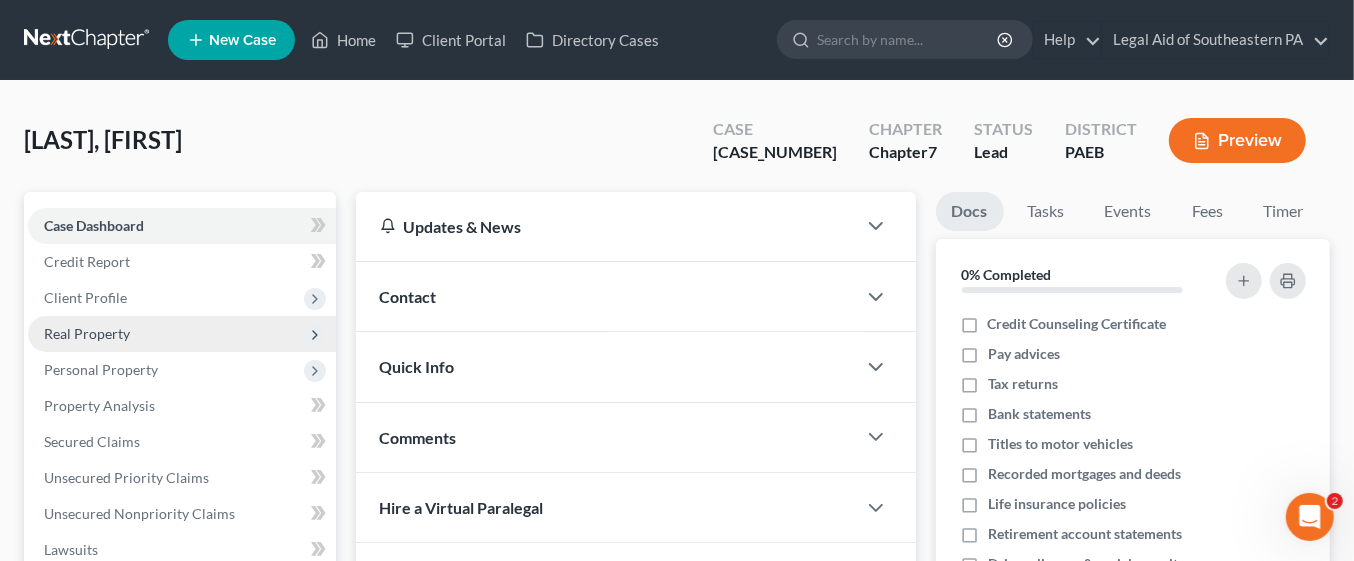 click on "Real Property" at bounding box center [182, 334] 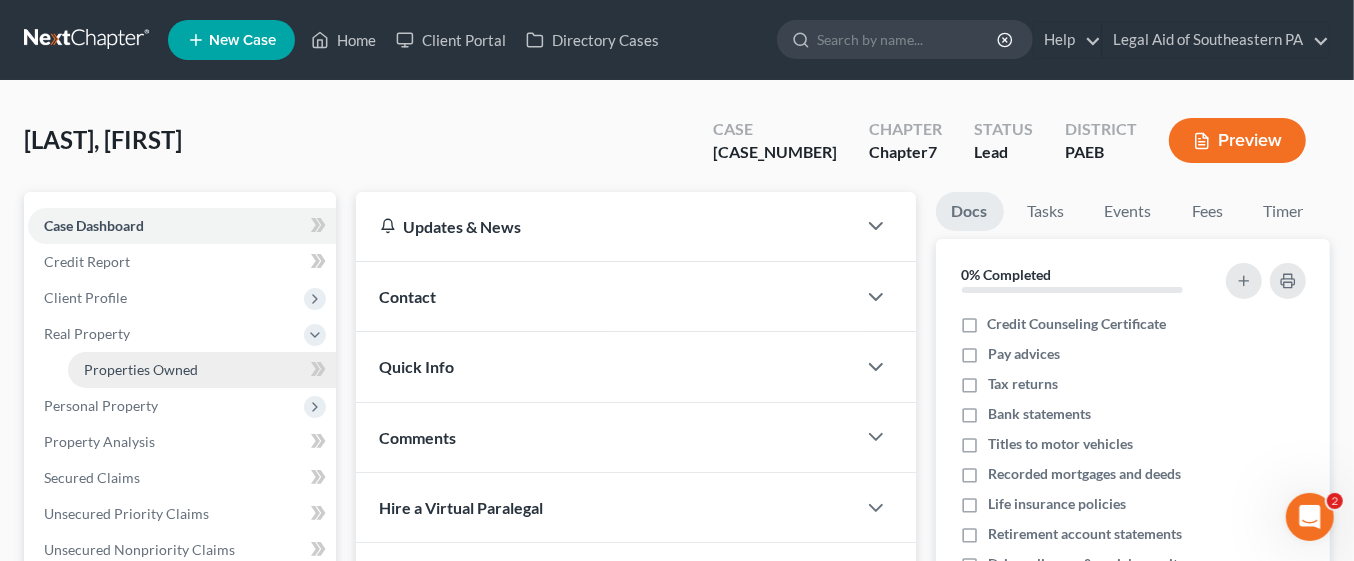 click on "Properties Owned" at bounding box center (202, 370) 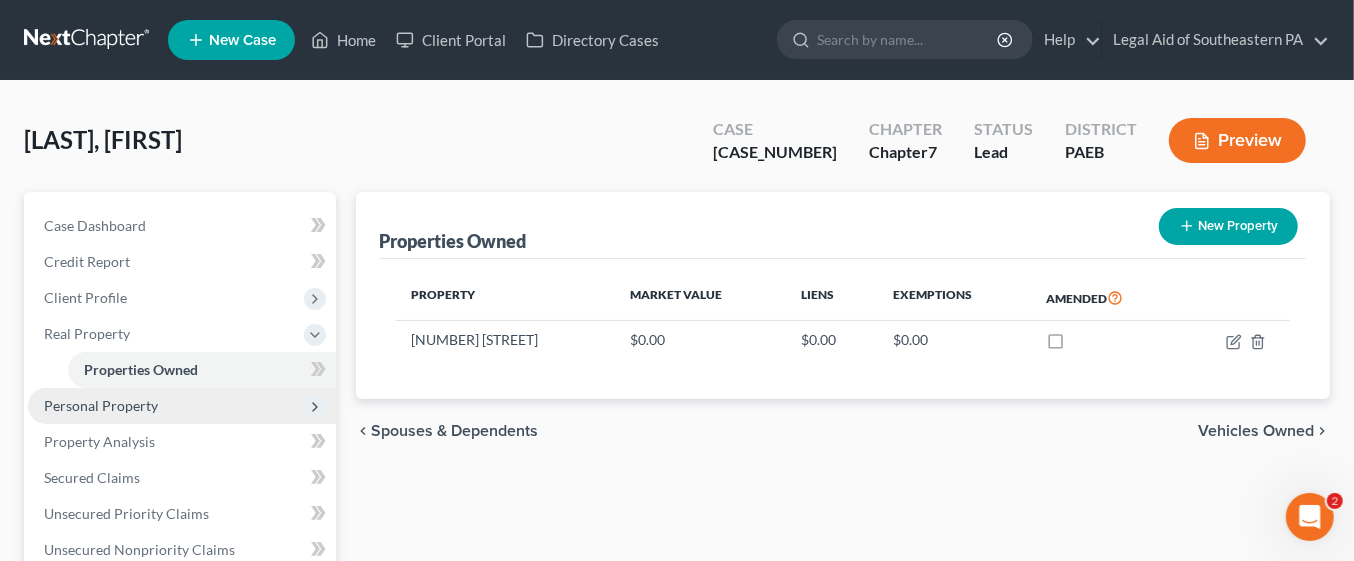click on "Personal Property" at bounding box center [182, 406] 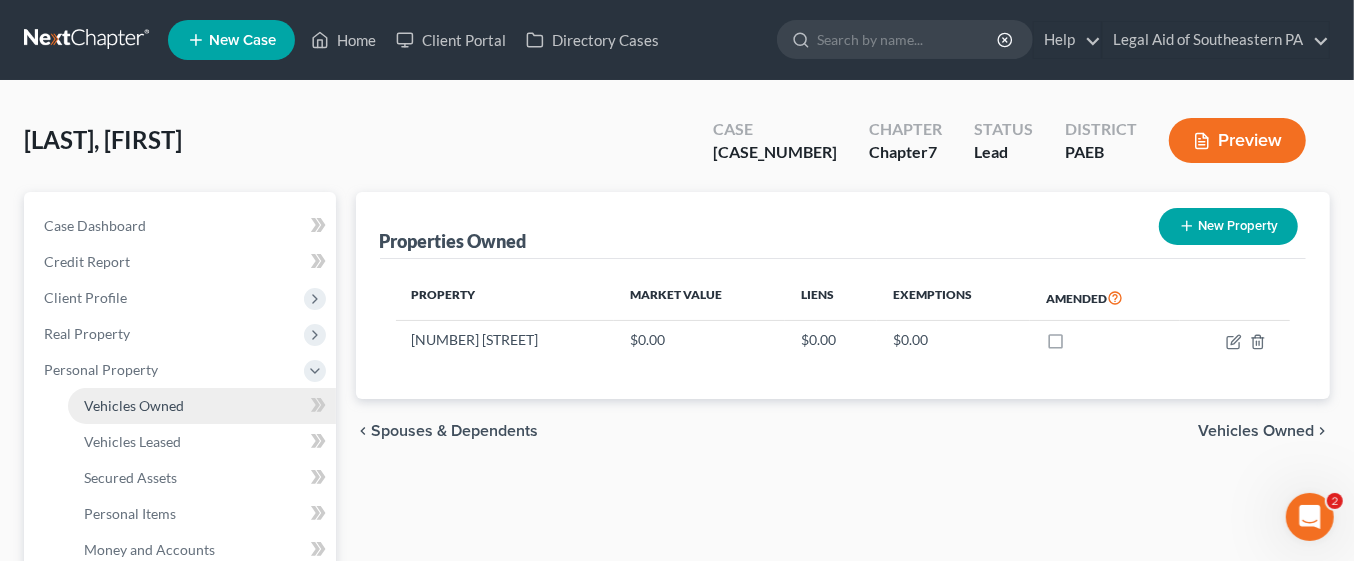 click on "Vehicles Owned" at bounding box center [202, 406] 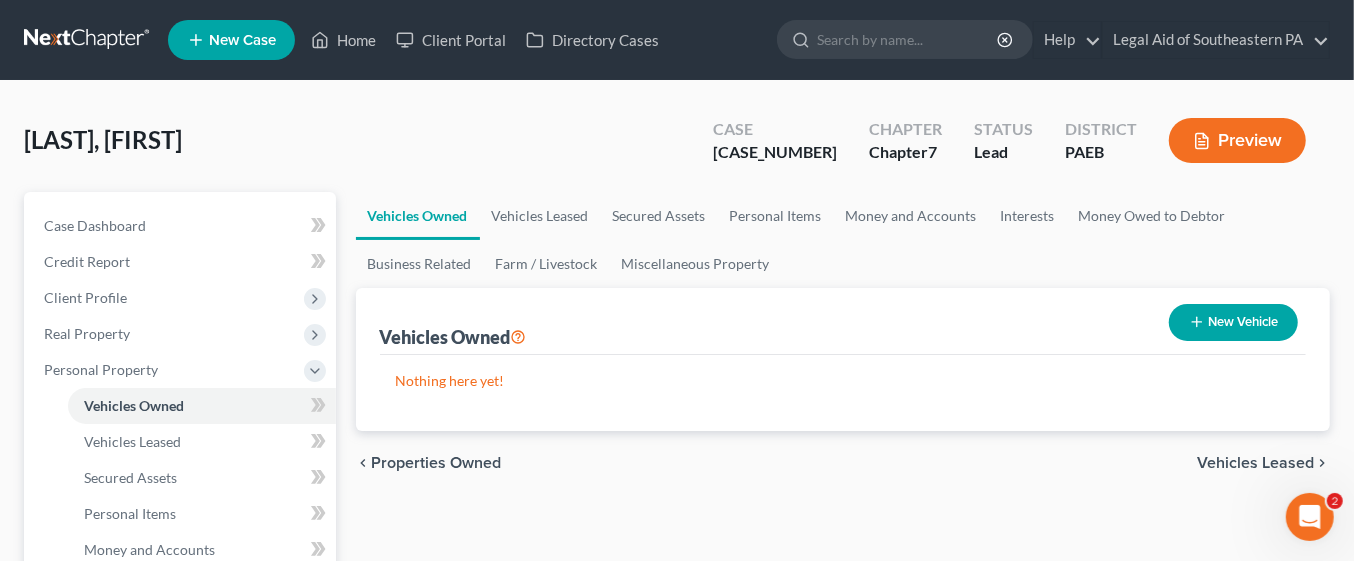 click on "New Vehicle" at bounding box center (1233, 322) 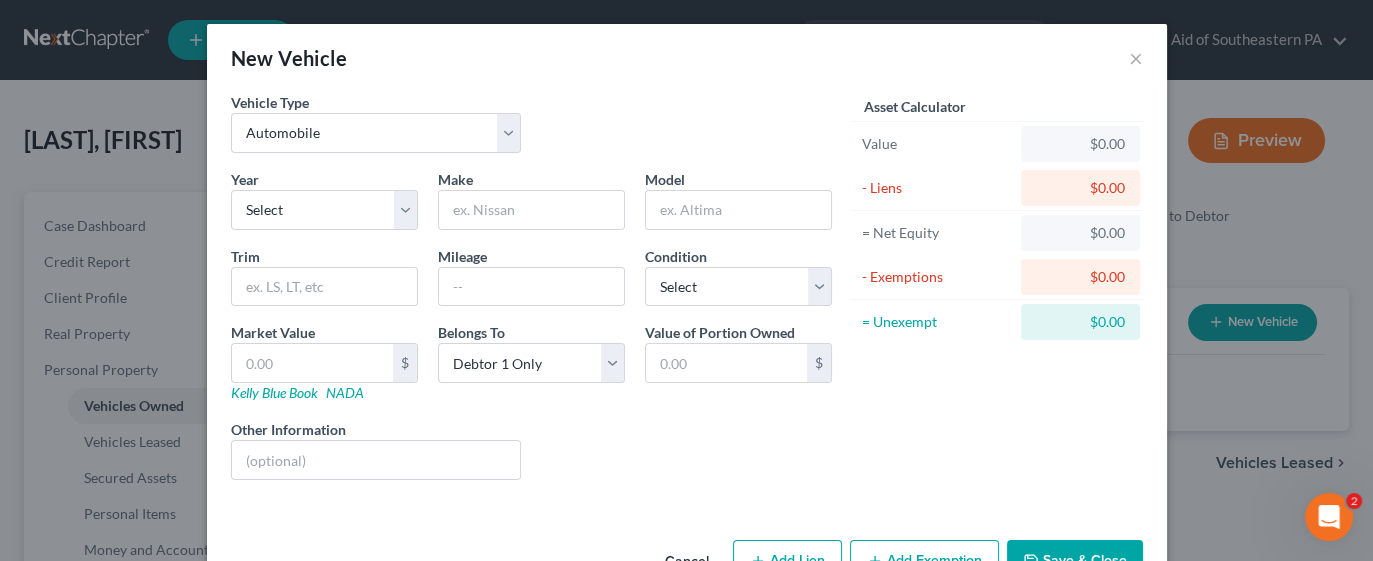 click on "Asset Calculator Value $0.00 - Liens $0.00 = Net Equity $0.00 - Exemptions $0.00 = Unexempt $0.00" at bounding box center [997, 294] 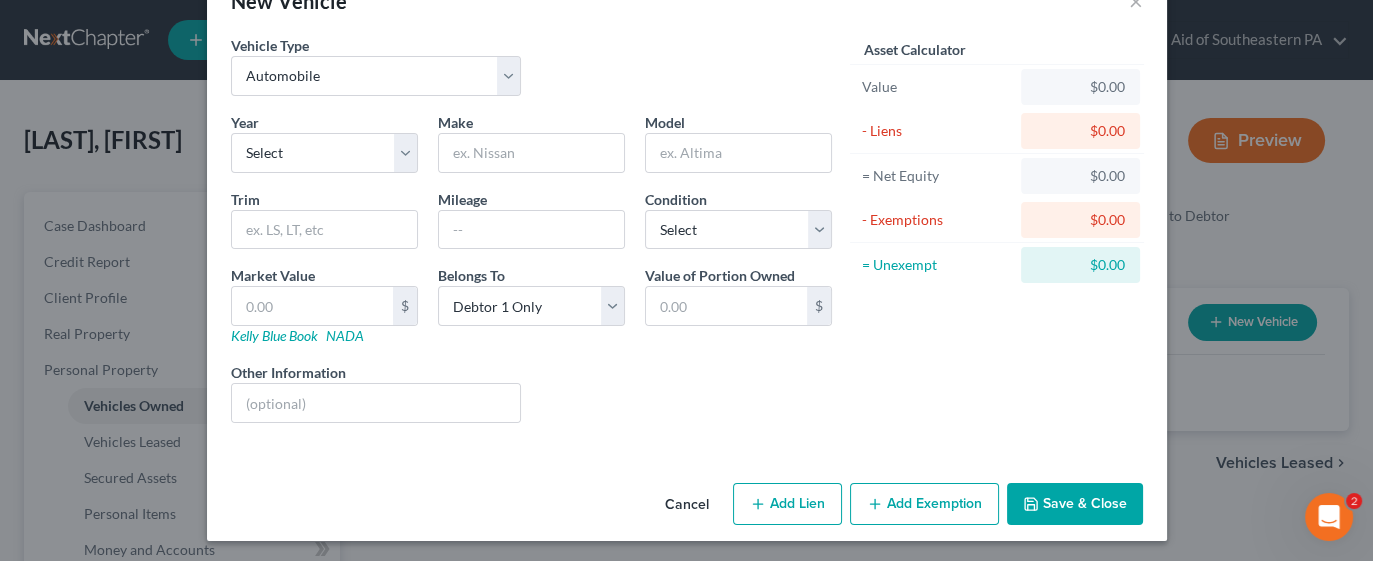 click on "Save & Close" at bounding box center (1075, 504) 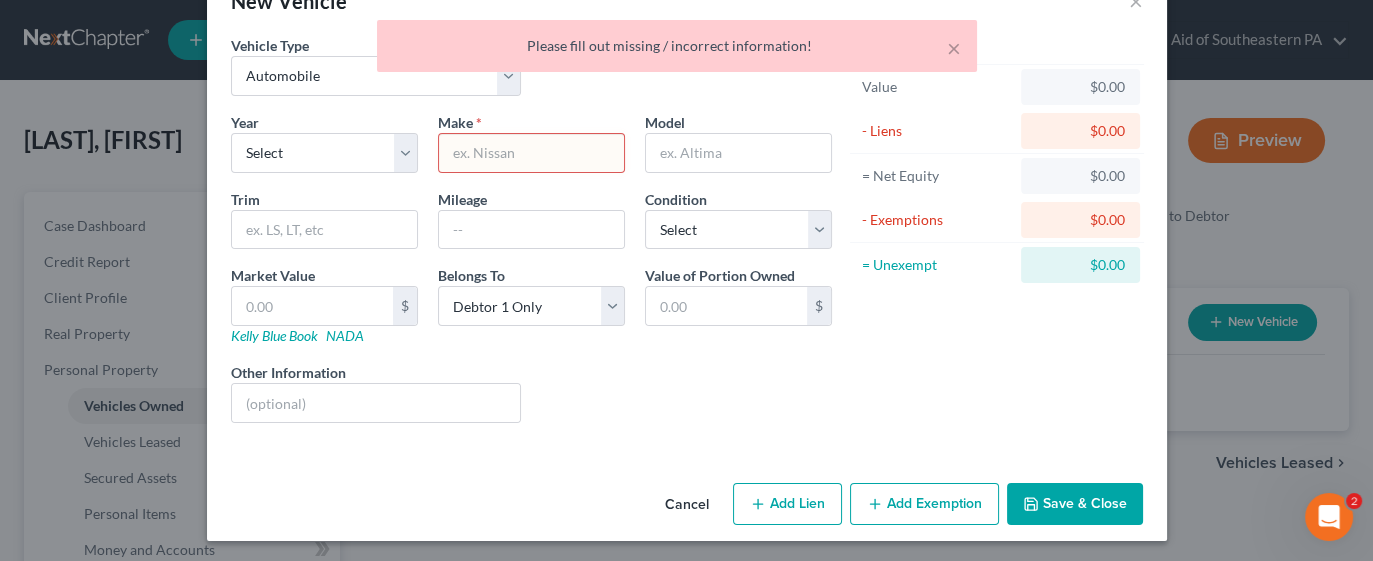 click on "Cancel" at bounding box center [687, 505] 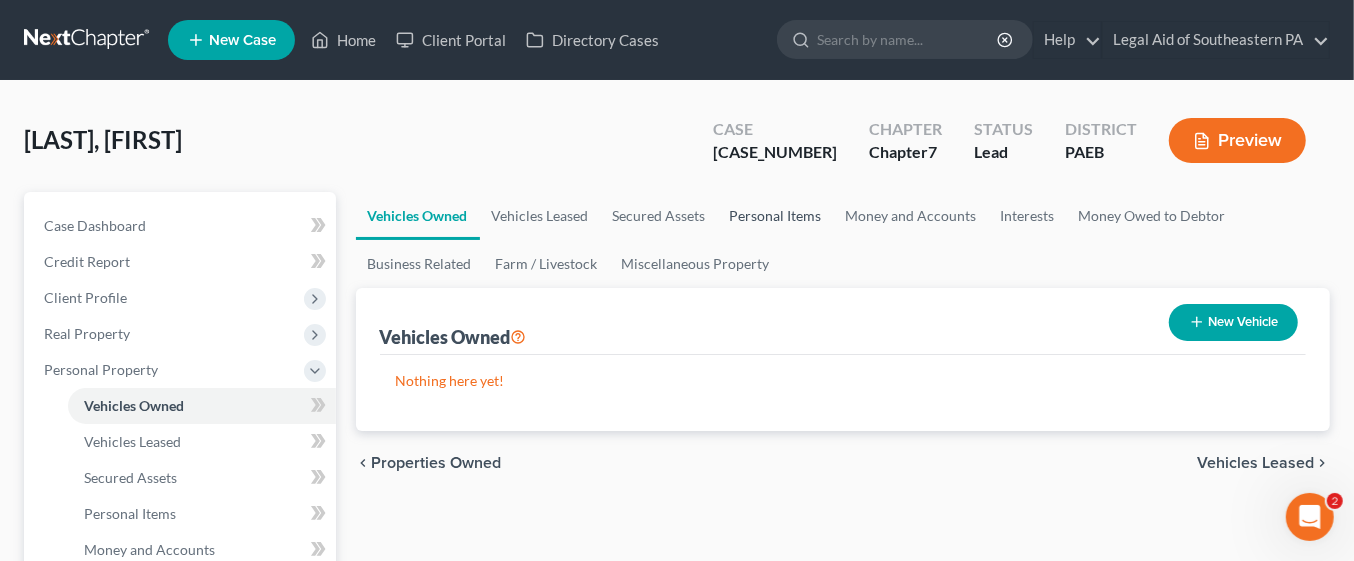 click on "Personal Items" at bounding box center (776, 216) 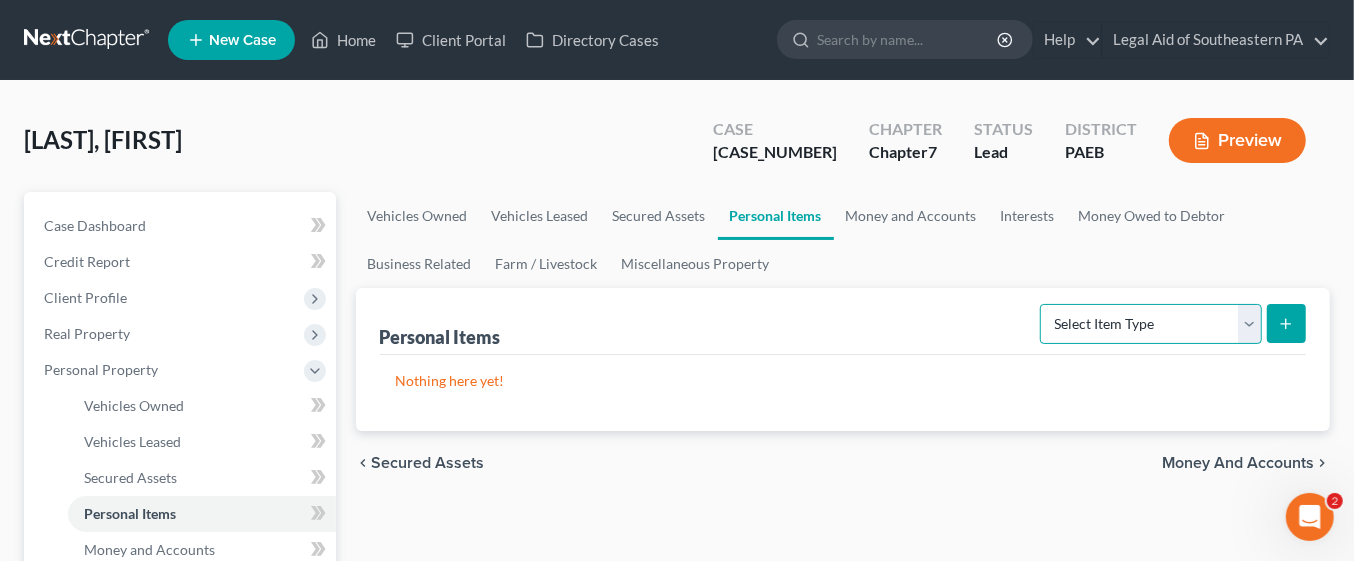 click on "Select Item Type Clothing Collectibles Of Value Electronics Firearms Household Goods Jewelry Other Pet(s) Sports & Hobby Equipment" at bounding box center [1151, 324] 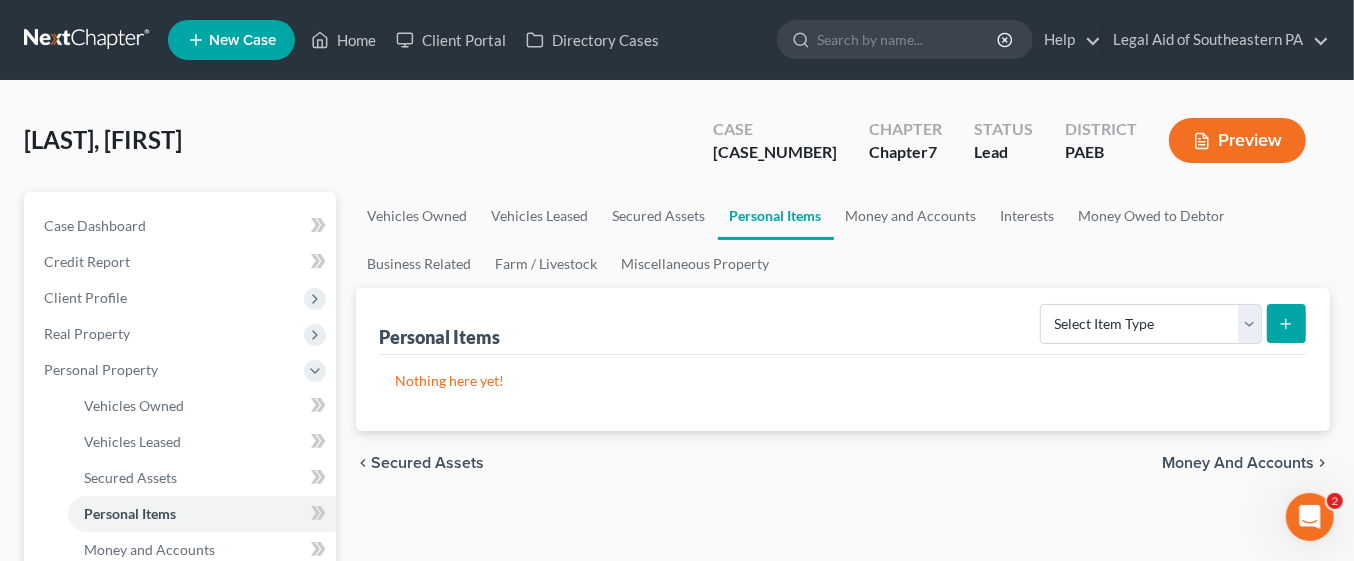 click 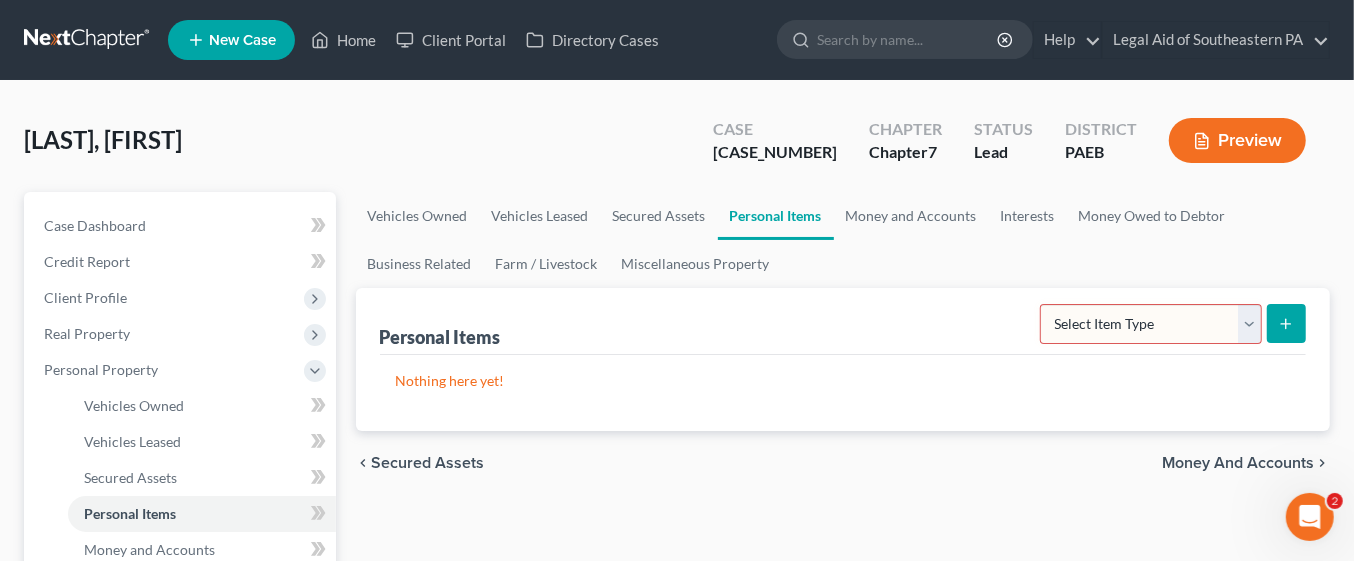 click 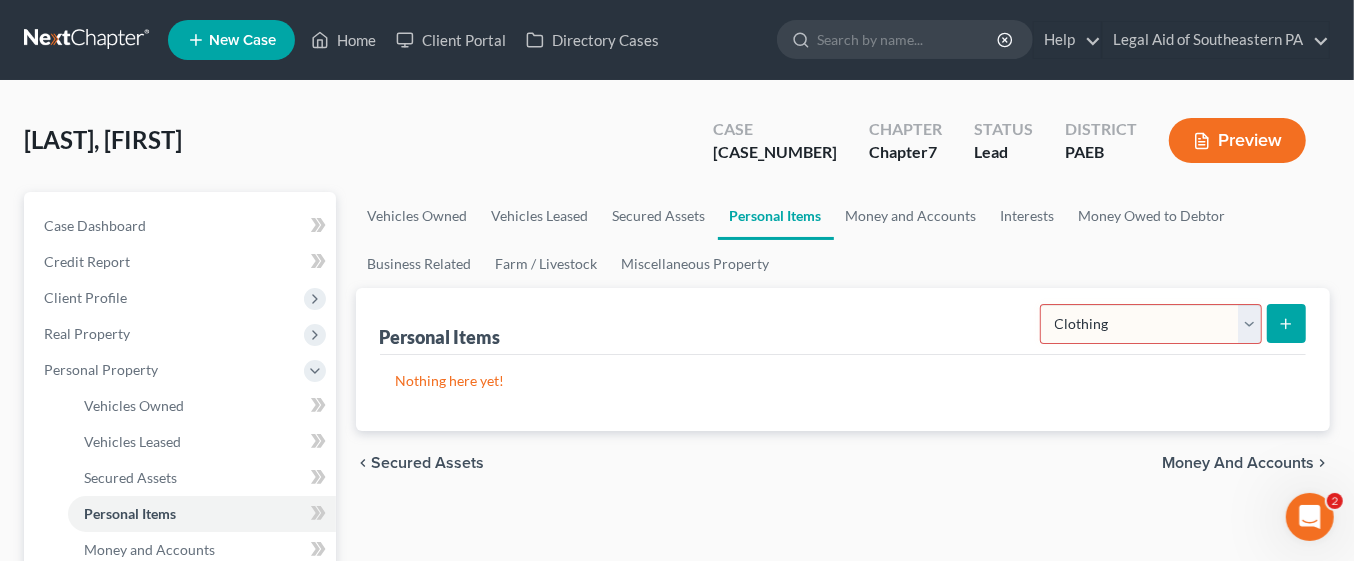 click on "Select Item Type Clothing Collectibles Of Value Electronics Firearms Household Goods Jewelry Other Pet(s) Sports & Hobby Equipment" at bounding box center (1151, 324) 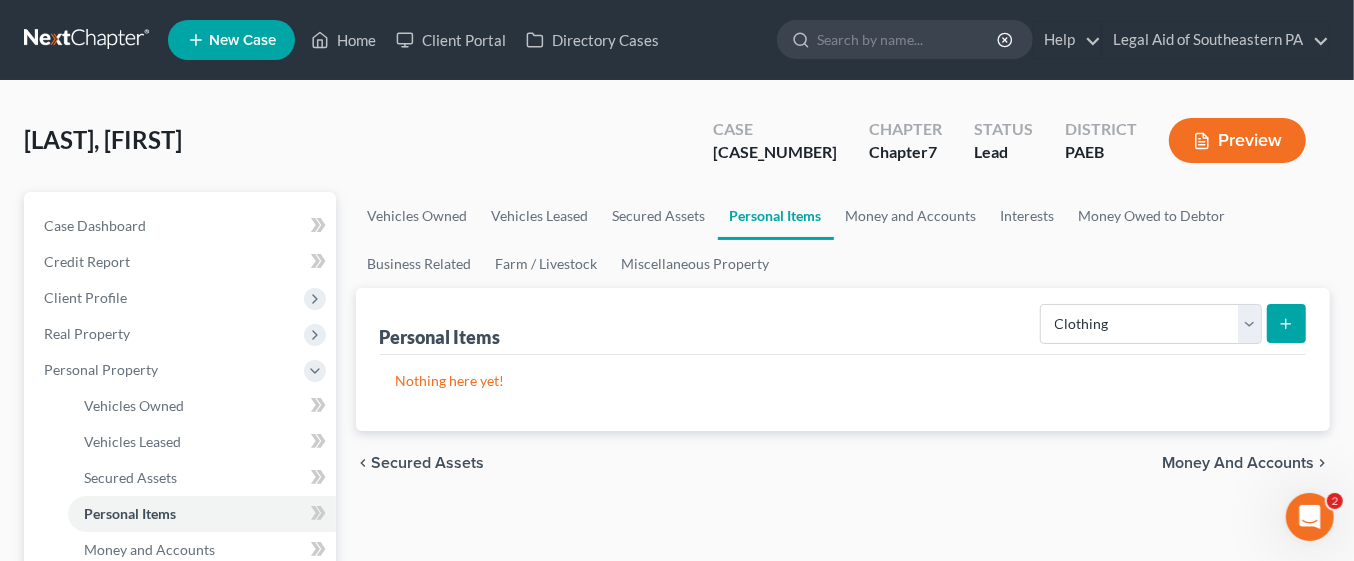 click 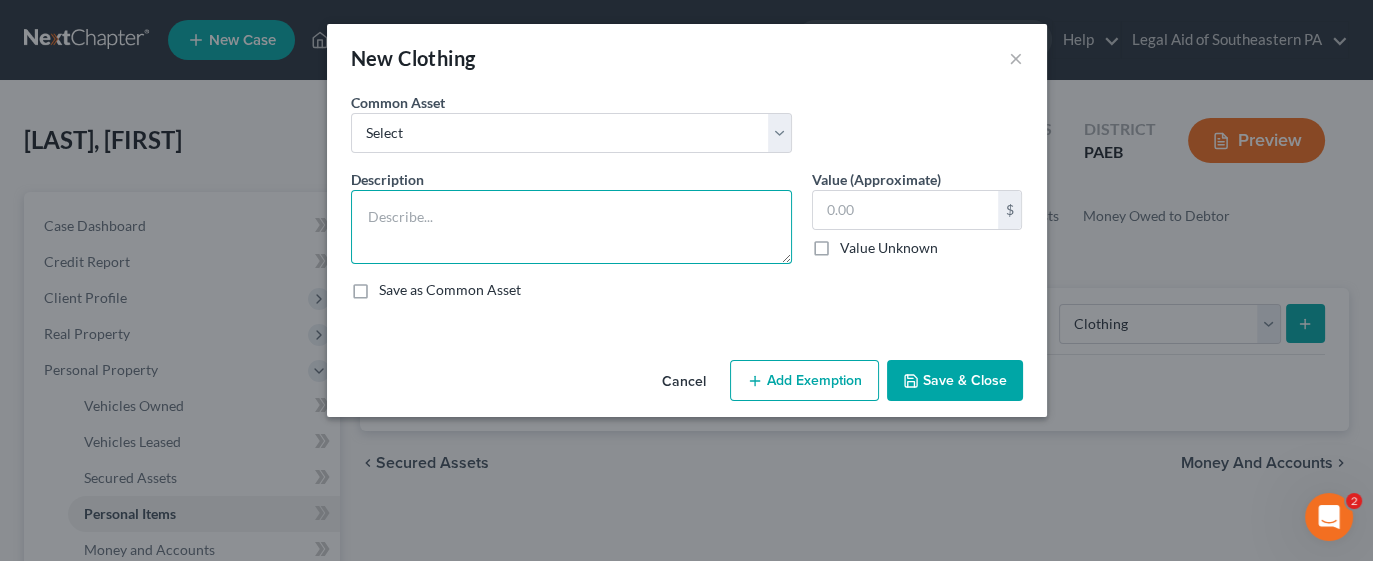 click at bounding box center [571, 227] 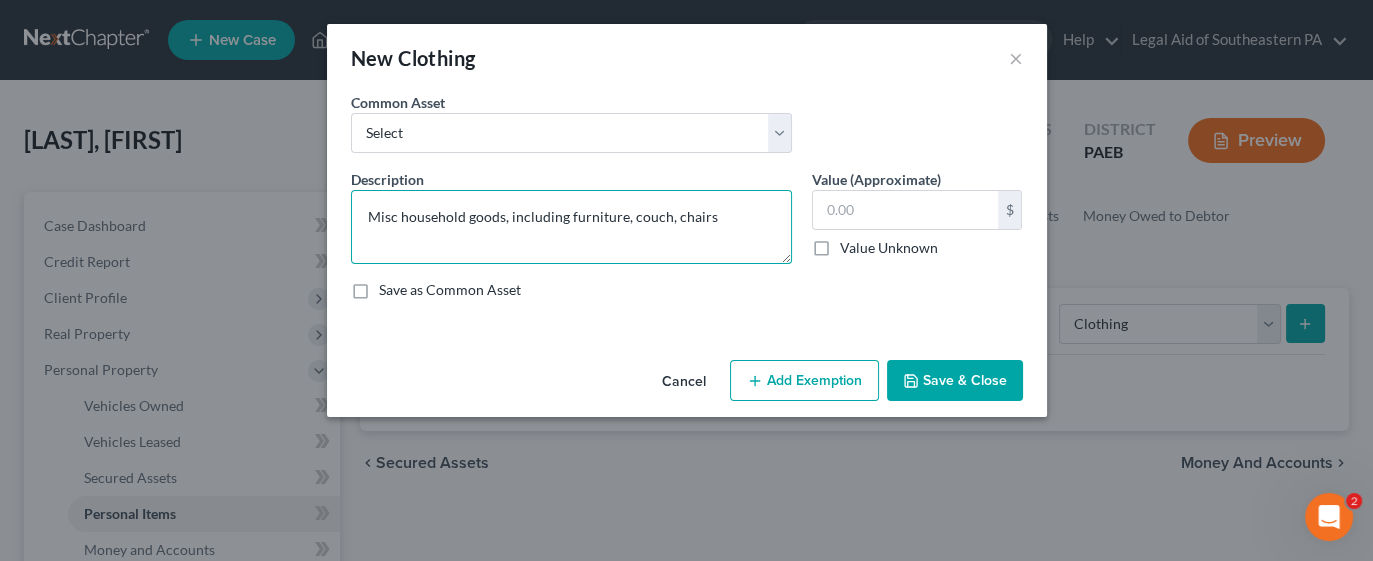 type on "Misc household goods, including furniture, couch, chairs" 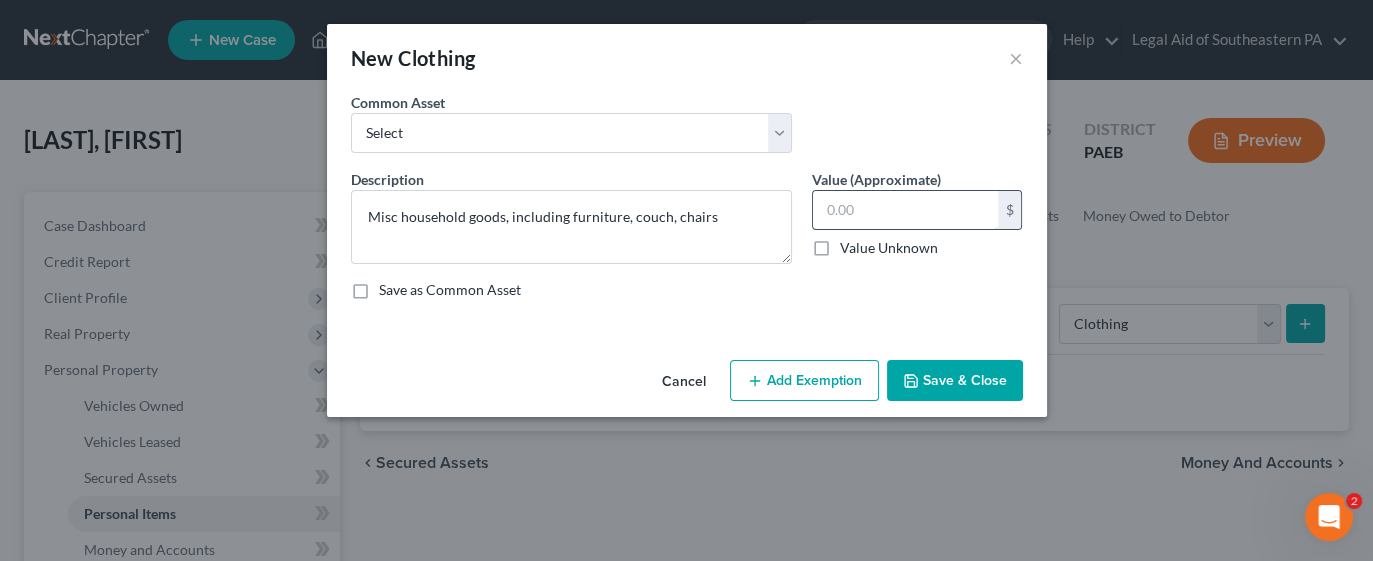click at bounding box center (905, 210) 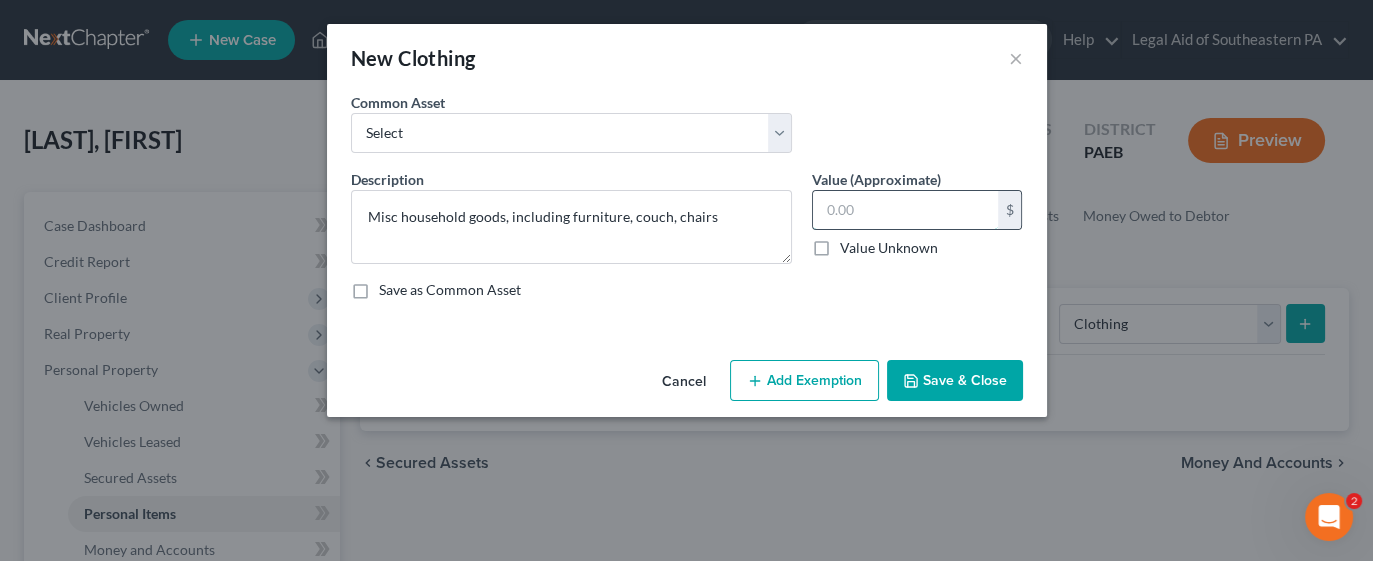 click at bounding box center (905, 210) 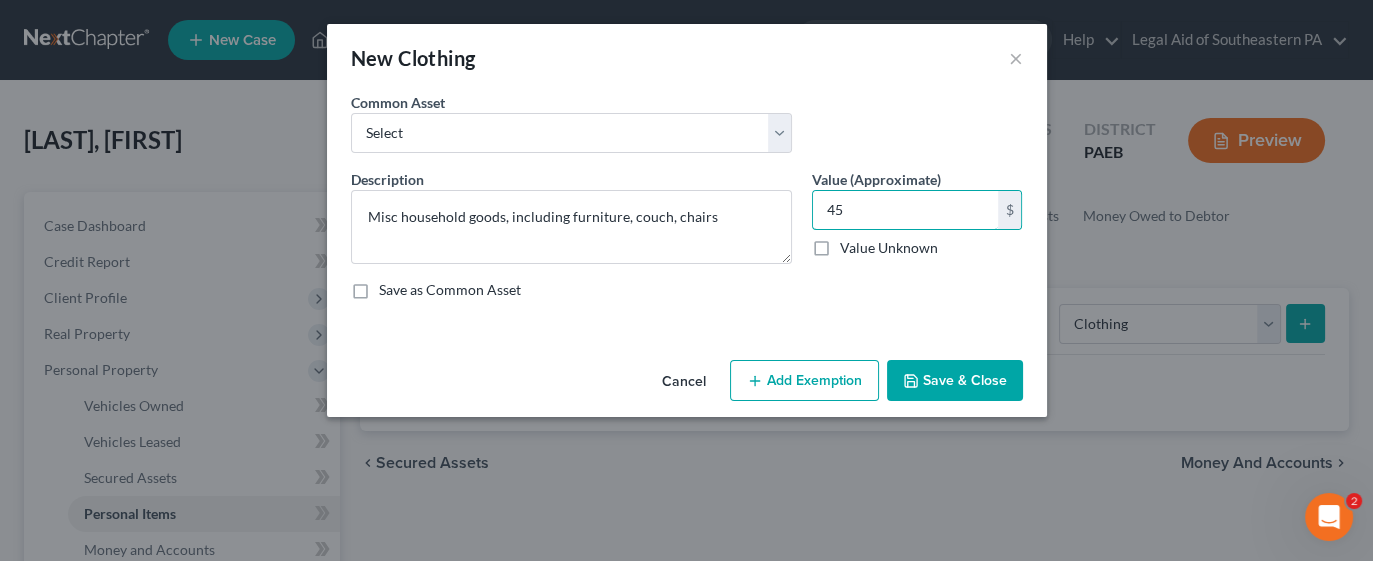 type on "4" 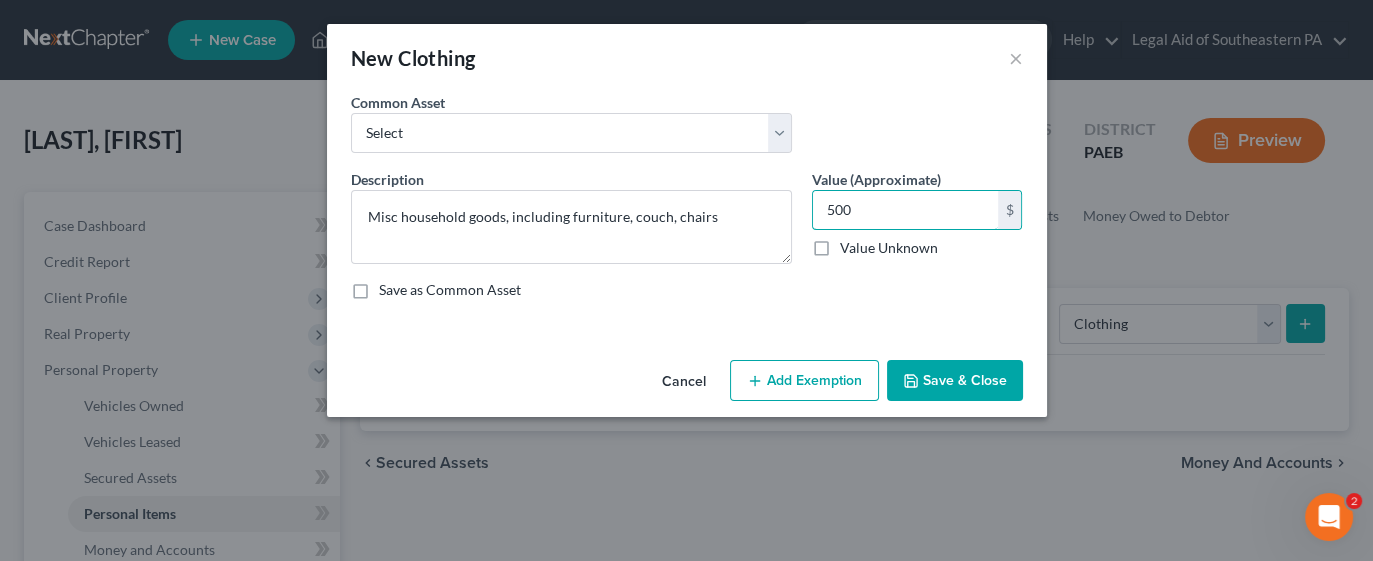 type on "500" 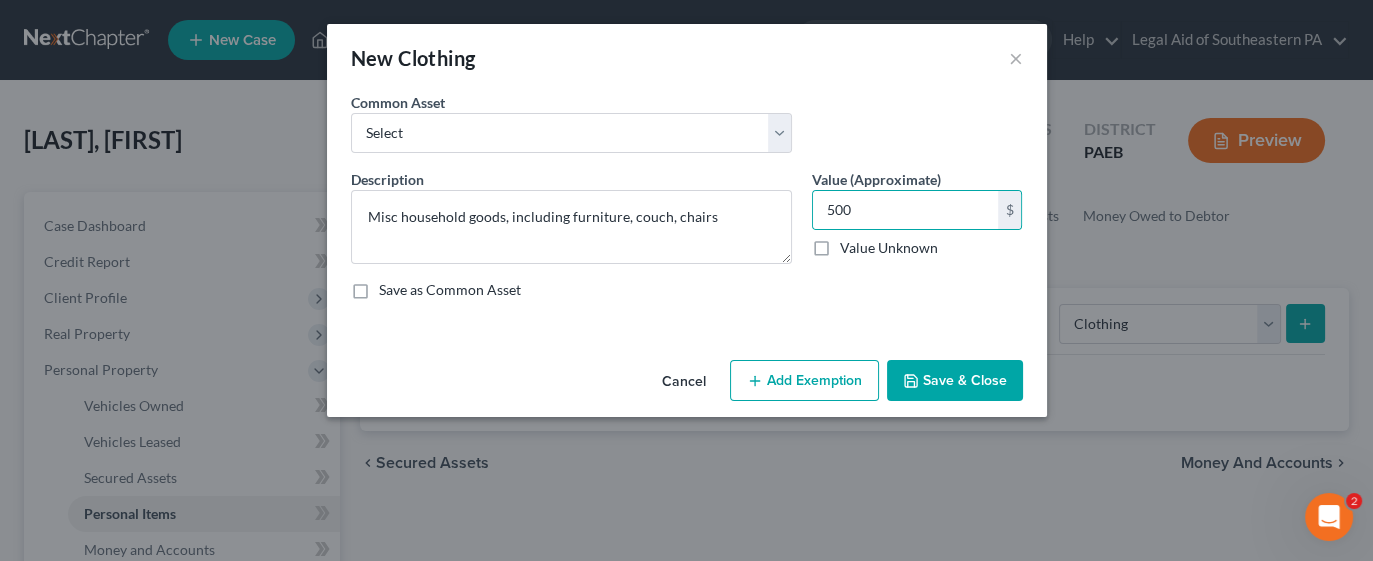 click on "Add Exemption" at bounding box center [804, 381] 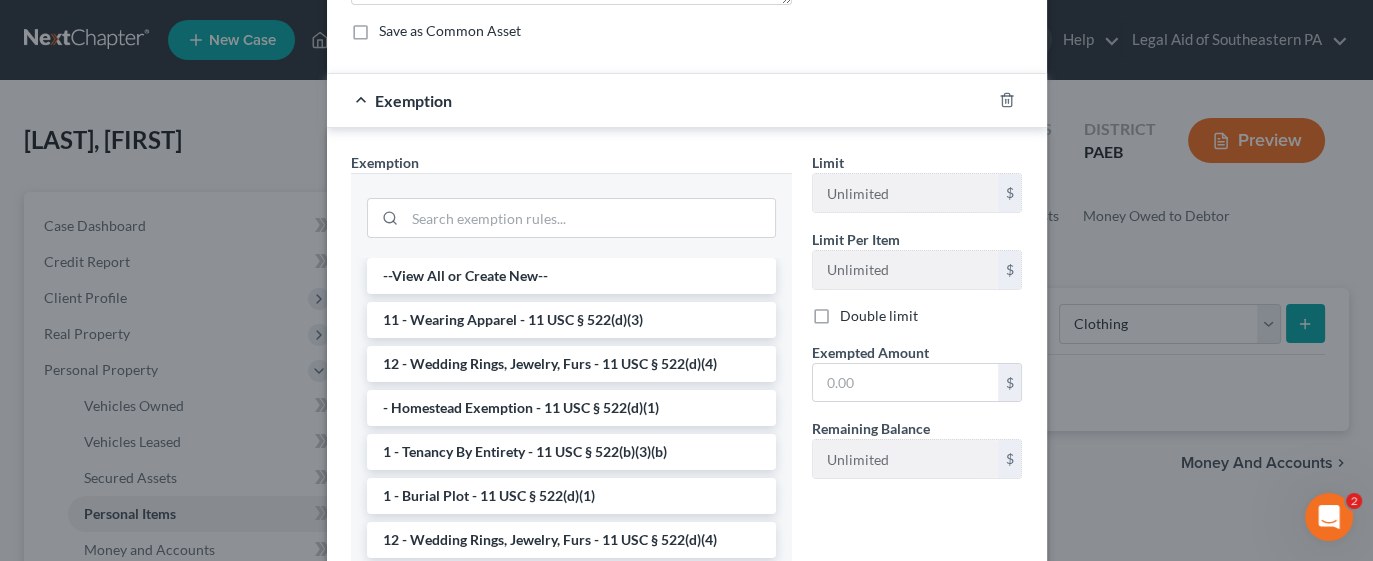 scroll, scrollTop: 261, scrollLeft: 0, axis: vertical 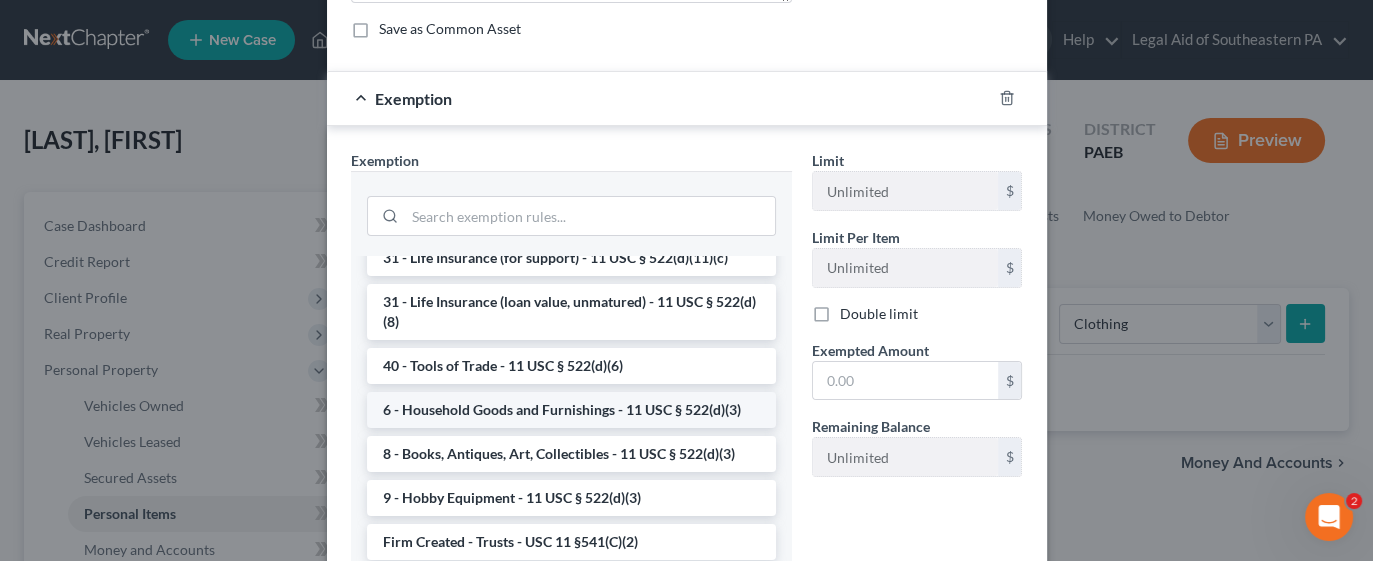 click on "6 - Household Goods and Furnishings - 11 USC § 522(d)(3)" at bounding box center [571, 410] 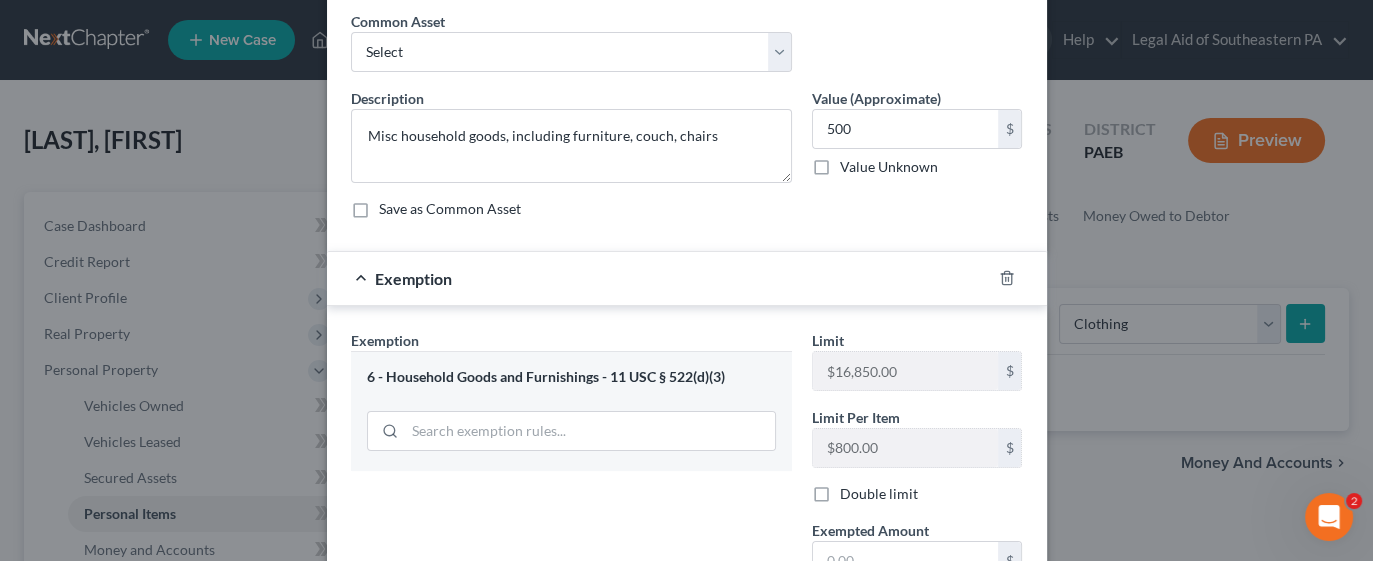 scroll, scrollTop: 235, scrollLeft: 0, axis: vertical 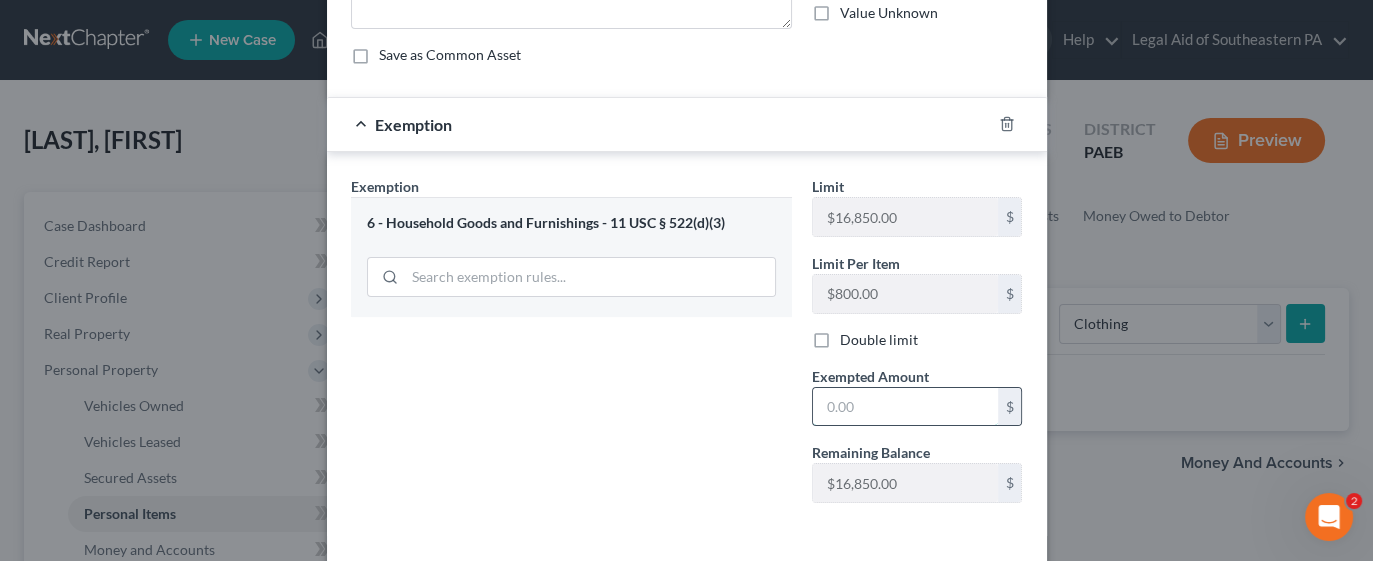 click at bounding box center (905, 407) 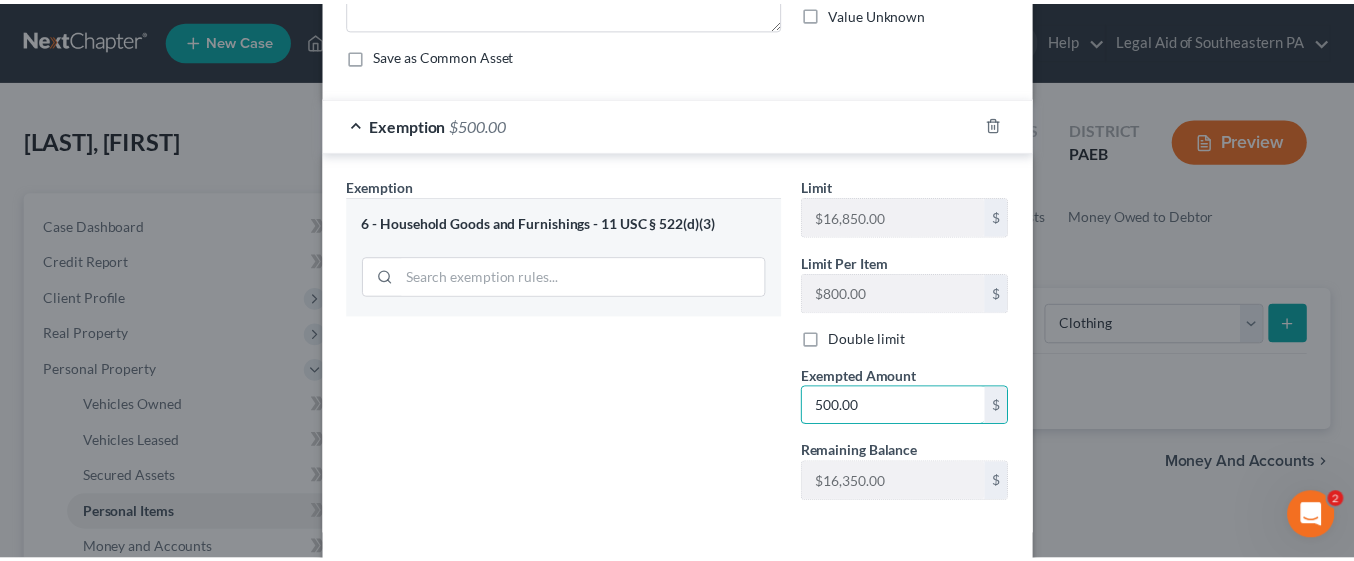 scroll, scrollTop: 315, scrollLeft: 0, axis: vertical 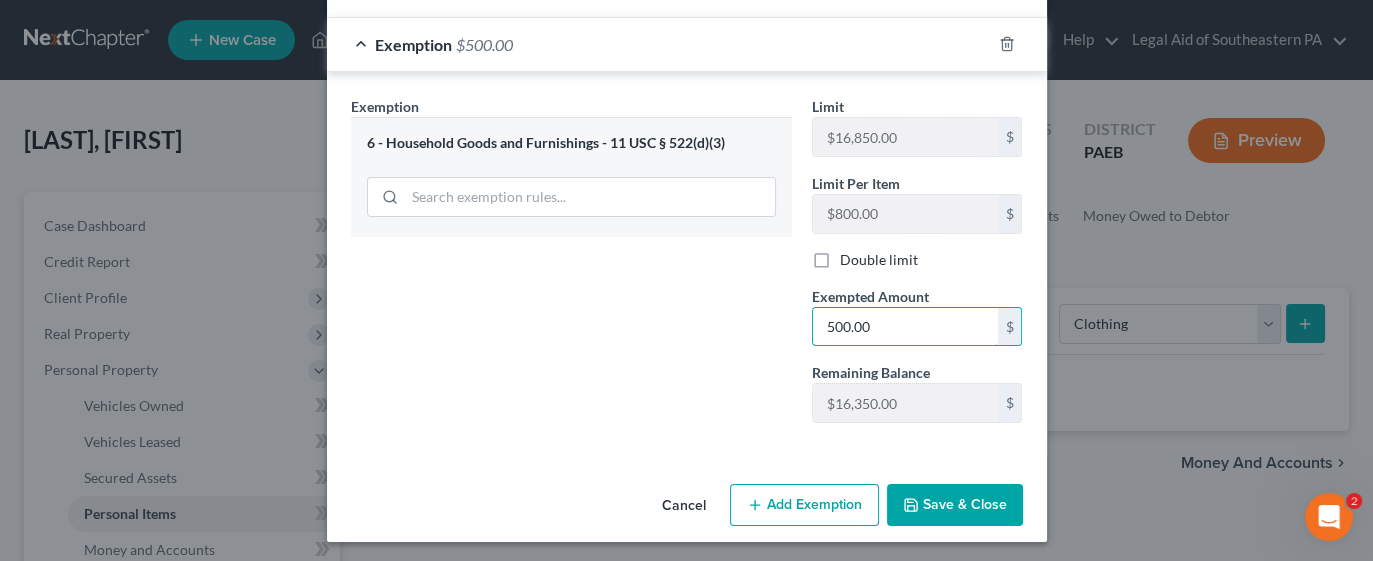 type on "500.00" 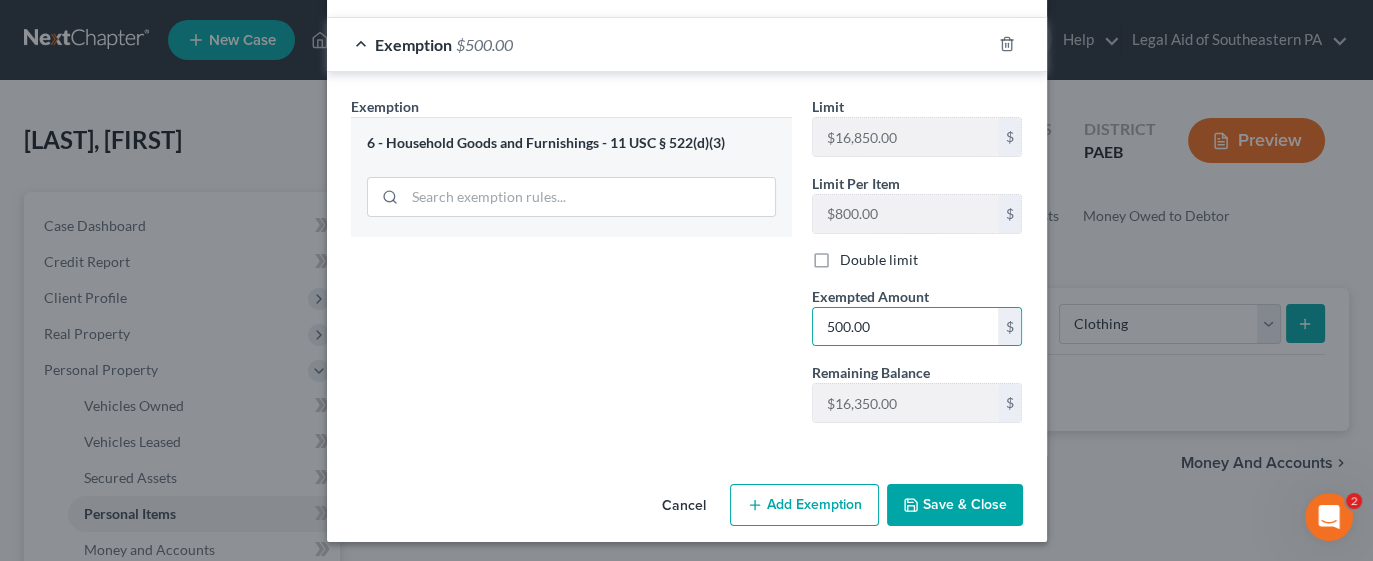 click on "Save & Close" at bounding box center (955, 505) 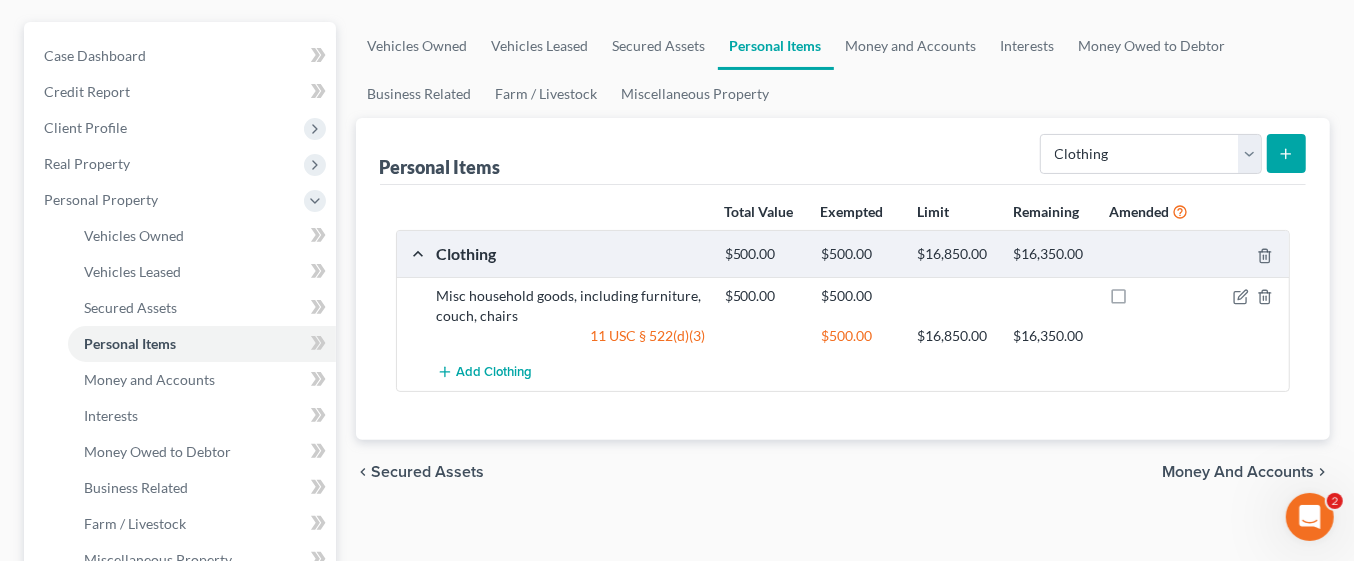 scroll, scrollTop: 199, scrollLeft: 0, axis: vertical 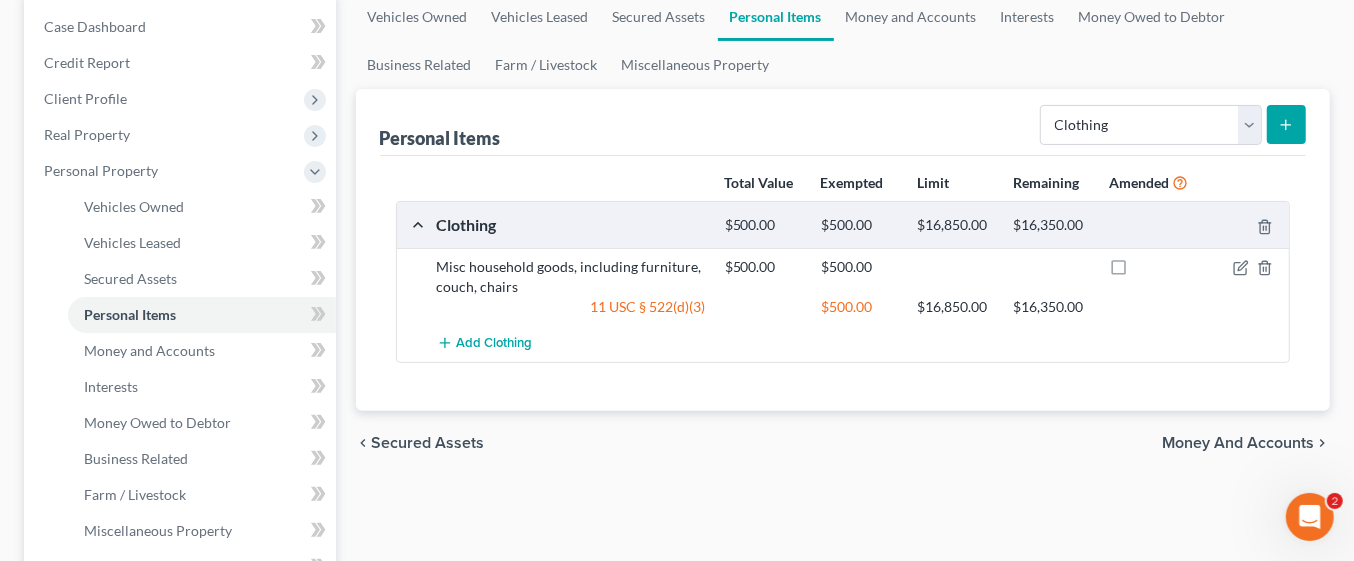 click 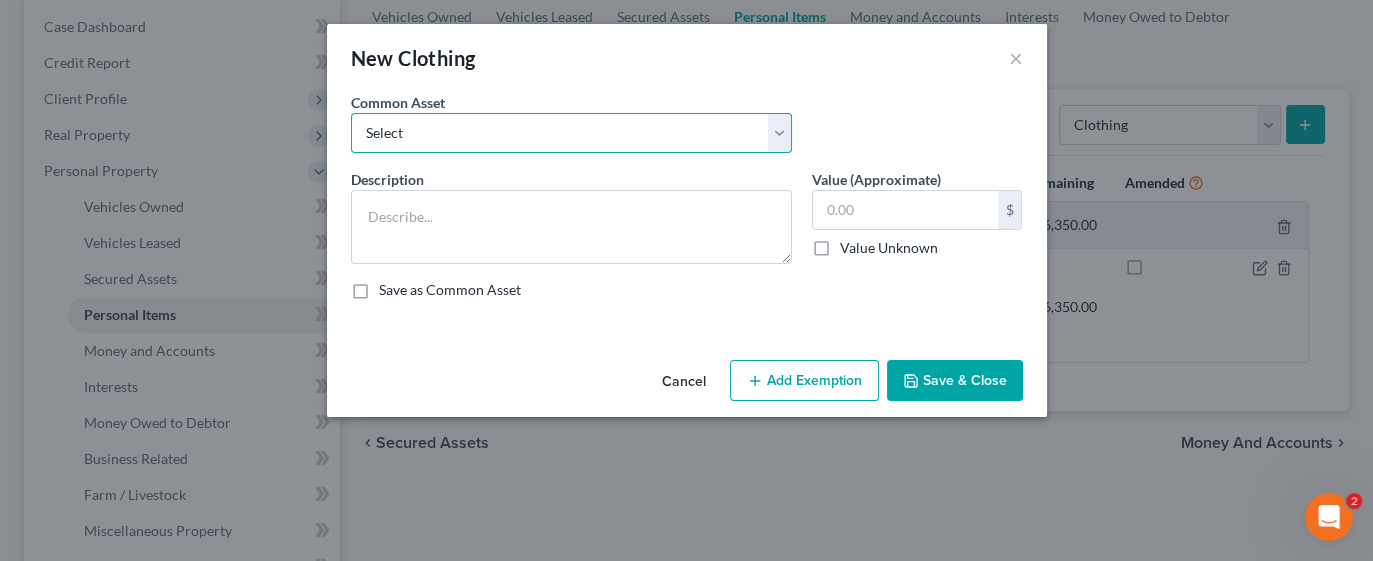 click on "Select Debtors' clothing Debtors' clothing Debtors' summer clothing Debtors' shoes Debtors' coats Debtors' fall clothing Debtors' spring clothing Debtors' winter clothing Child's clothing and shoes Purse, belts, and accessories Debtors' outerwear Debtor's clothing Debtor's clothing Debtor's clothing Spring/Fall clothing Winter Clothing Summer Clothing Spring/Fall Clothing Dress Clothes and Shoes Debtors' outwear and footwear" at bounding box center (571, 133) 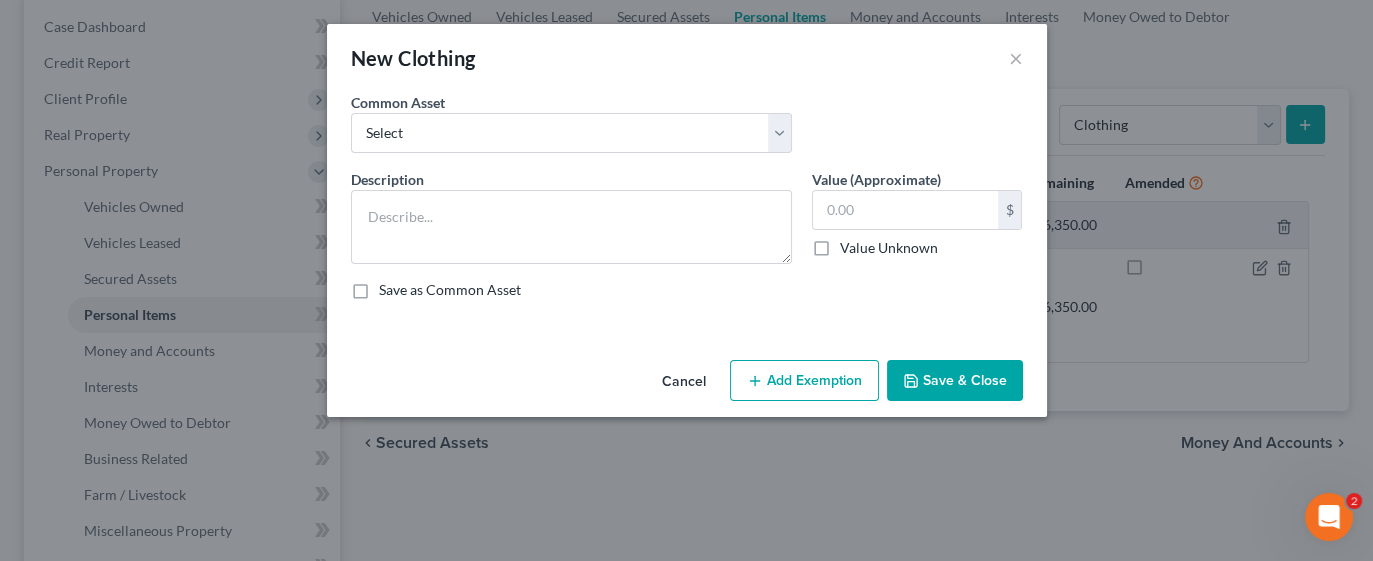 click on "New Clothing  × An exemption set must first be selected from the Filing Information section. Common Asset Select Debtors' clothing Debtors' clothing Debtors' summer clothing Debtors' shoes Debtors' coats Debtors' fall clothing Debtors' spring clothing Debtors' winter clothing Child's clothing and shoes Purse, belts, and accessories Debtors' outerwear Debtor's clothing Debtor's clothing Debtor's clothing Spring/Fall clothing Winter Clothing Summer Clothing Spring/Fall Clothing Dress Clothes and Shoes Debtors' outwear and footwear
Description
*
Value (Approximate)
$
Value Unknown
Balance Undetermined
$
Value Unknown
Save as Common Asset Cancel Add Exemption Save & Close" at bounding box center [686, 280] 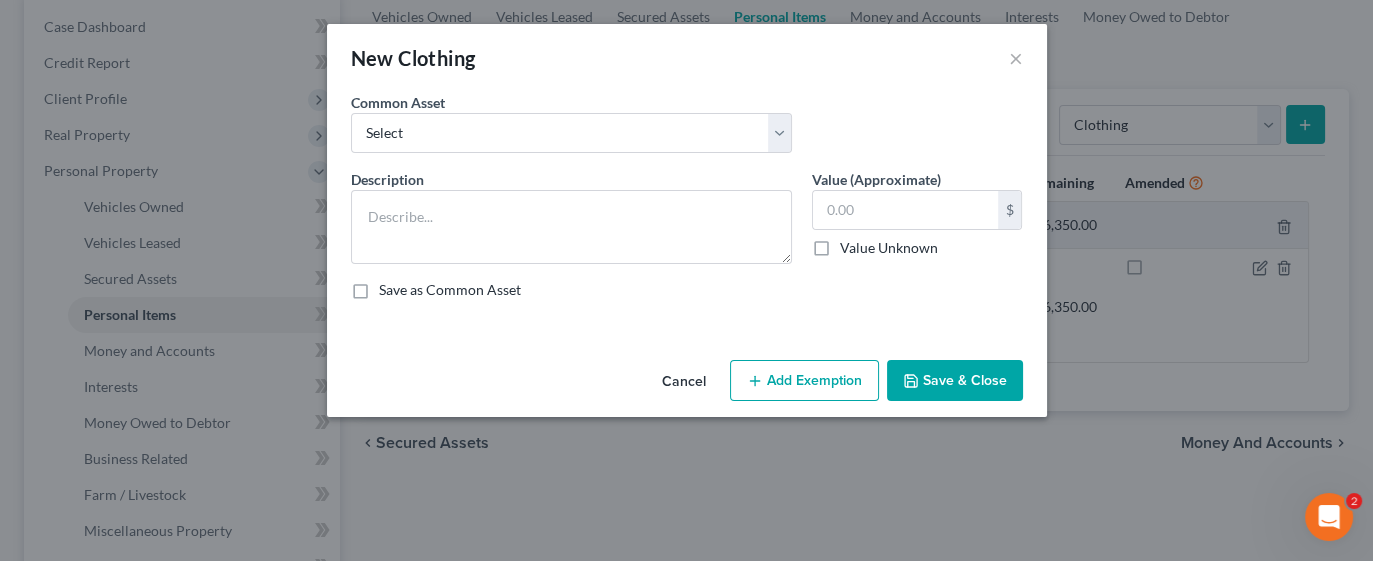 click on "Cancel" at bounding box center [684, 382] 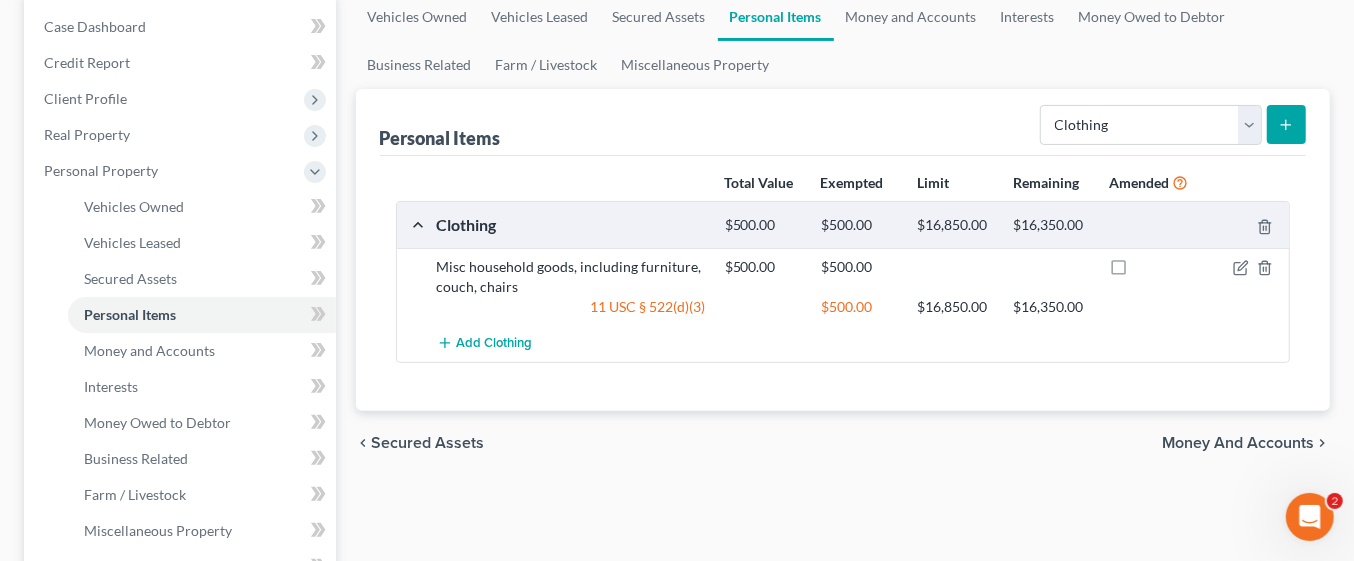 click on "Money and Accounts" at bounding box center [1238, 443] 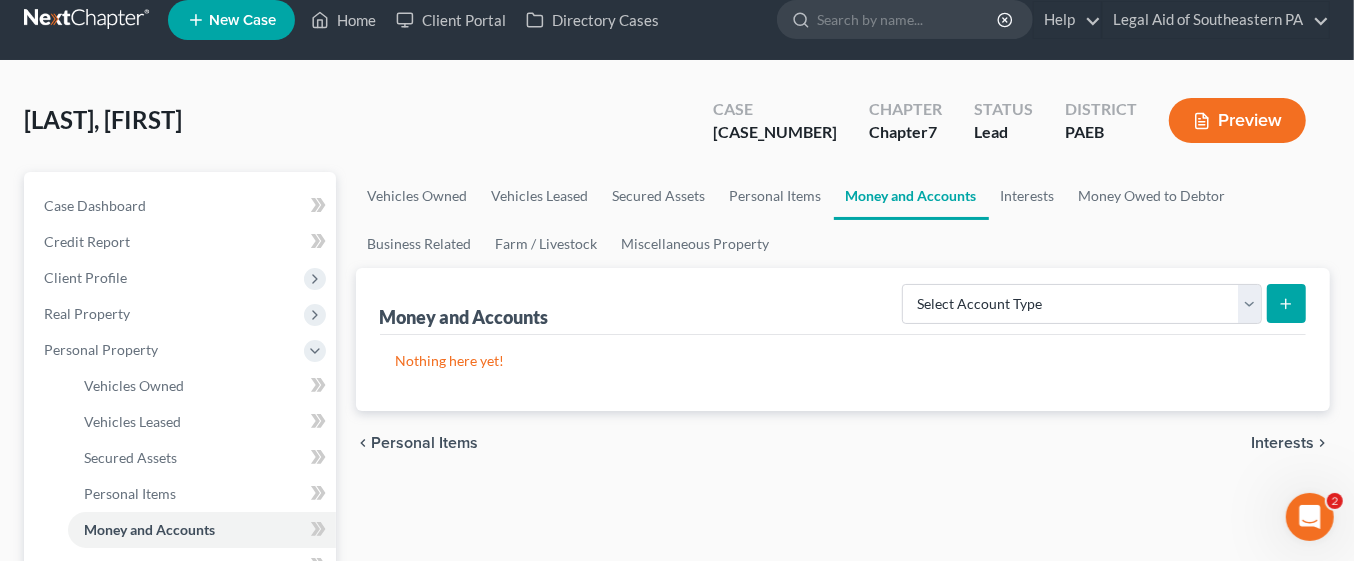 scroll, scrollTop: 0, scrollLeft: 0, axis: both 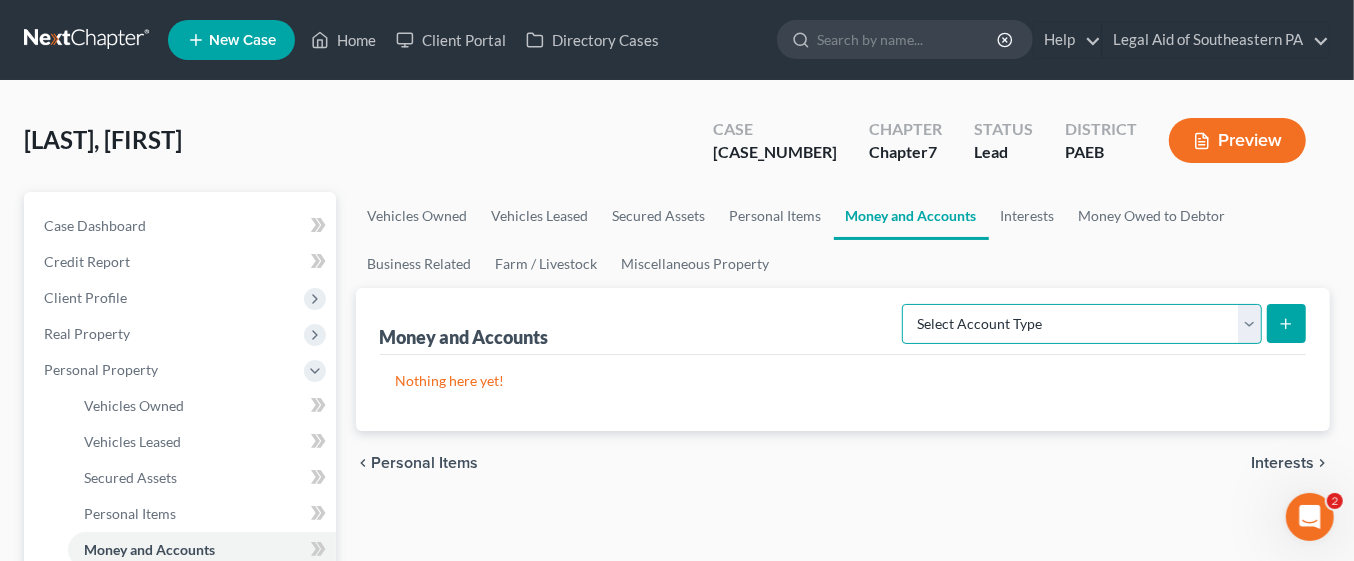 click on "Select Account Type Brokerage Cash on Hand Certificates of Deposit Checking Account Money Market Other (Credit Union, Health Savings Account, etc) Safe Deposit Box Savings Account Security Deposits or Prepayments" at bounding box center (1082, 324) 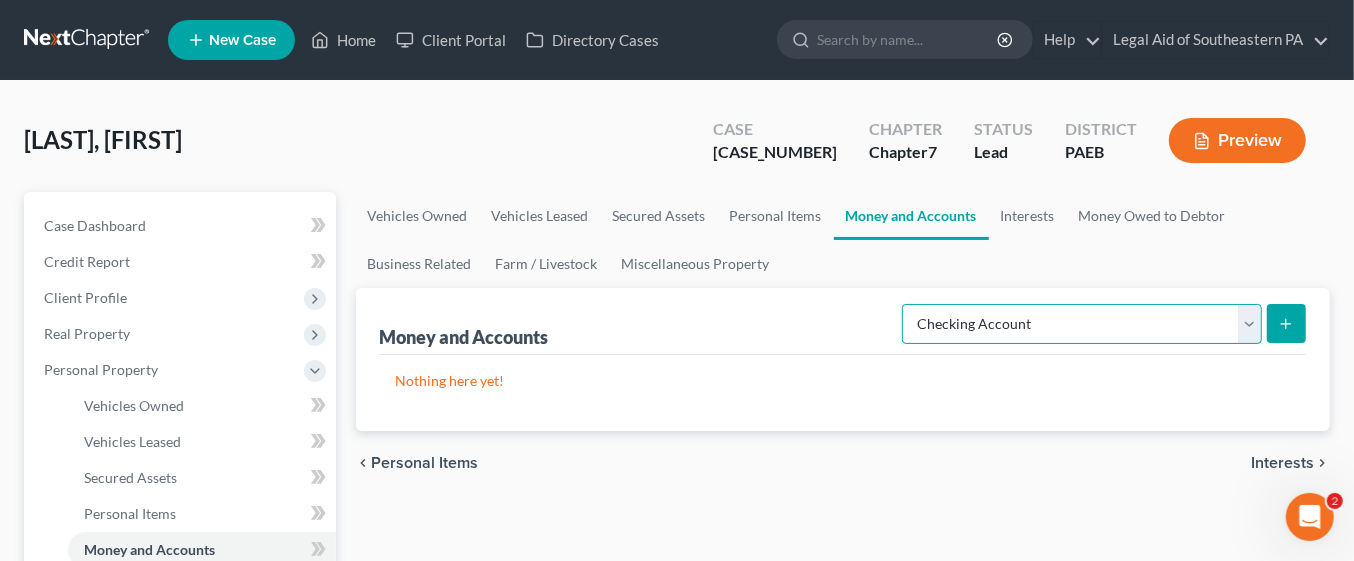 click on "Select Account Type Brokerage Cash on Hand Certificates of Deposit Checking Account Money Market Other (Credit Union, Health Savings Account, etc) Safe Deposit Box Savings Account Security Deposits or Prepayments" at bounding box center [1082, 324] 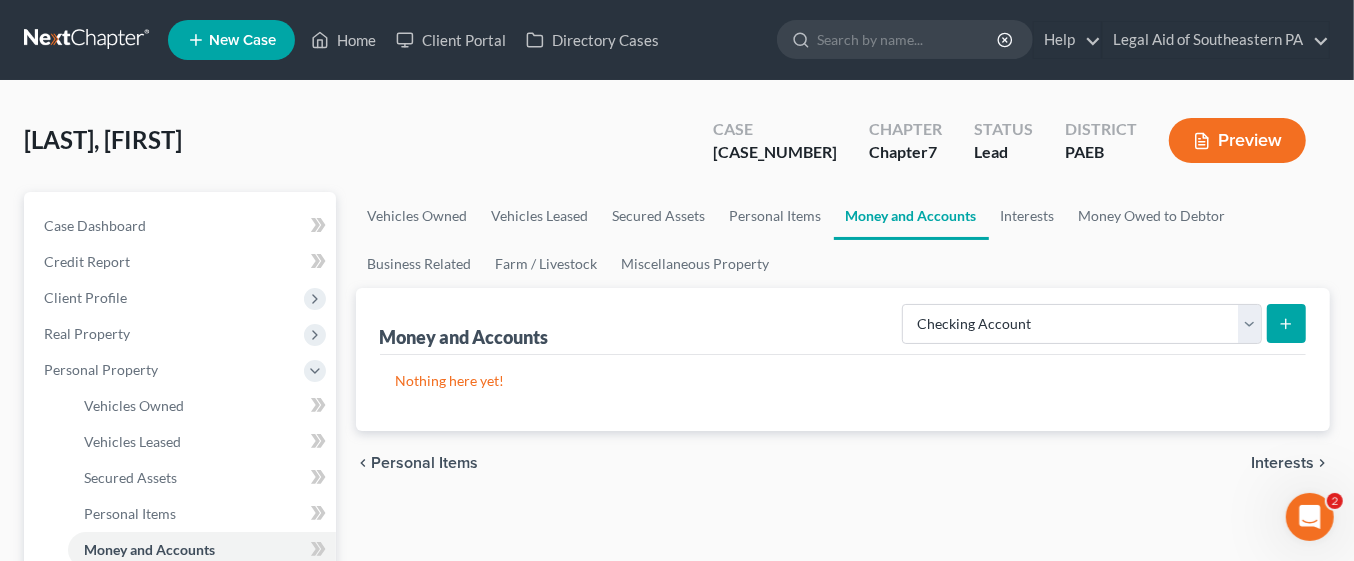 click on "Nothing here yet!" at bounding box center [843, 393] 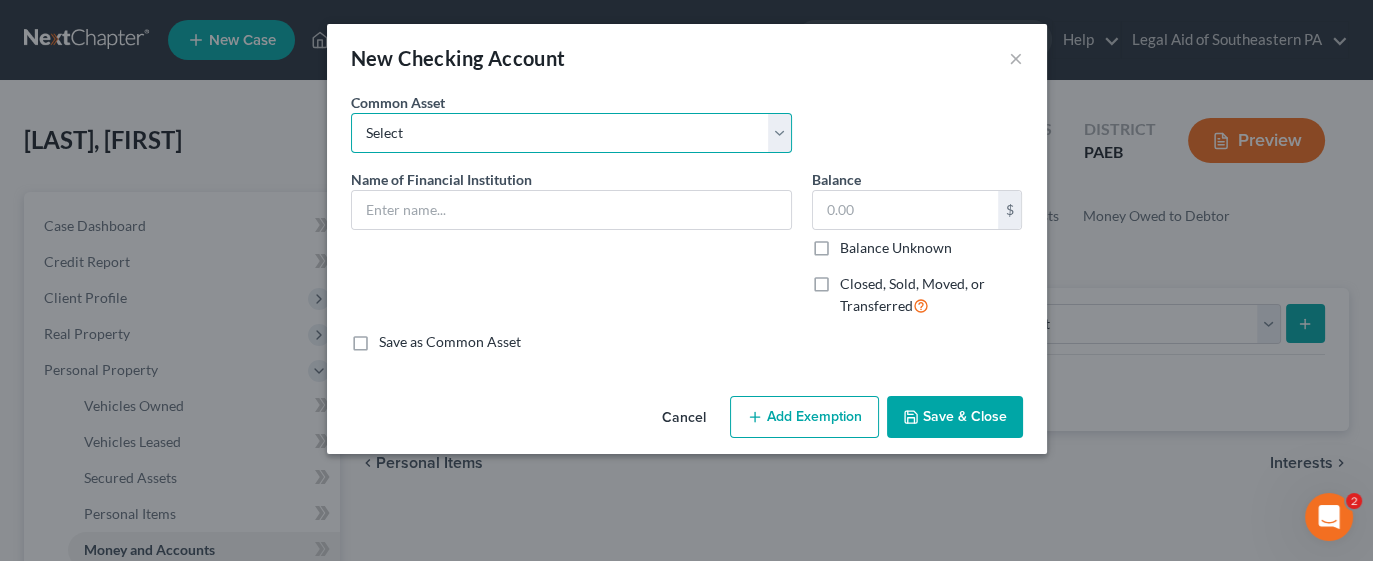 click on "Select American Heritage Credit Union TDbank Wells Fargo Navy Federal Credit Union Fulton Bank Chime Bank of America PNC Bank Franklin Mint Federal Credit Union Police and Fire Federal Credit Union Citizens Bank First National Bank of Newtown Wells Fargo, Checking account Penn Community Bank TD Bank , checking account Malvern Bank Philadelphia Fire and Police Credit Union" at bounding box center (571, 133) 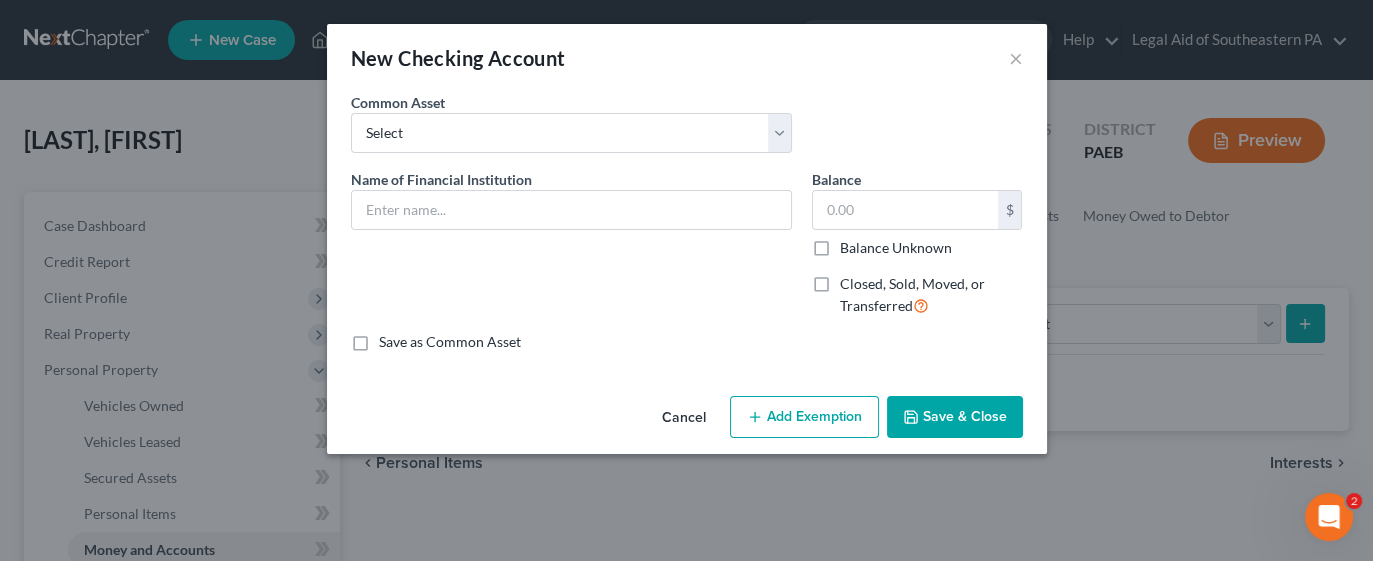 click on "Common Asset Select American Heritage Credit Union TDbank Wells Fargo Navy Federal Credit Union Fulton Bank Chime Bank of America PNC Bank Franklin Mint Federal Credit Union Police and Fire Federal Credit Union Citizens Bank First National Bank of Newtown Wells Fargo, Checking account Penn Community Bank TD Bank , checking account Malvern Bank Philadelphia Fire and Police Credit Union" at bounding box center [687, 130] 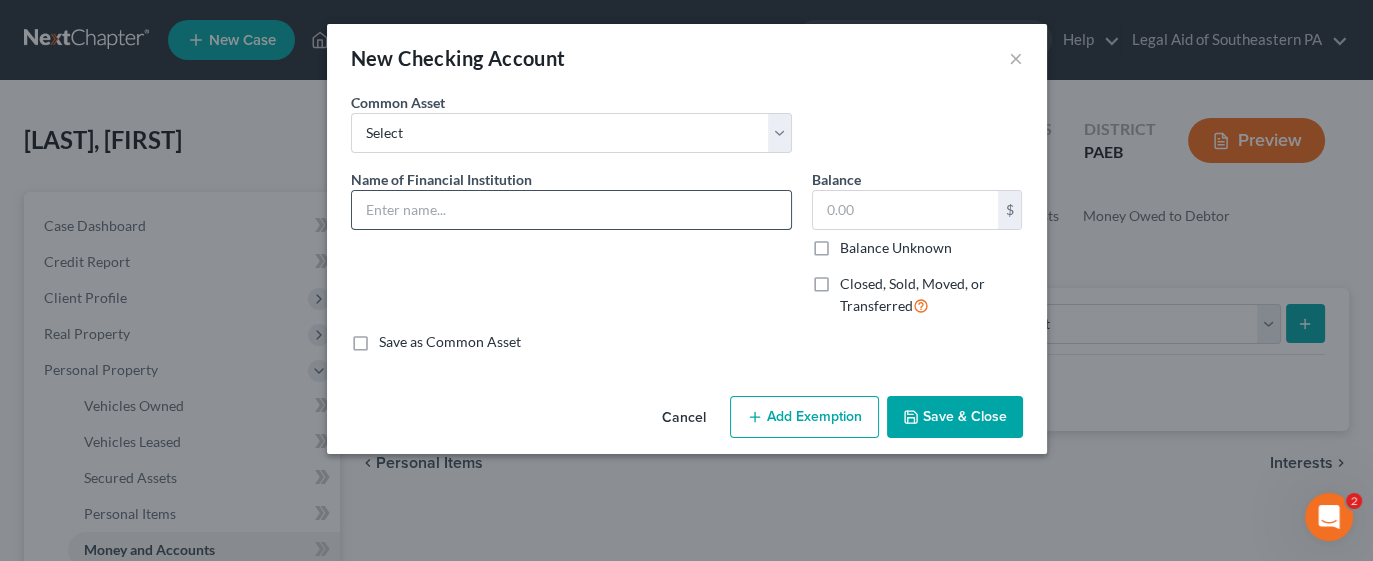 click at bounding box center (571, 210) 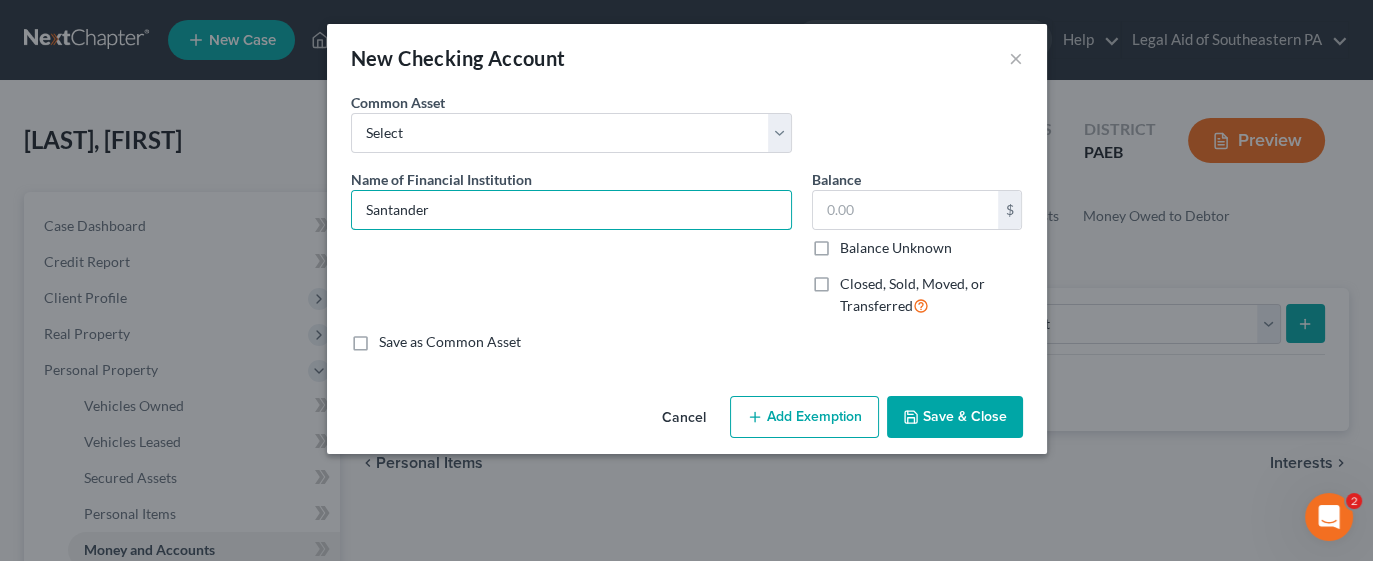 type on "Santander Bank" 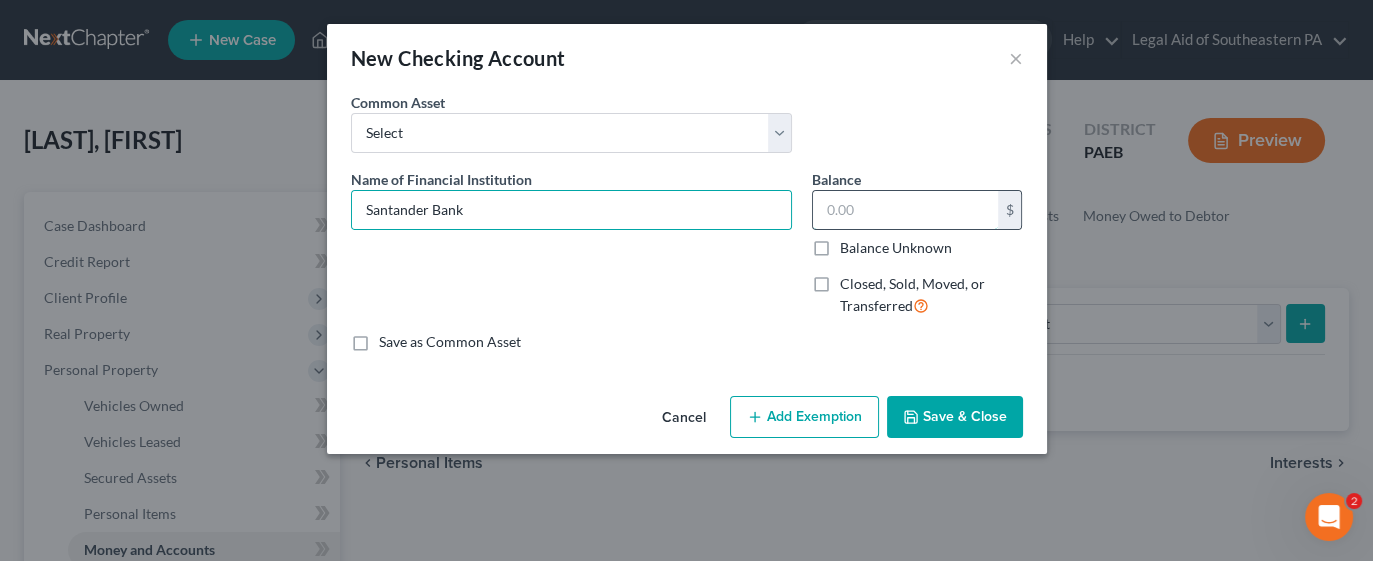 click at bounding box center [905, 210] 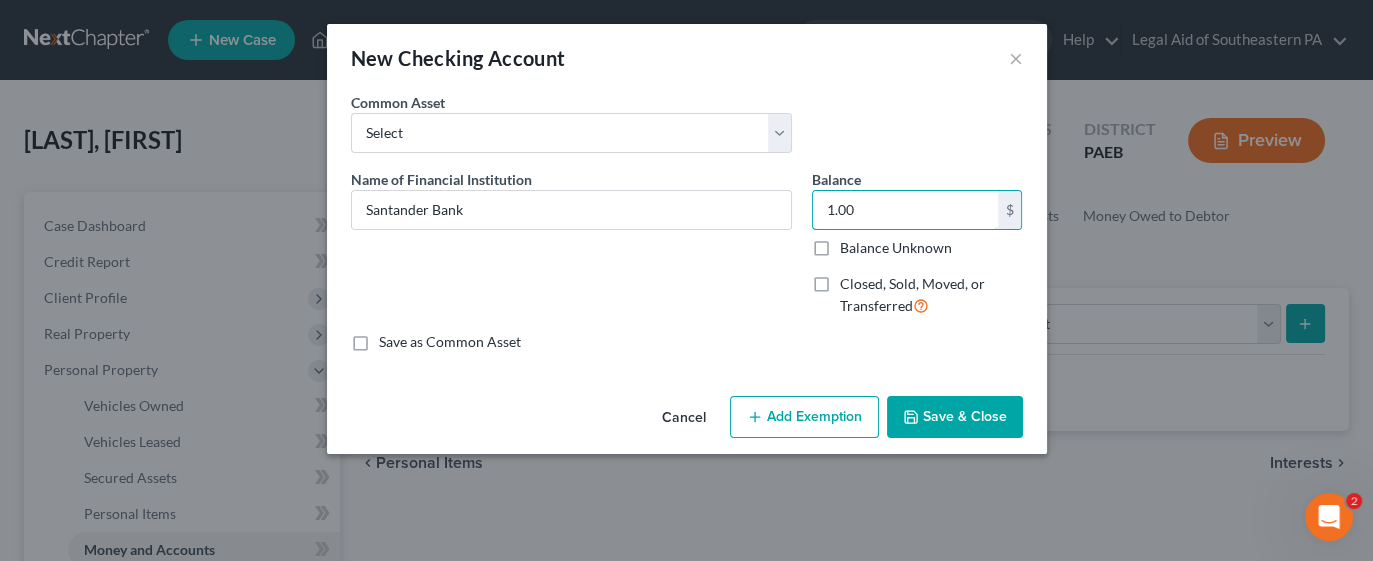 type on "1.00" 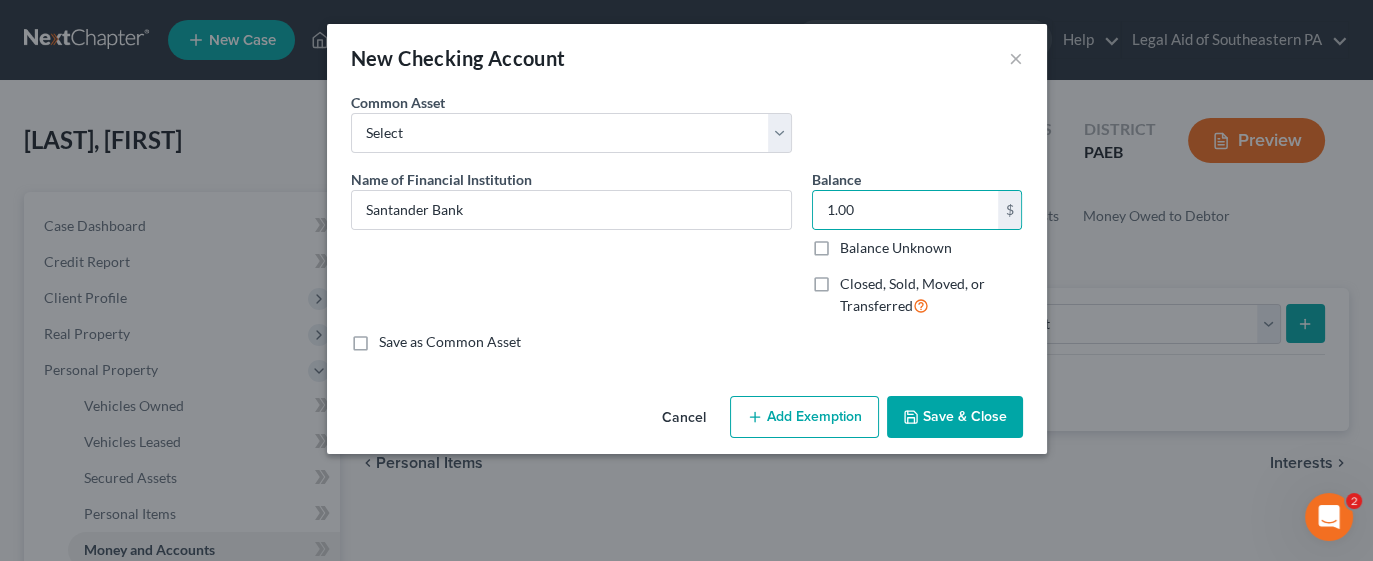 click on "Save & Close" at bounding box center (955, 417) 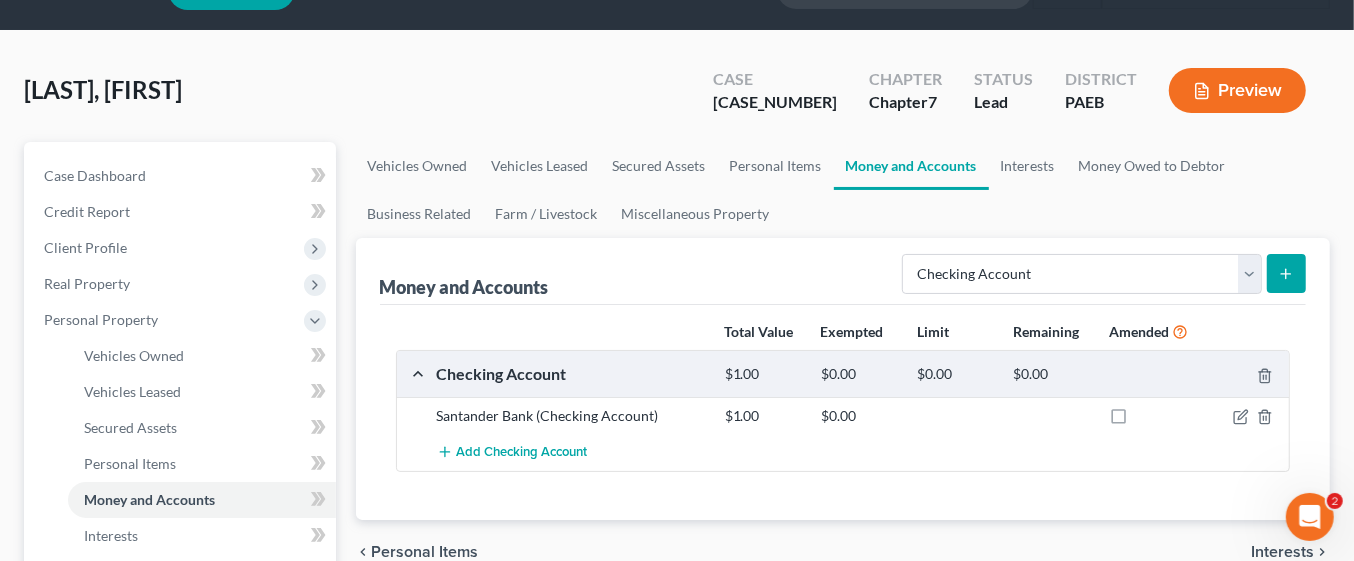 scroll, scrollTop: 20, scrollLeft: 0, axis: vertical 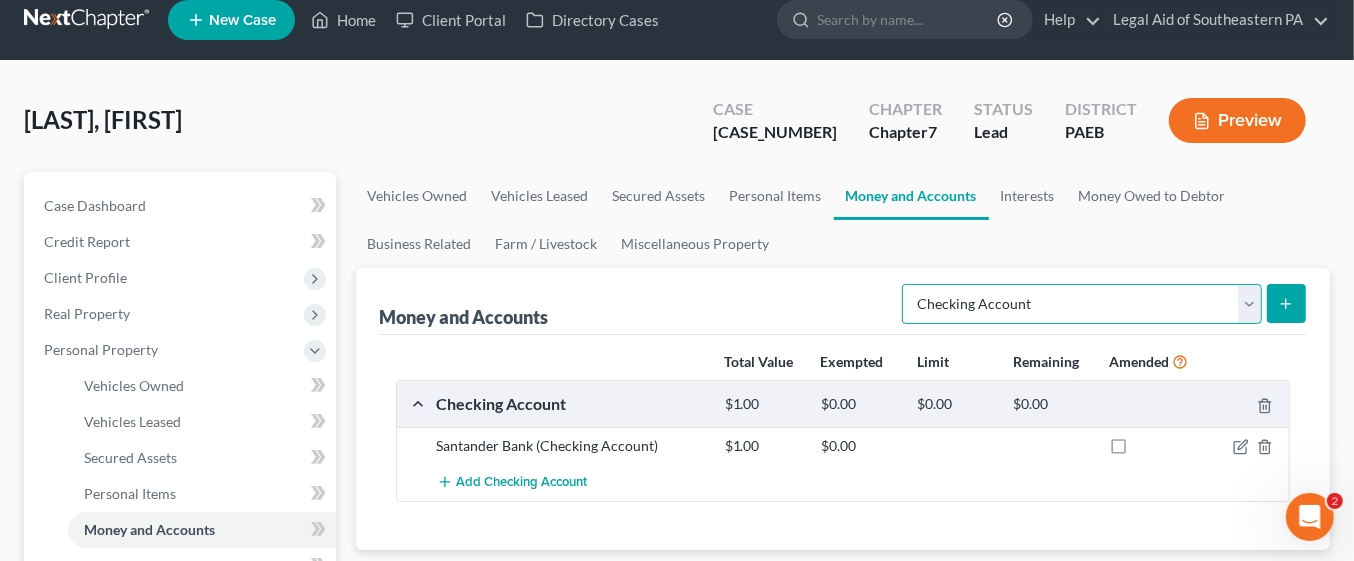 click on "Select Account Type Brokerage Cash on Hand Certificates of Deposit Checking Account Money Market Other (Credit Union, Health Savings Account, etc) Safe Deposit Box Savings Account Security Deposits or Prepayments" at bounding box center (1082, 304) 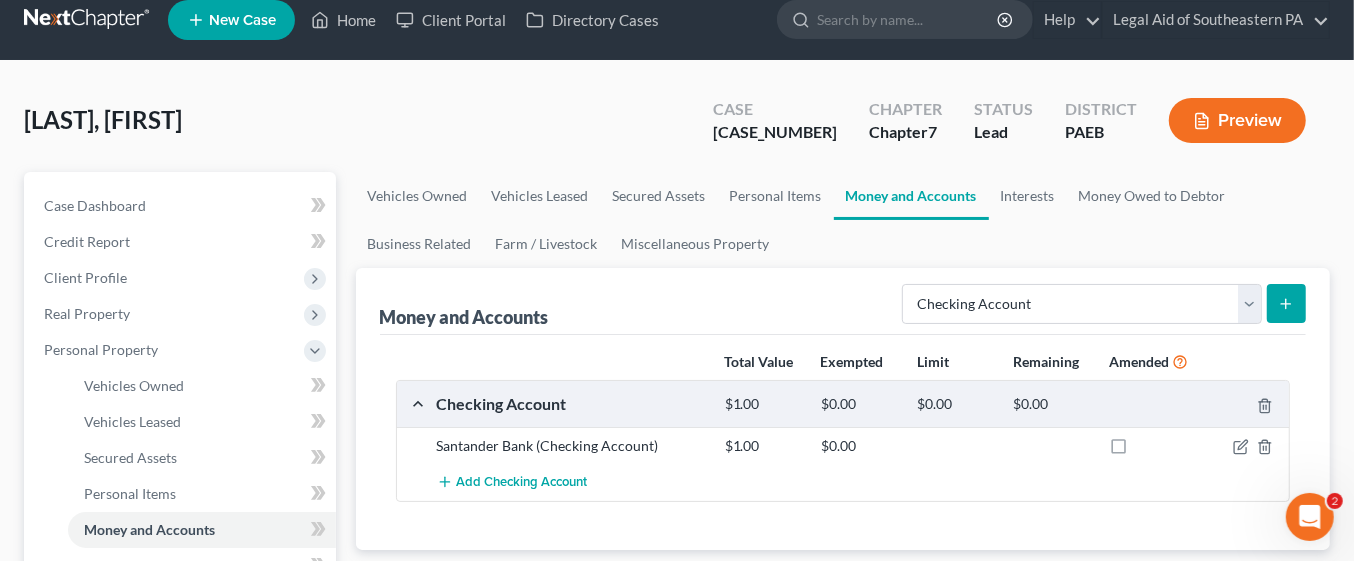 click on "Money and Accounts Select Account Type Brokerage Cash on Hand Certificates of Deposit Checking Account Money Market Other (Credit Union, Health Savings Account, etc) Safe Deposit Box Savings Account Security Deposits or Prepayments" at bounding box center [843, 301] 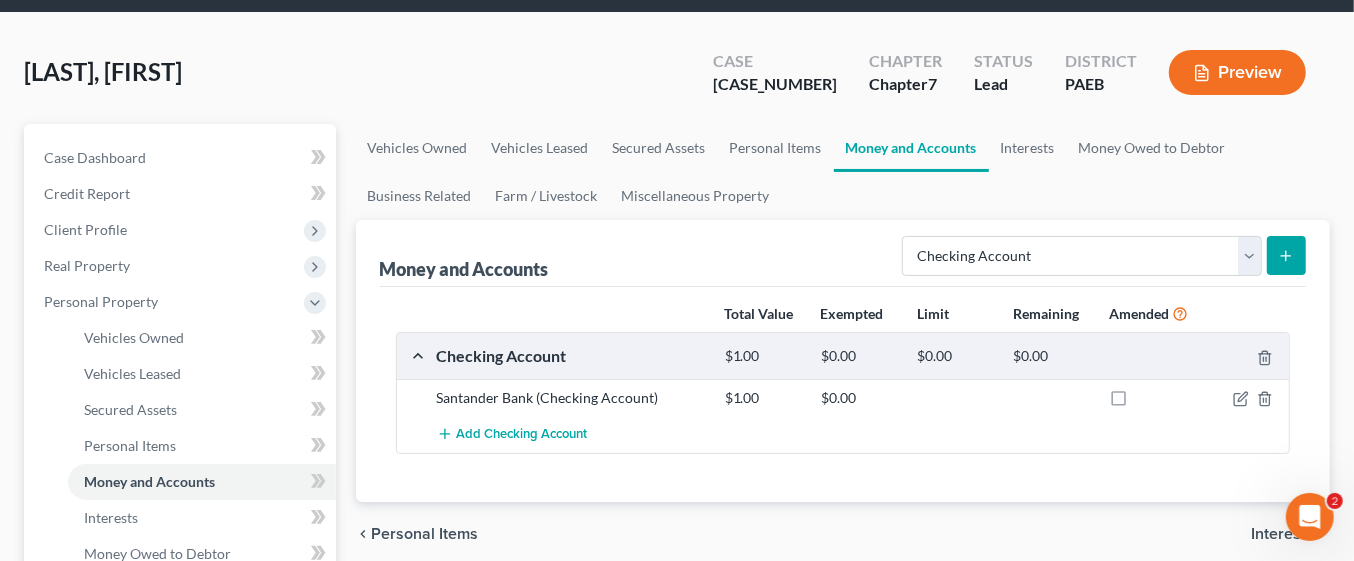 scroll, scrollTop: 127, scrollLeft: 0, axis: vertical 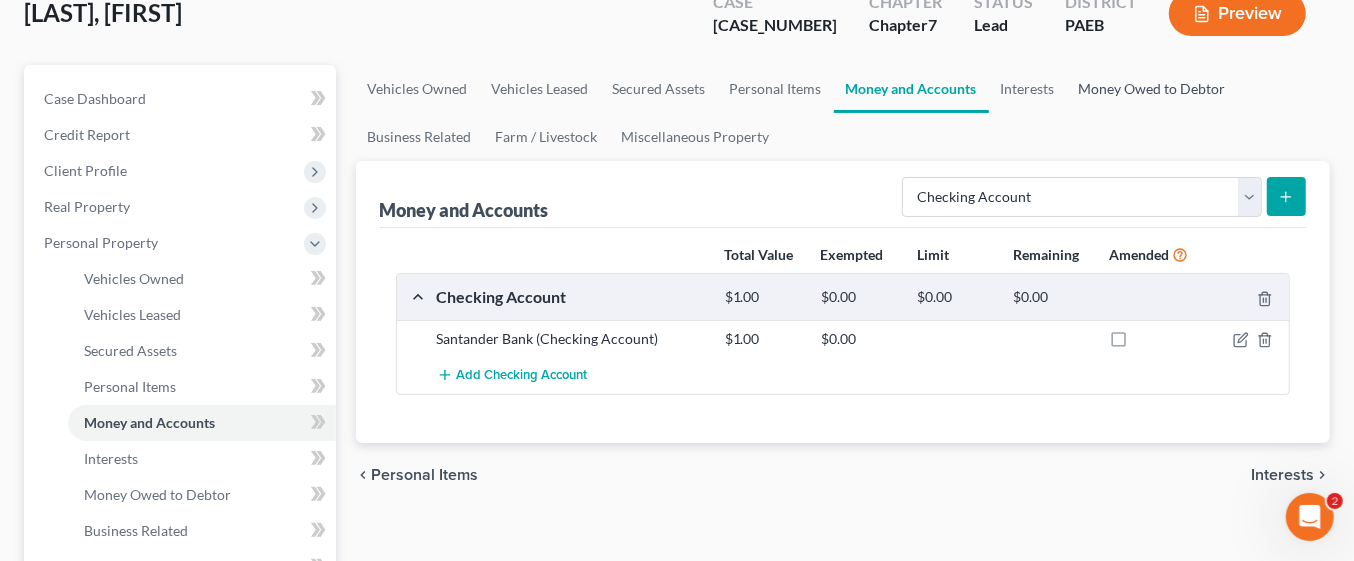click on "Money Owed to Debtor" at bounding box center (1152, 89) 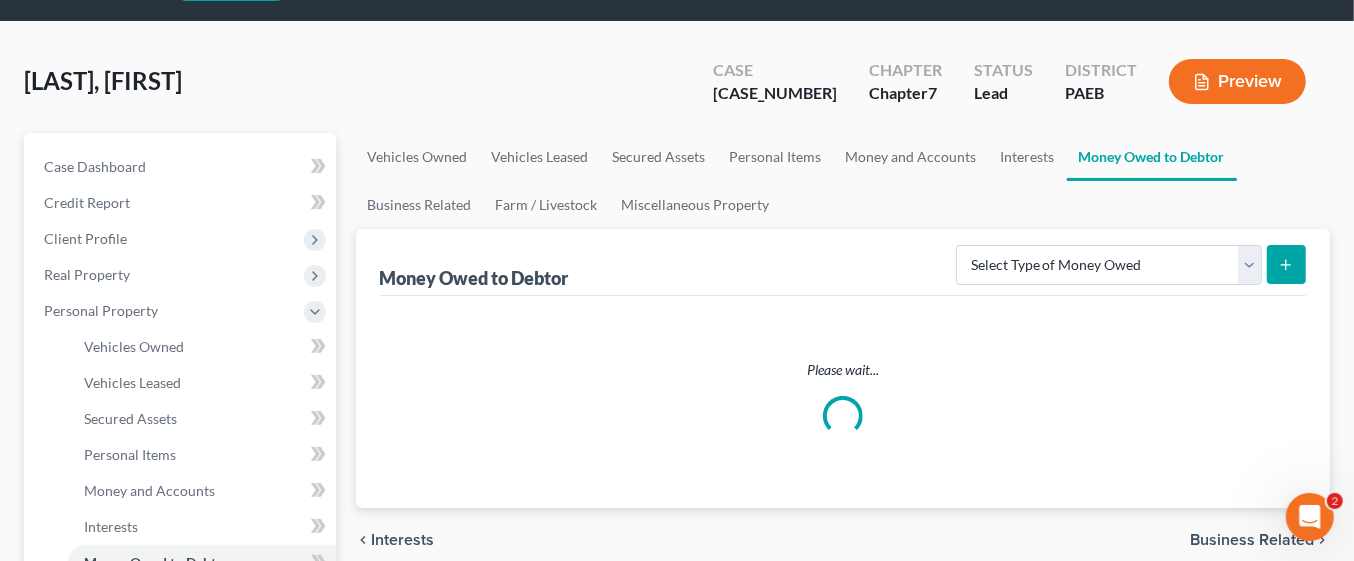 scroll, scrollTop: 0, scrollLeft: 0, axis: both 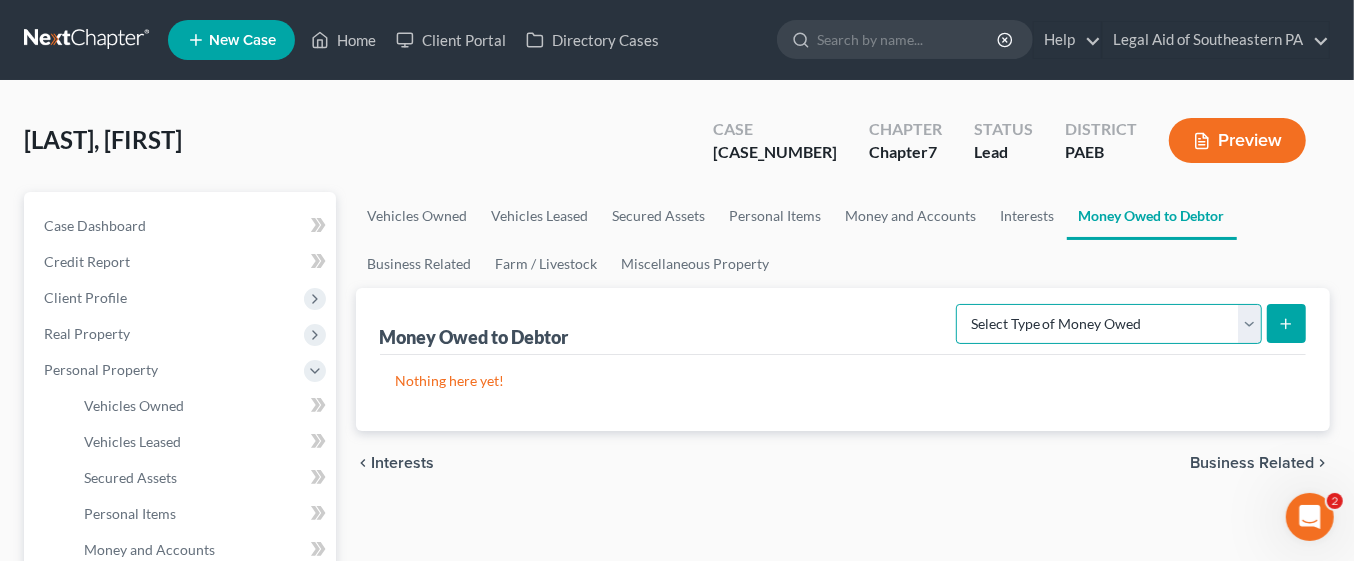 click on "Select Type of Money Owed Accounts Receivable Alimony Child Support Claims Against Third Parties Disability Benefits Disability Insurance Payments Divorce Settlements Equitable or Future Interests Expected Tax Refund and Unused NOLs Financial Assets Not Yet Listed Life Estate of Descendants Maintenance Other Contingent & Unliquidated Claims Property Settlements Sick or Vacation Pay Social Security Benefits Trusts Unpaid Loans Unpaid Wages Workers Compensation" at bounding box center [1109, 324] 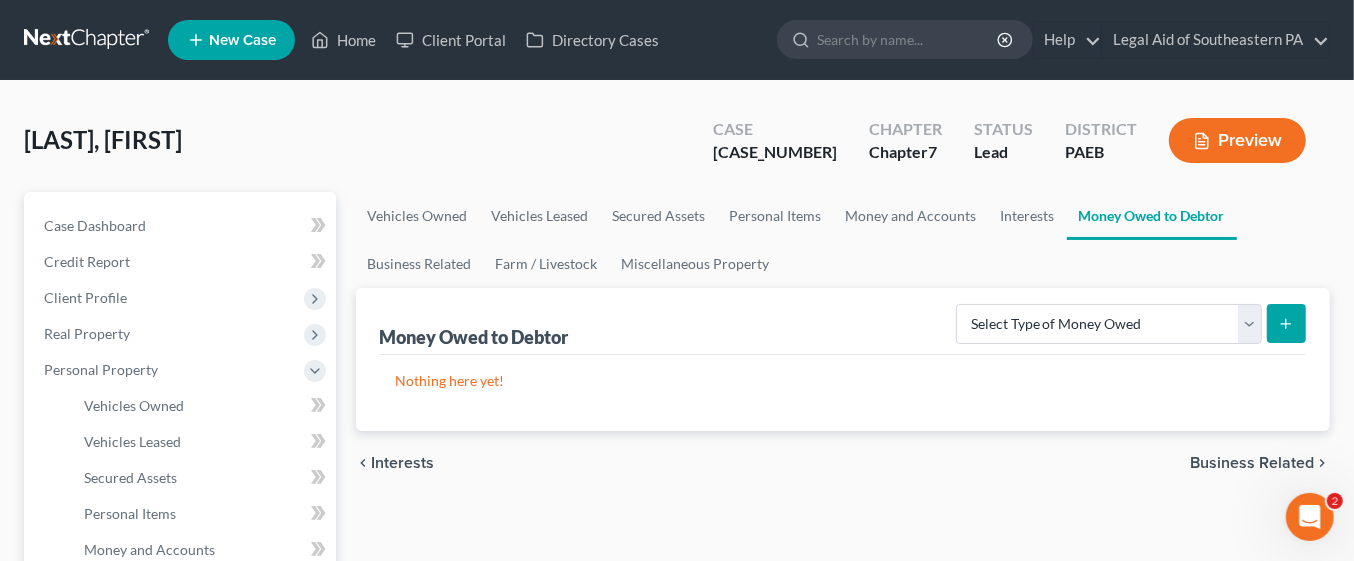 click on "chevron_left
Interests
Business Related
chevron_right" at bounding box center [843, 463] 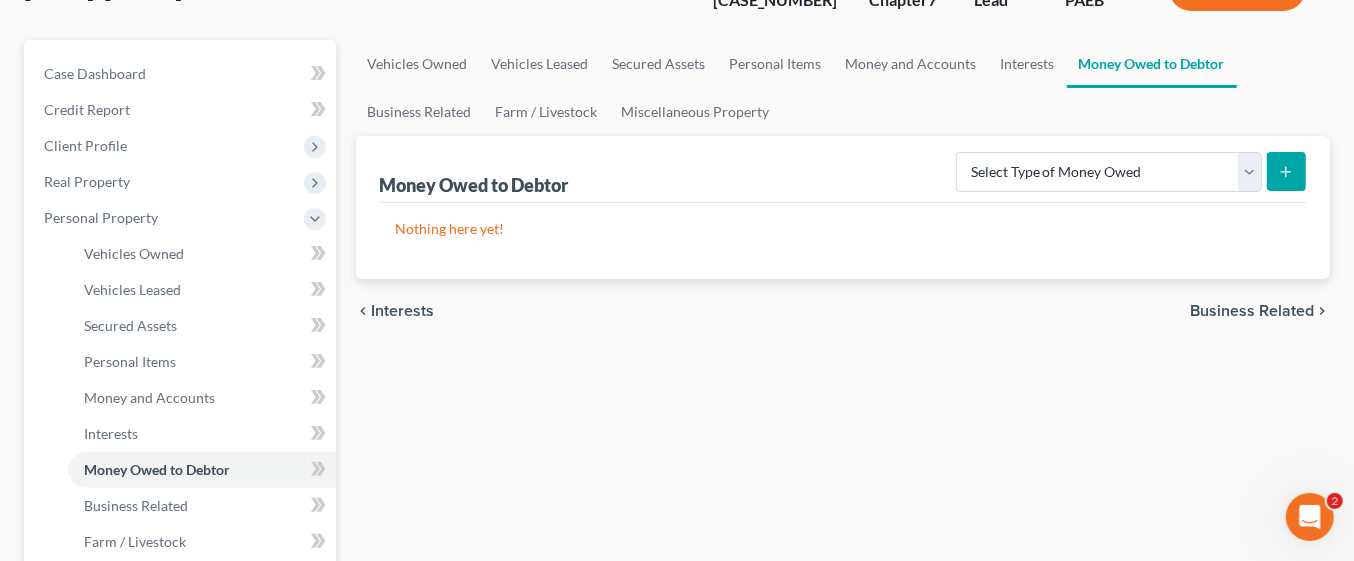 click on "Business Related" at bounding box center (1252, 311) 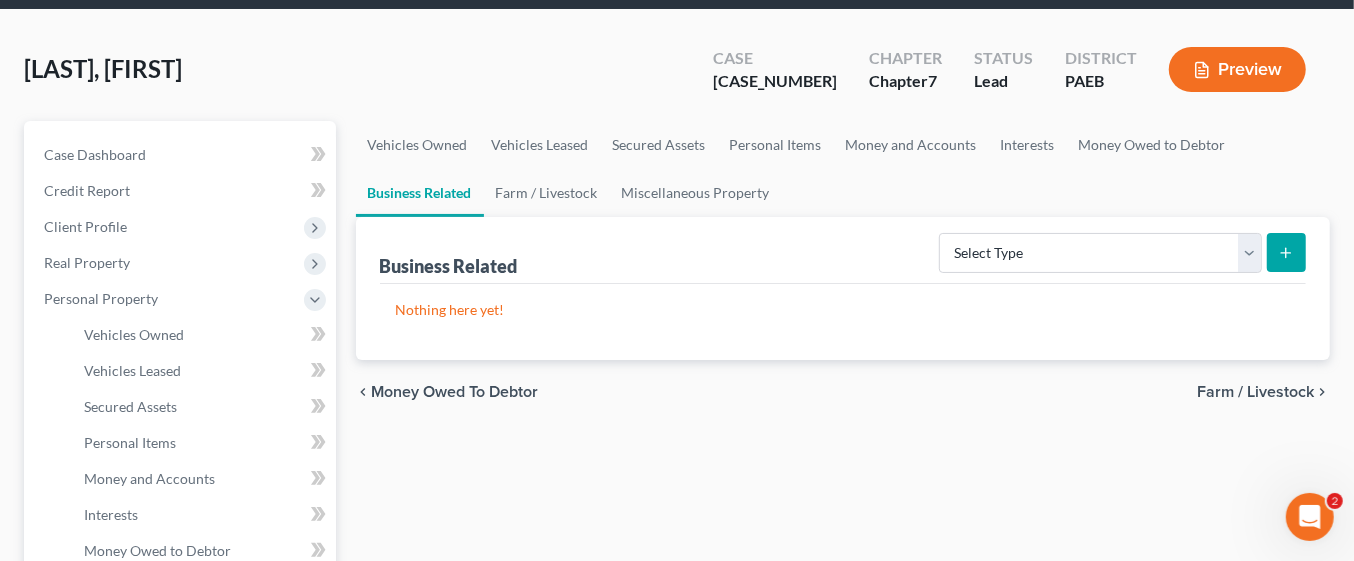 scroll, scrollTop: 110, scrollLeft: 0, axis: vertical 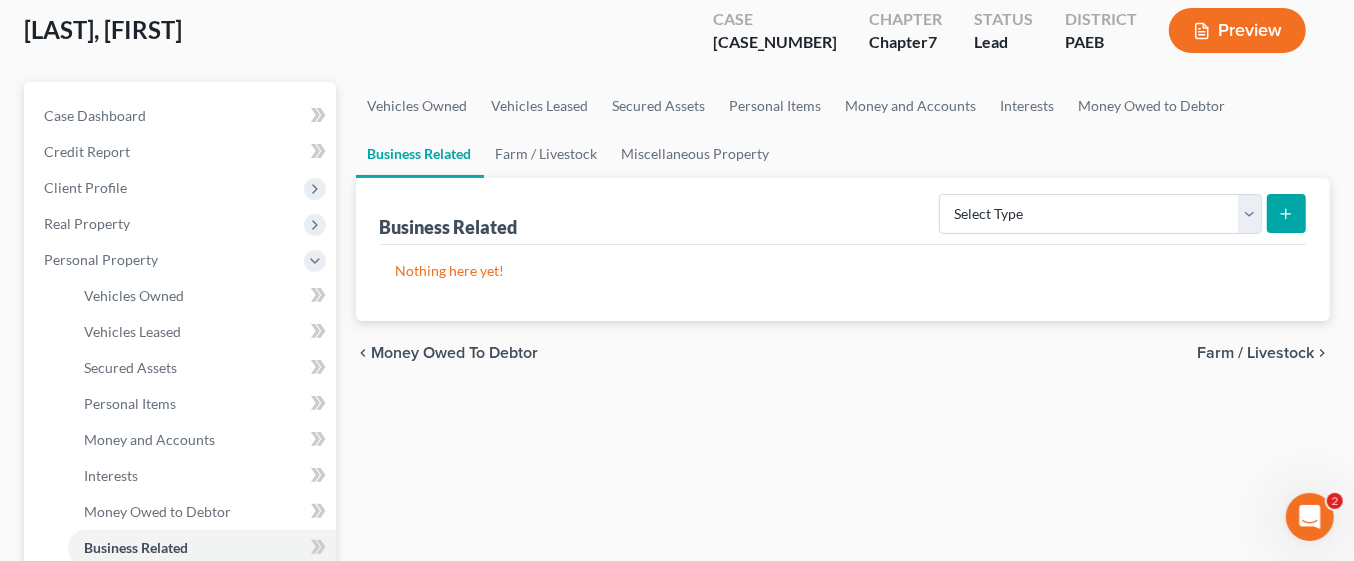 click on "Farm / Livestock" at bounding box center (1255, 353) 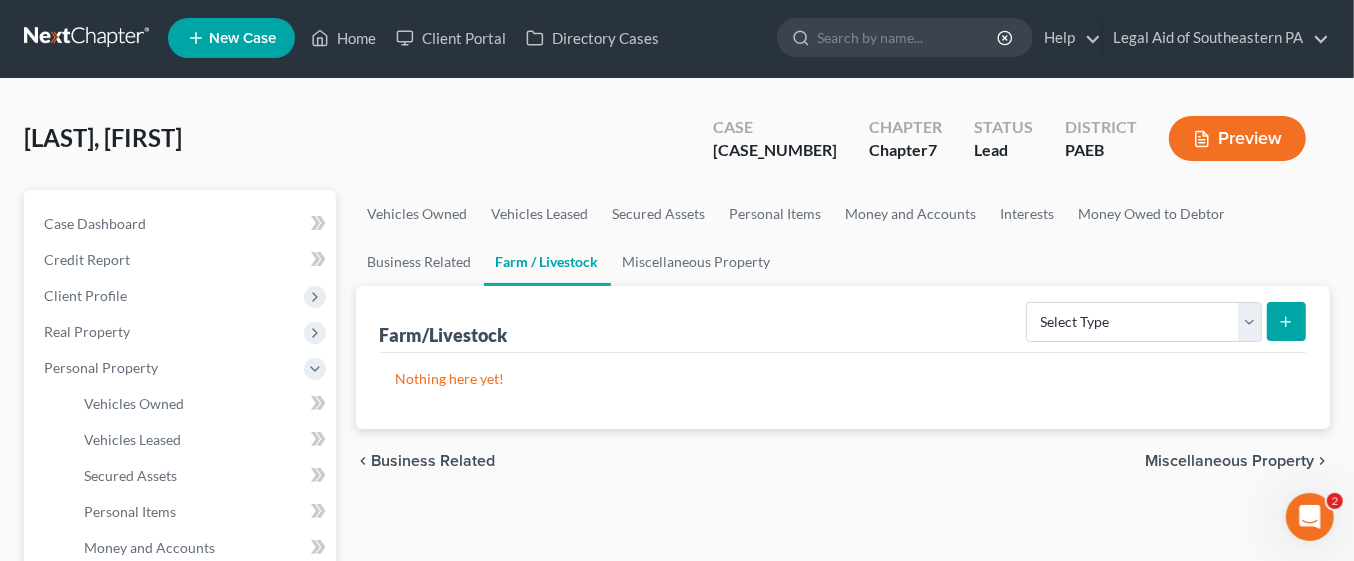 scroll, scrollTop: 0, scrollLeft: 0, axis: both 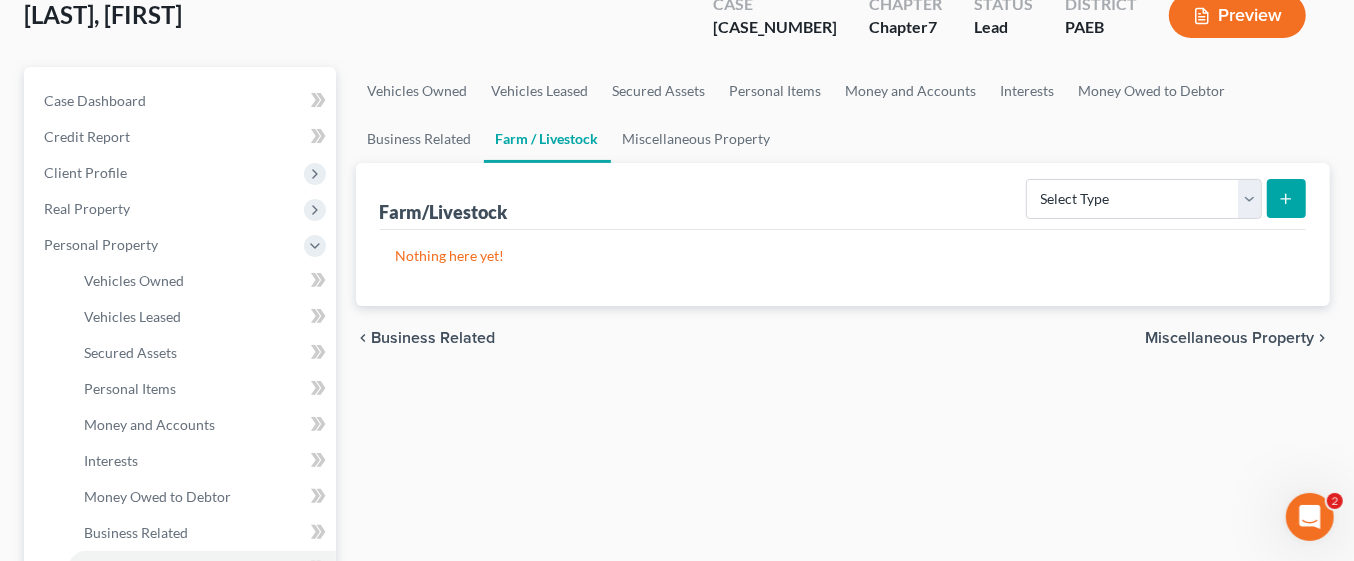 click on "Miscellaneous Property" at bounding box center [1229, 338] 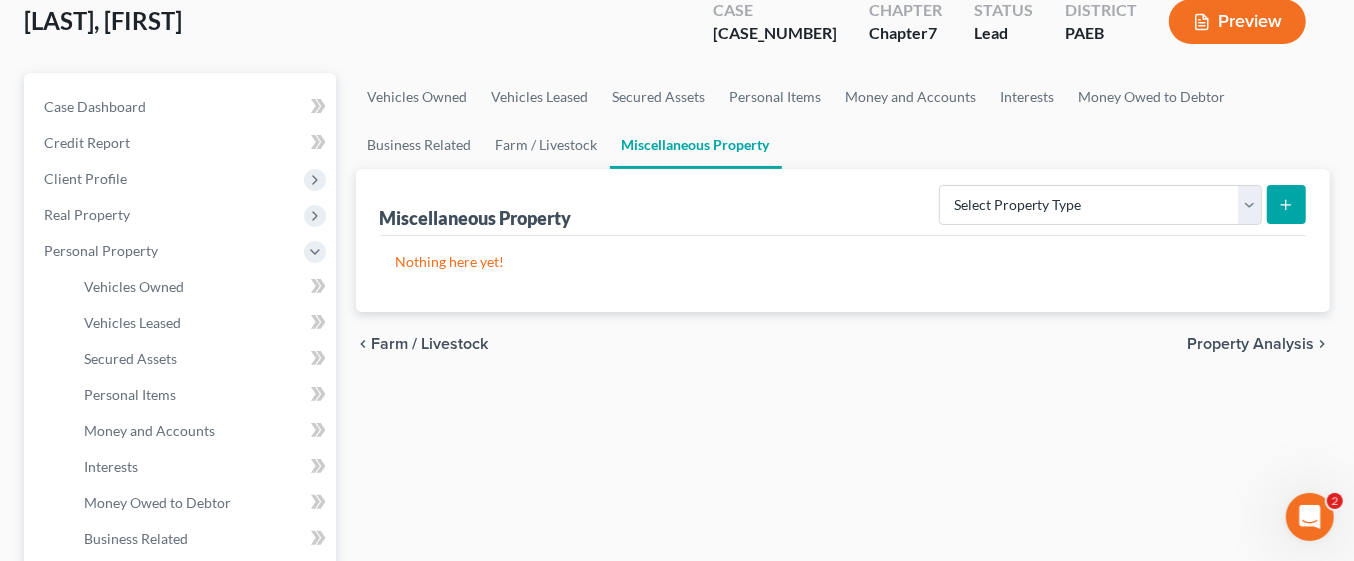scroll, scrollTop: 0, scrollLeft: 0, axis: both 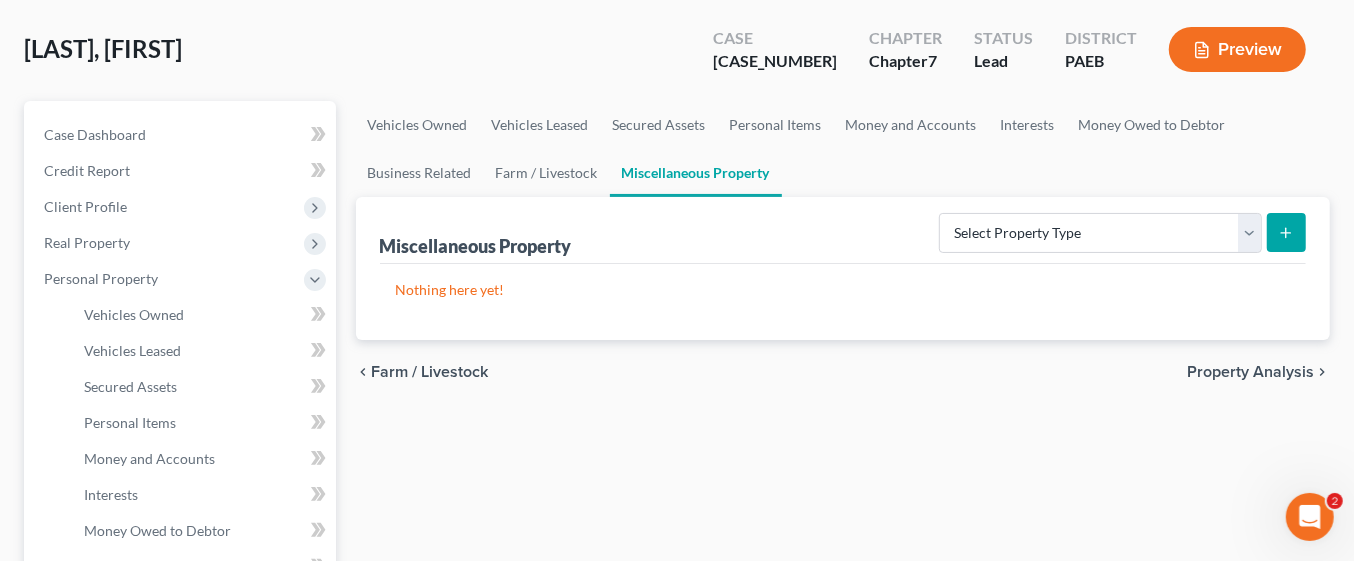 click on "Property Analysis" at bounding box center (1250, 372) 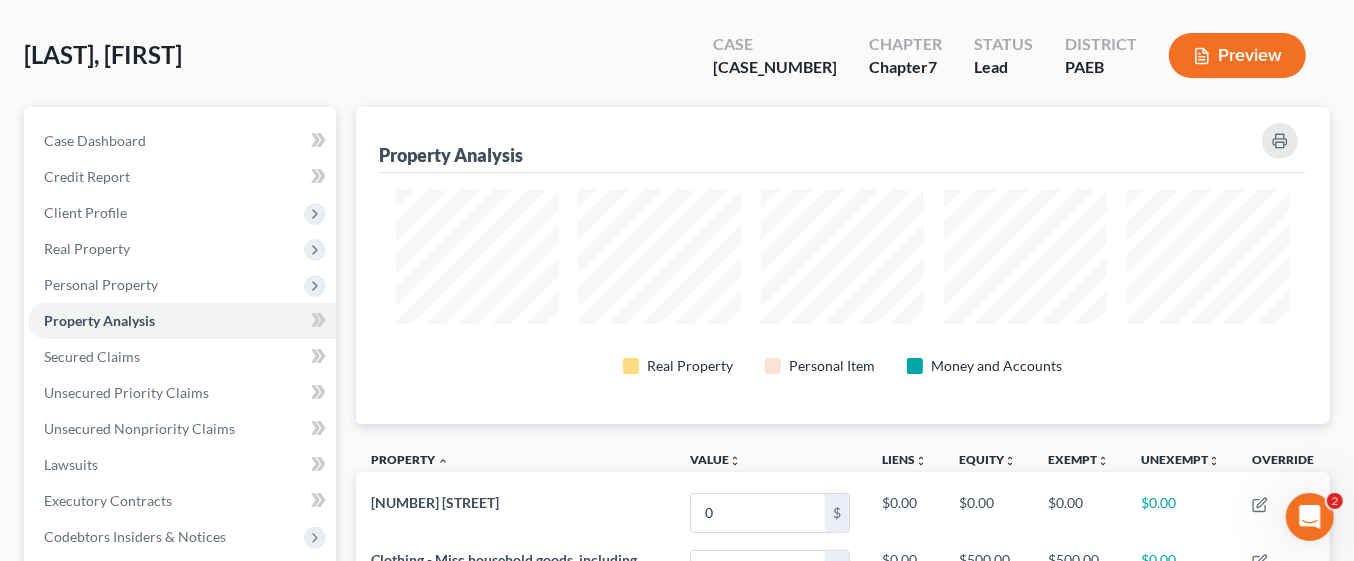 scroll, scrollTop: 0, scrollLeft: 0, axis: both 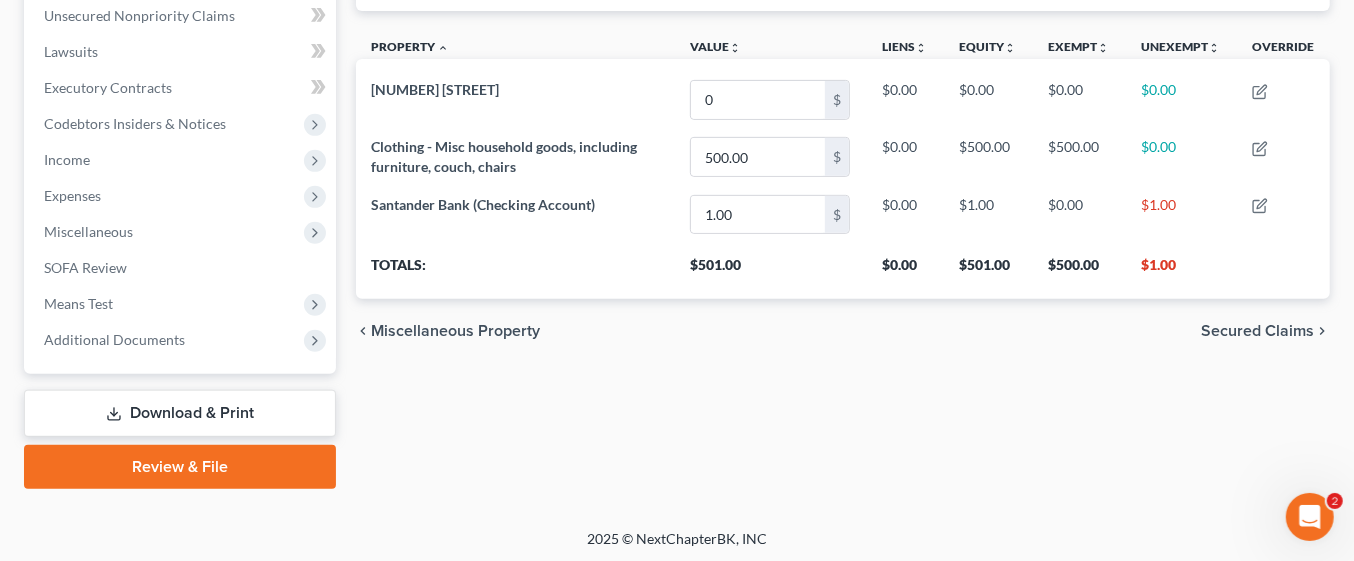 click on "Secured Claims" at bounding box center [1257, 331] 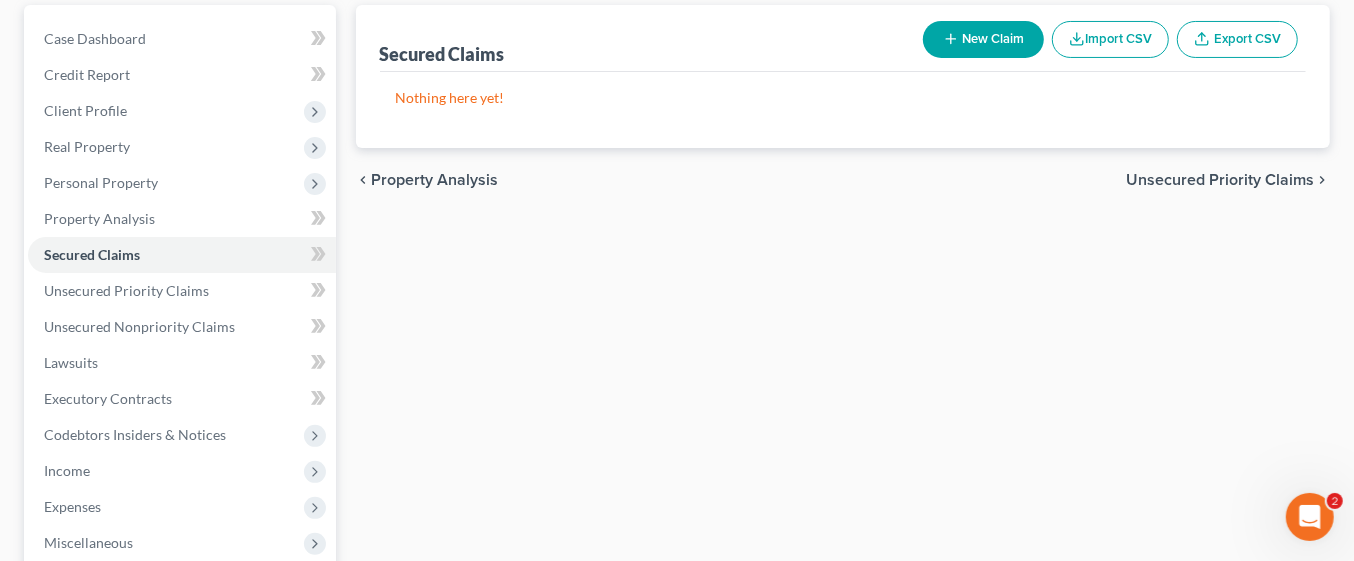 scroll, scrollTop: 282, scrollLeft: 0, axis: vertical 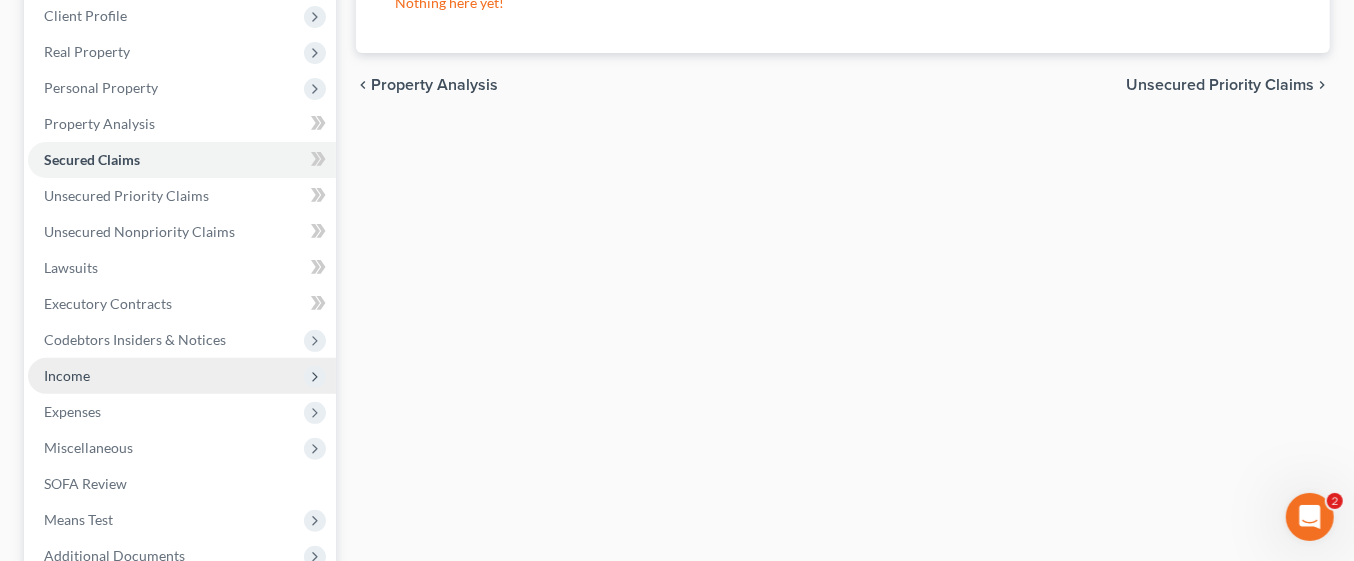 click on "Income" at bounding box center [182, 376] 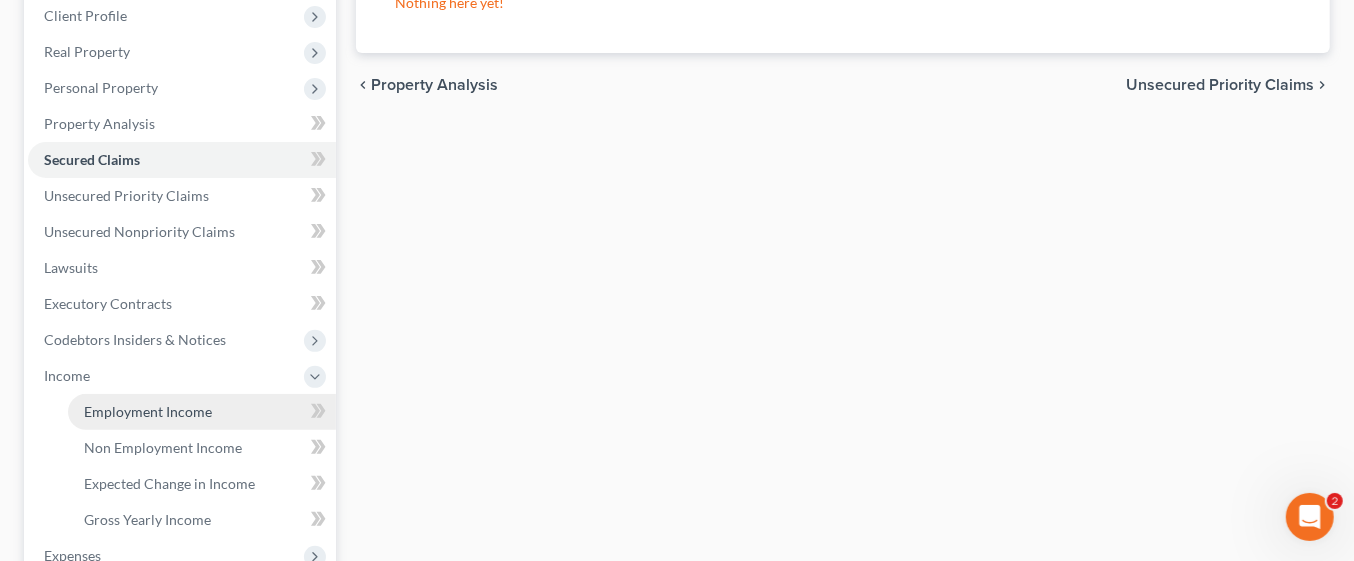 click on "Employment Income" at bounding box center (148, 411) 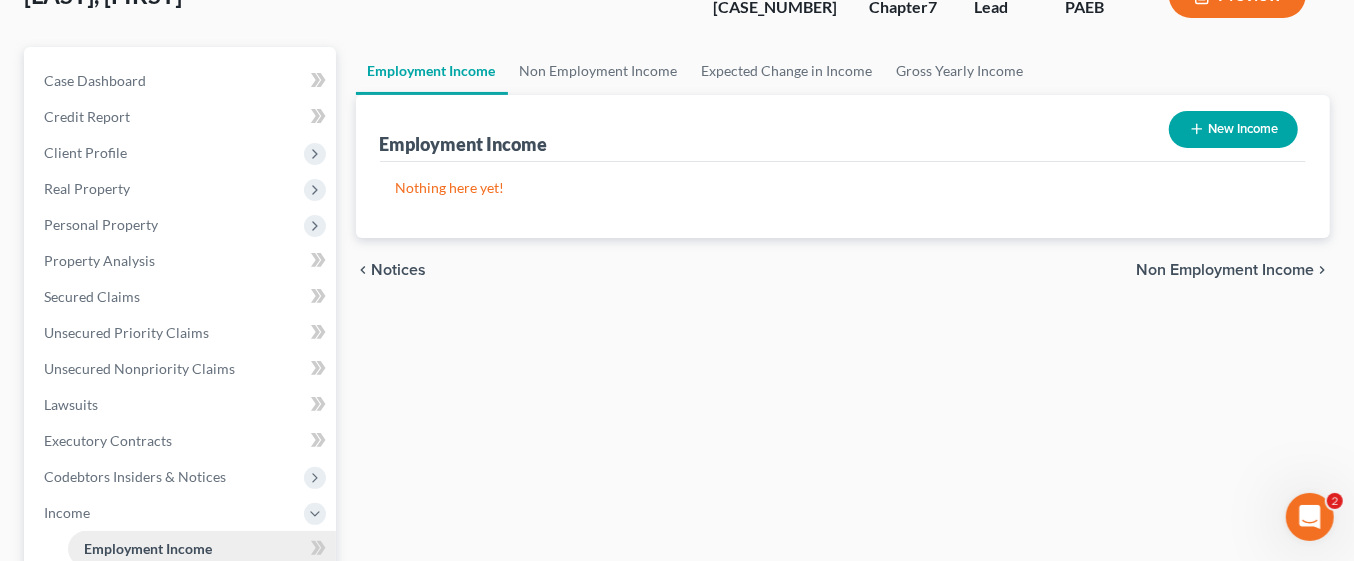 scroll, scrollTop: 162, scrollLeft: 0, axis: vertical 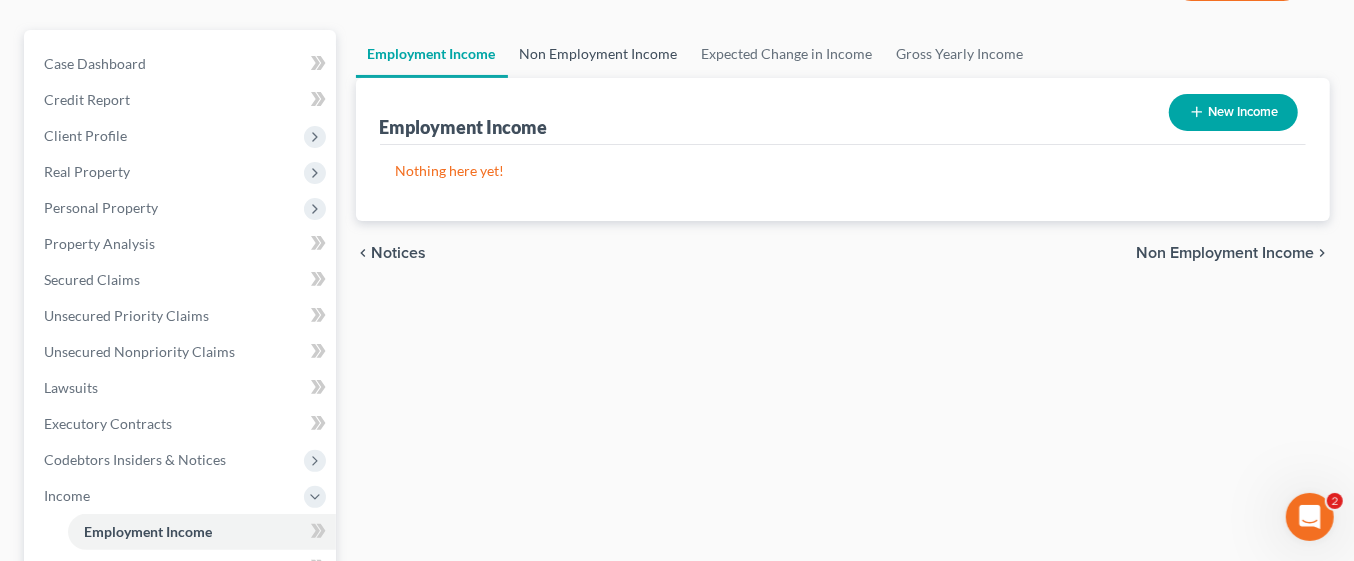 click on "Non Employment Income" at bounding box center (599, 54) 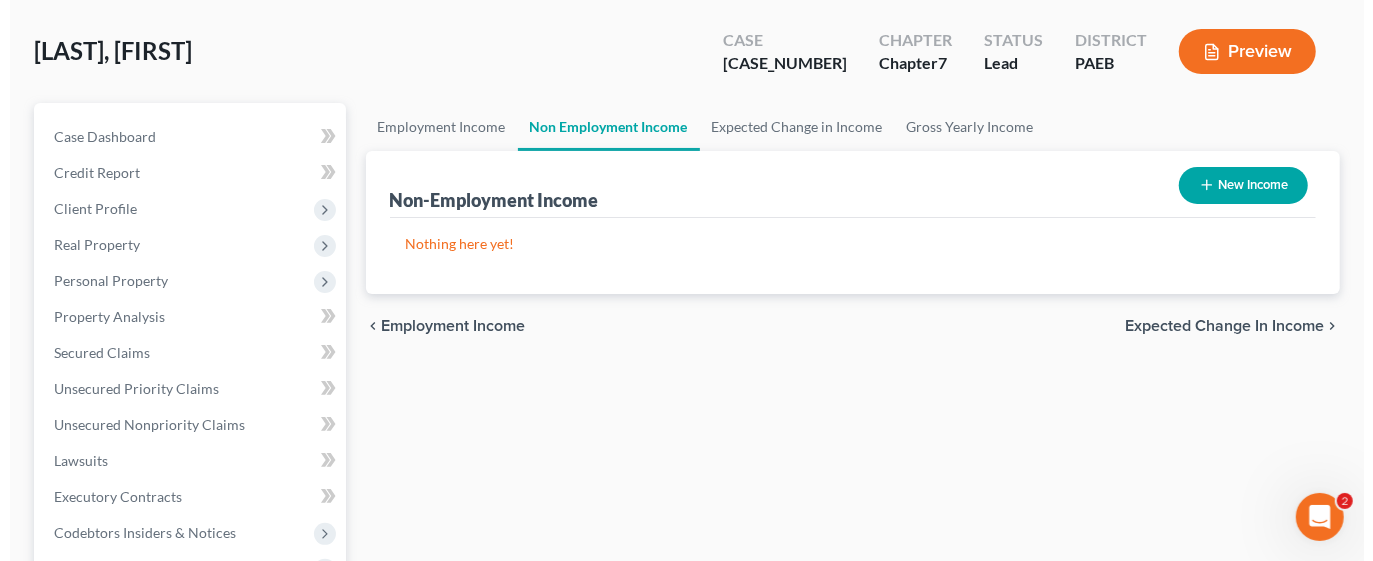 scroll, scrollTop: 85, scrollLeft: 0, axis: vertical 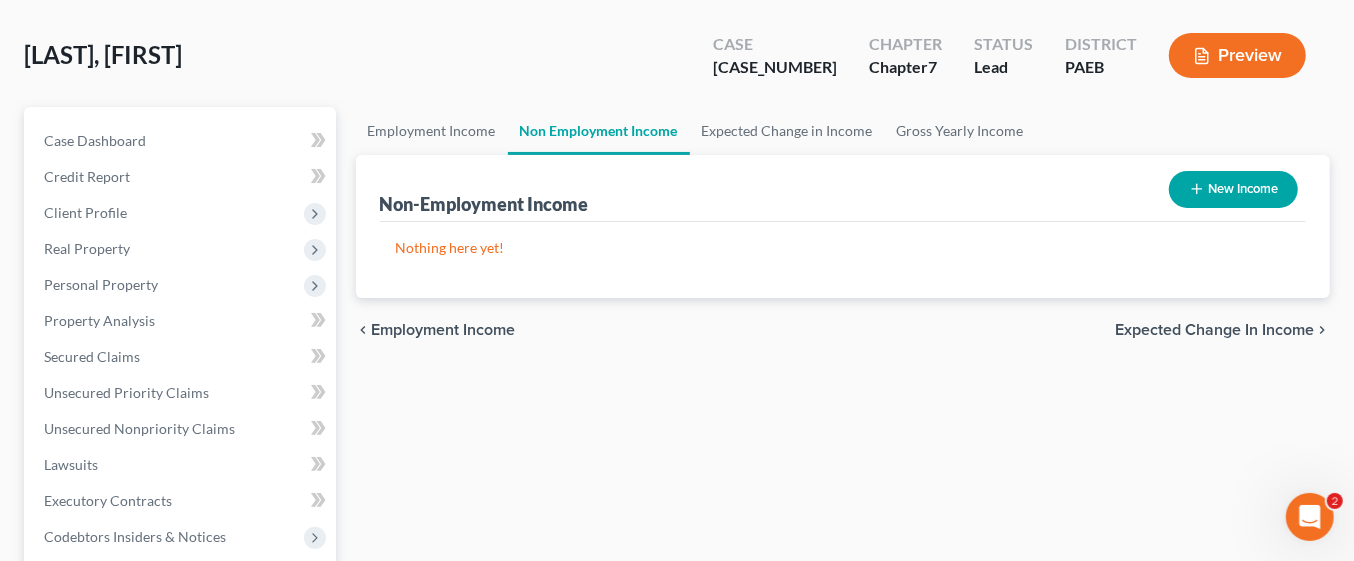 click on "New Income" at bounding box center (1233, 189) 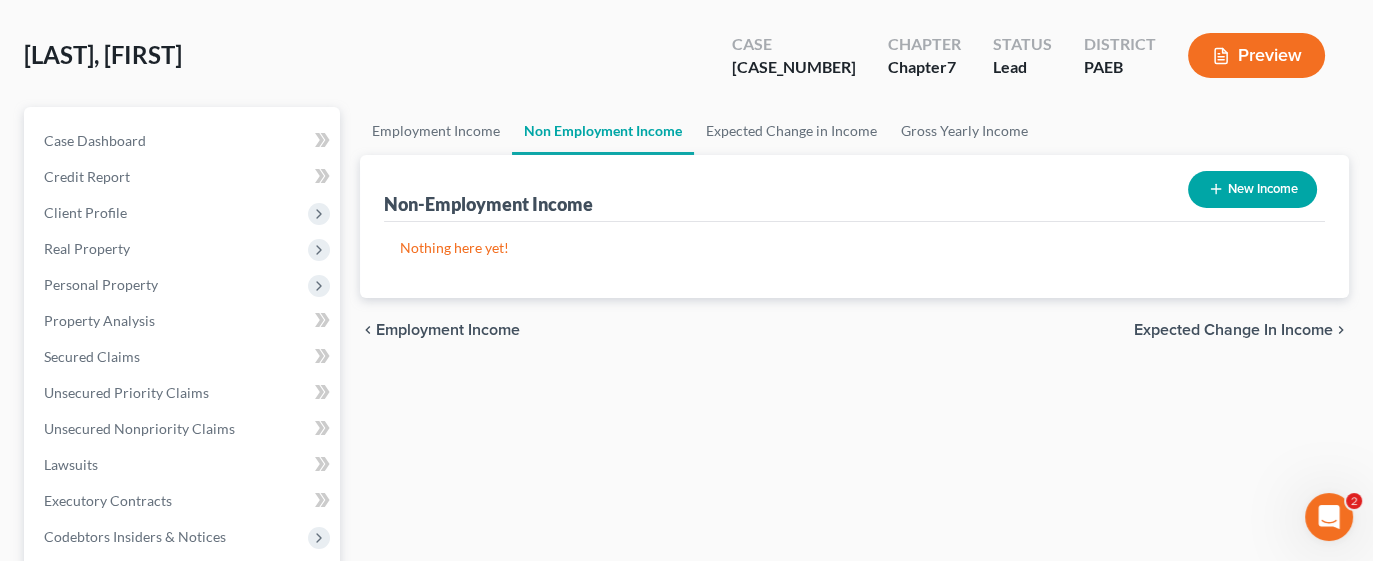 select on "0" 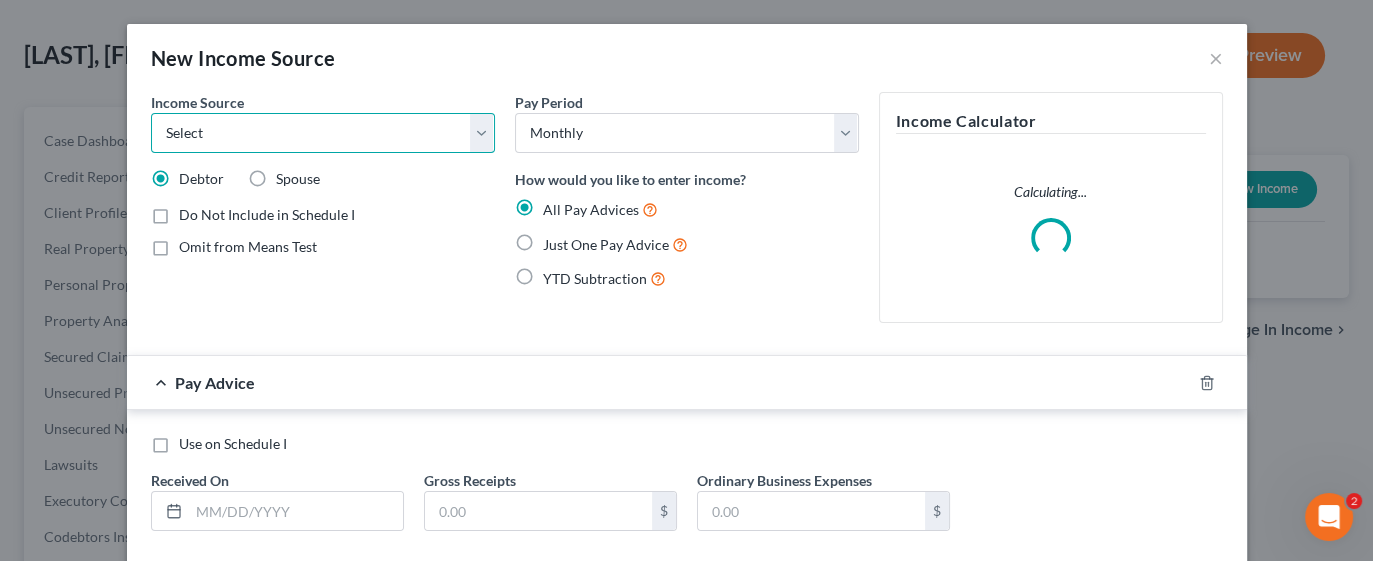 click on "Select Unemployment Disability (from employer) Pension Retirement Social Security / Social Security Disability Other Government Assistance Interests, Dividends or Royalties Child / Family Support Contributions to Household Property / Rental Business, Professional or Farm Alimony / Maintenance Payments Military Disability Benefits Other Monthly Income" at bounding box center [323, 133] 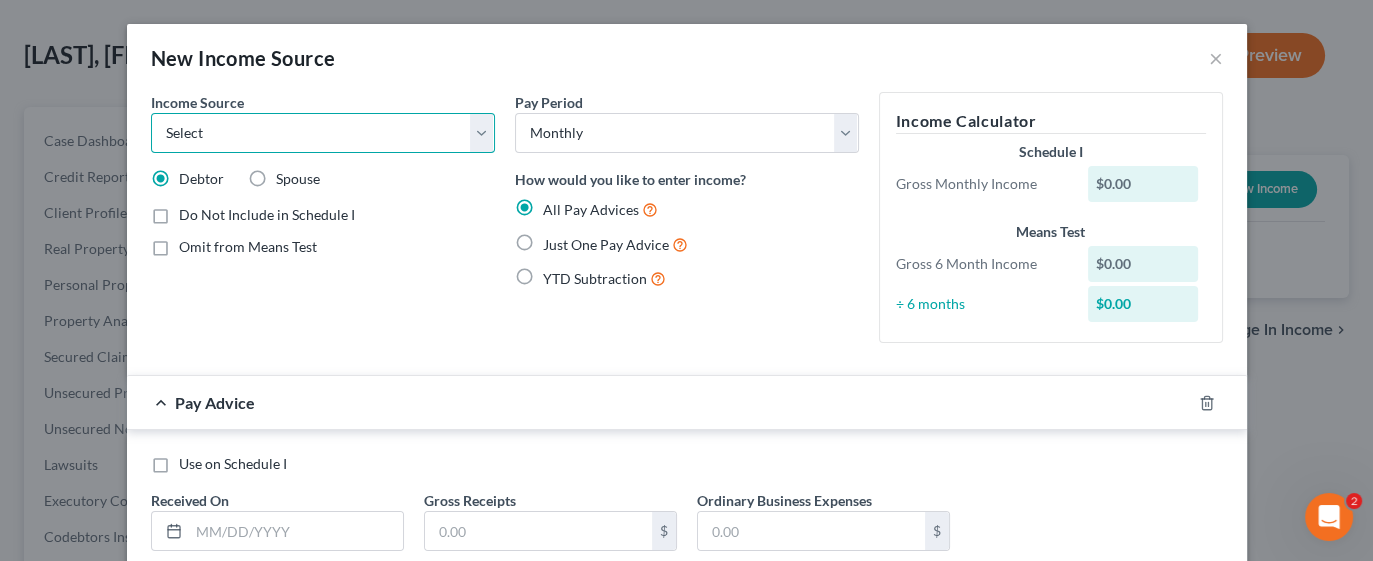 select on "5" 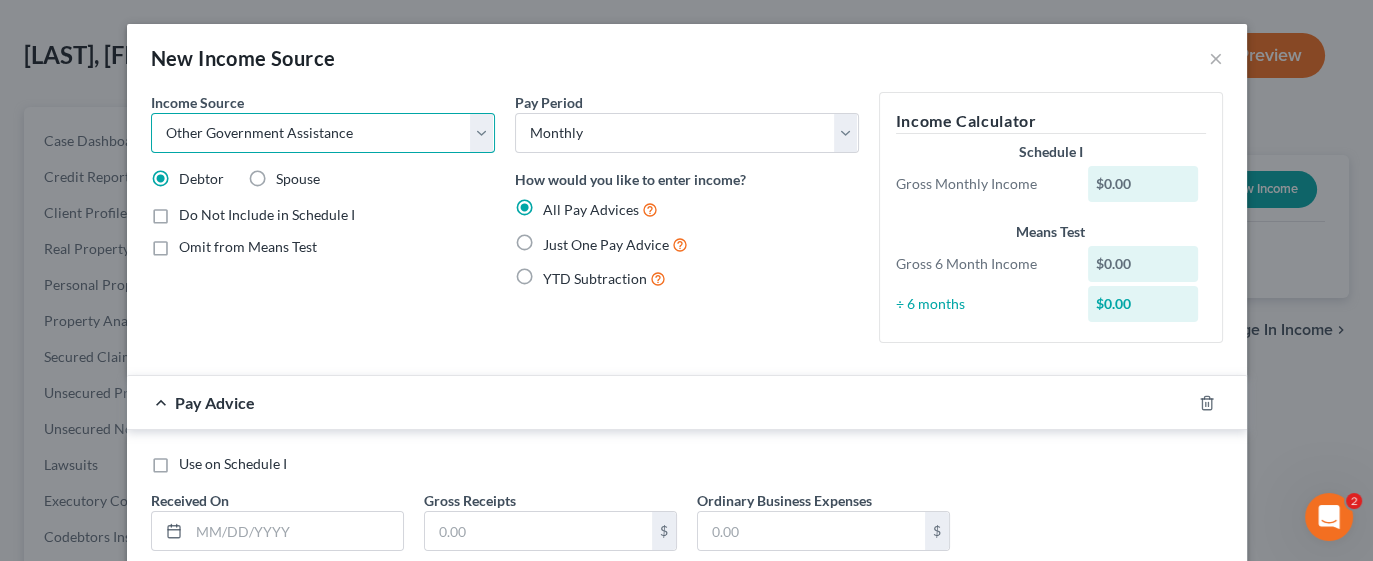 click on "Select Unemployment Disability (from employer) Pension Retirement Social Security / Social Security Disability Other Government Assistance Interests, Dividends or Royalties Child / Family Support Contributions to Household Property / Rental Business, Professional or Farm Alimony / Maintenance Payments Military Disability Benefits Other Monthly Income" at bounding box center (323, 133) 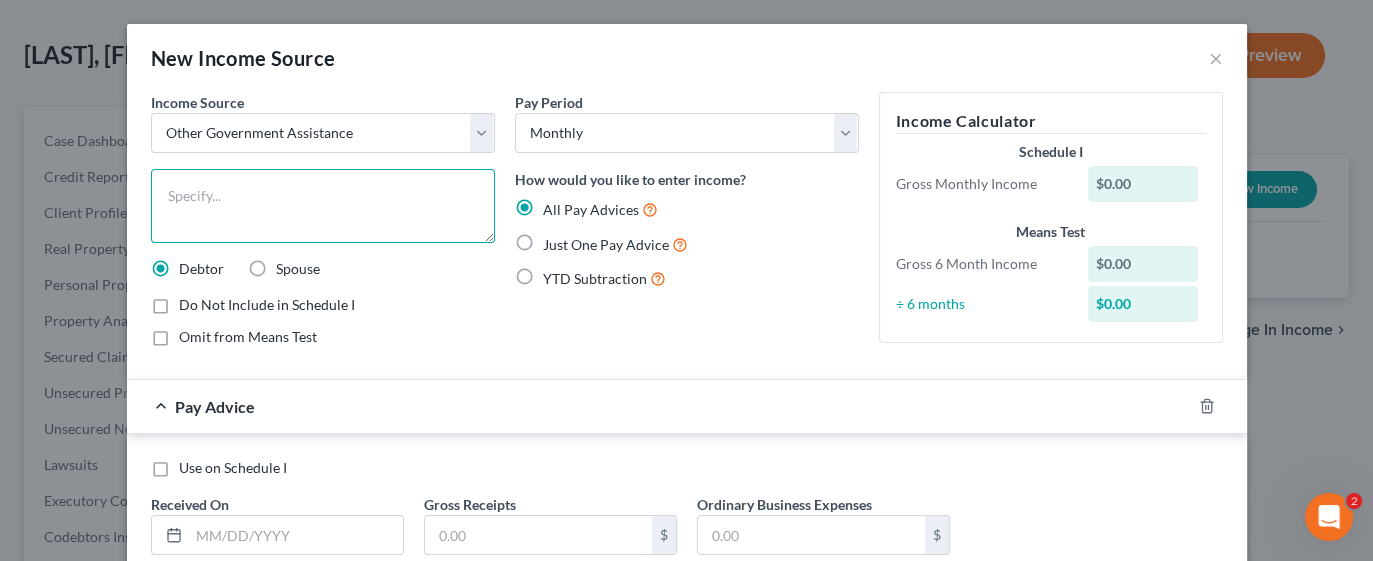click at bounding box center (323, 206) 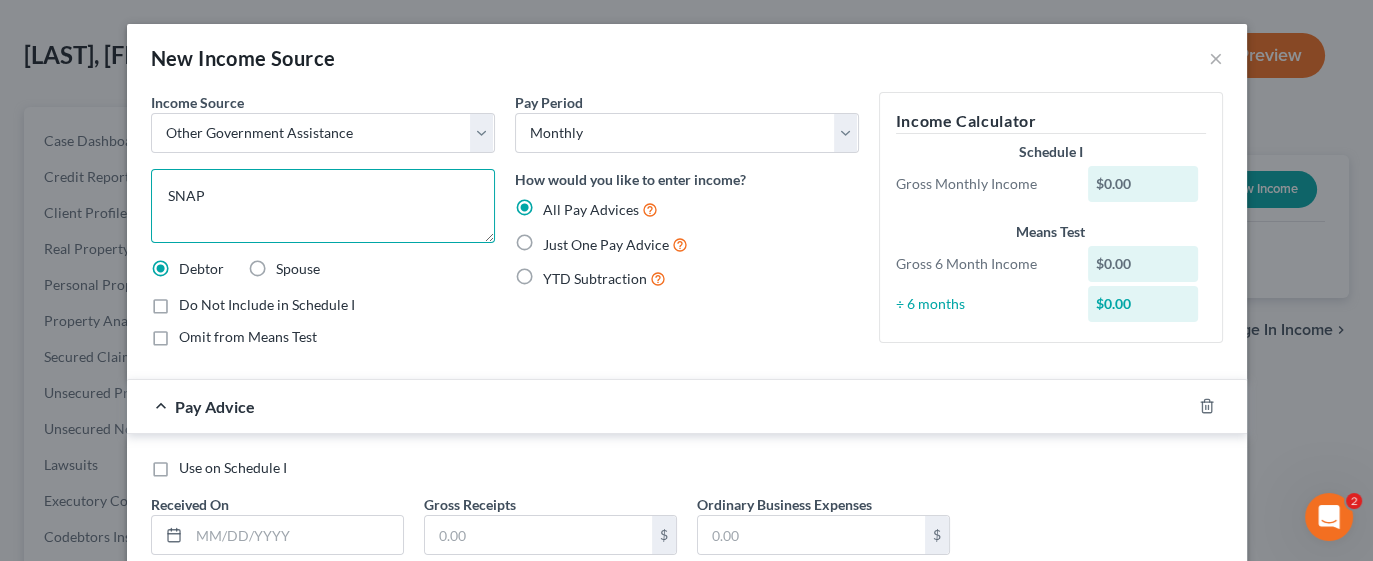 type on "SNAP" 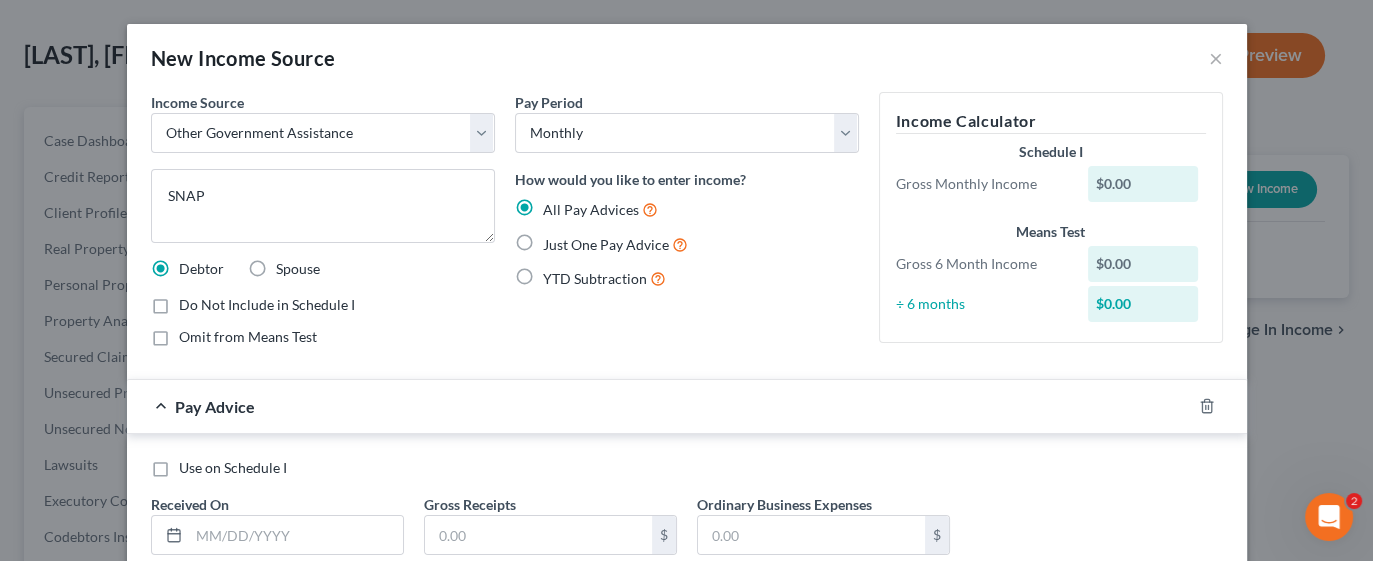 click on "Just One Pay Advice" at bounding box center [615, 244] 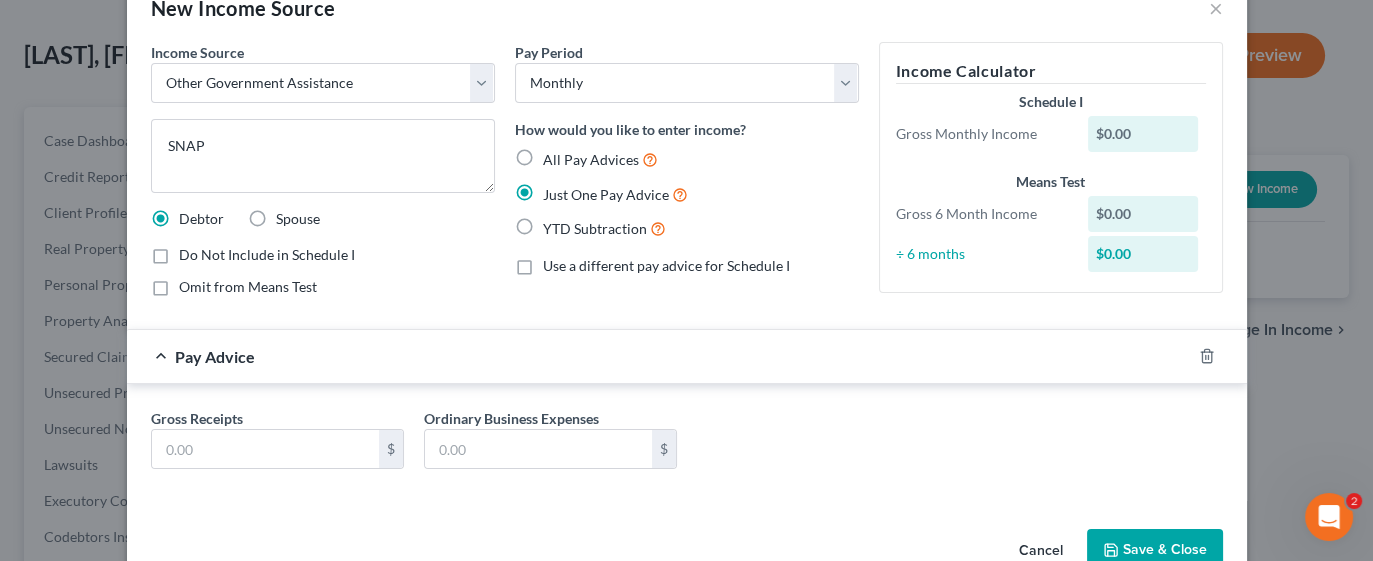 scroll, scrollTop: 96, scrollLeft: 0, axis: vertical 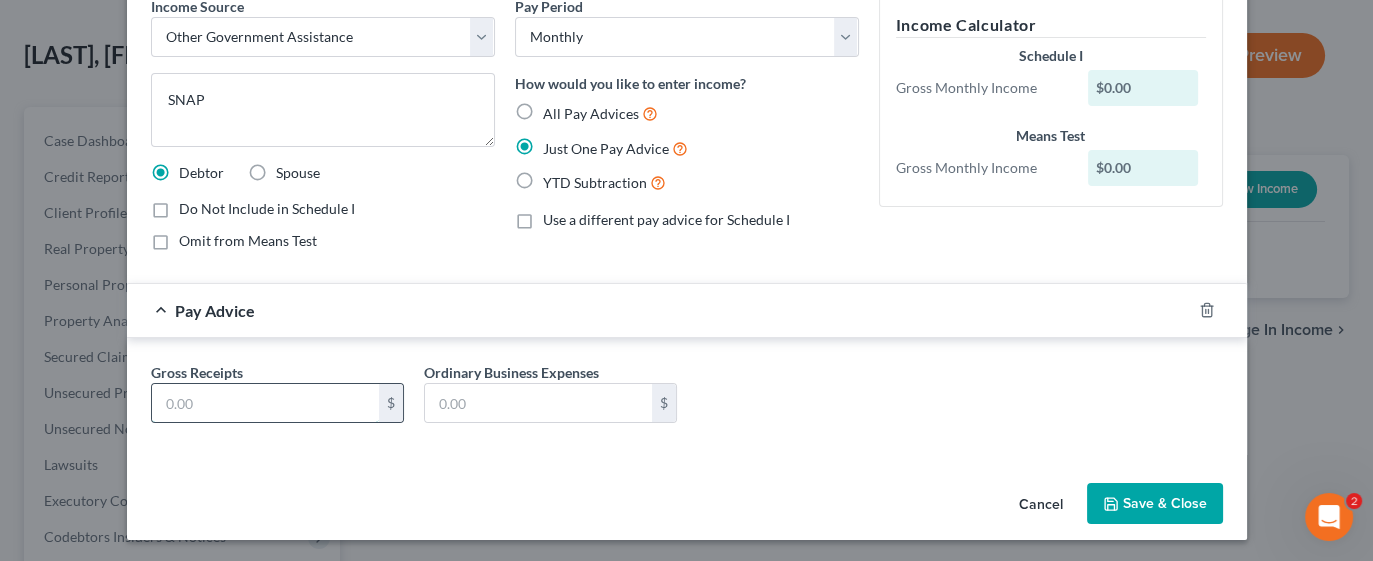 click at bounding box center (265, 403) 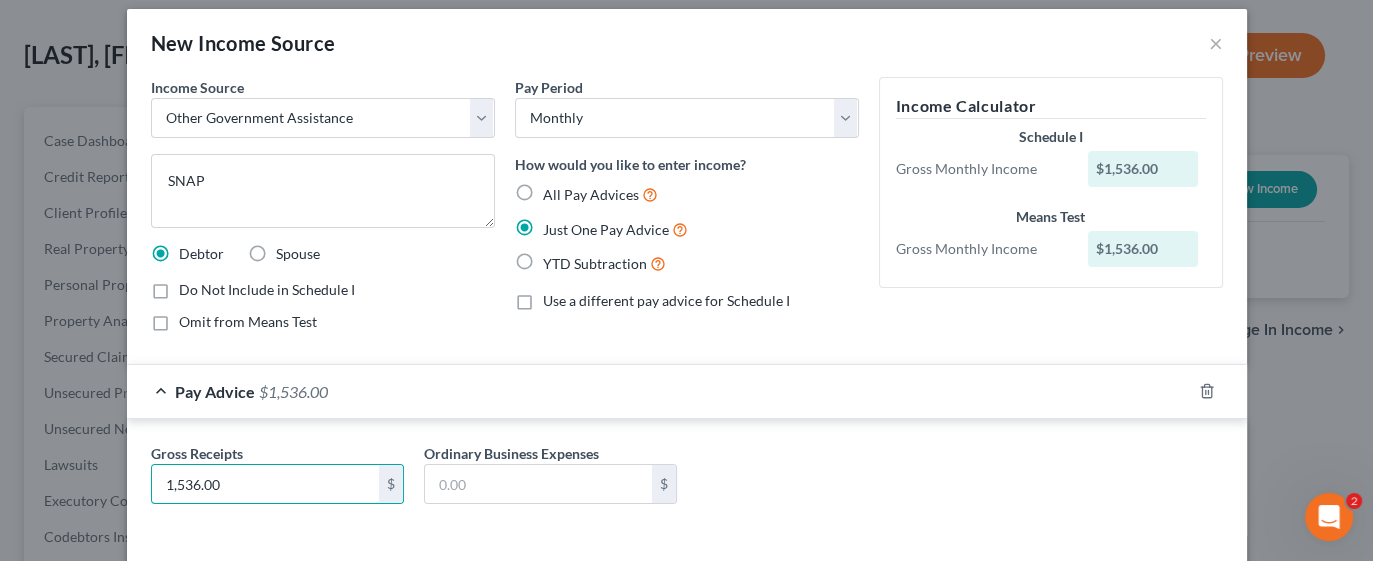 scroll, scrollTop: 96, scrollLeft: 0, axis: vertical 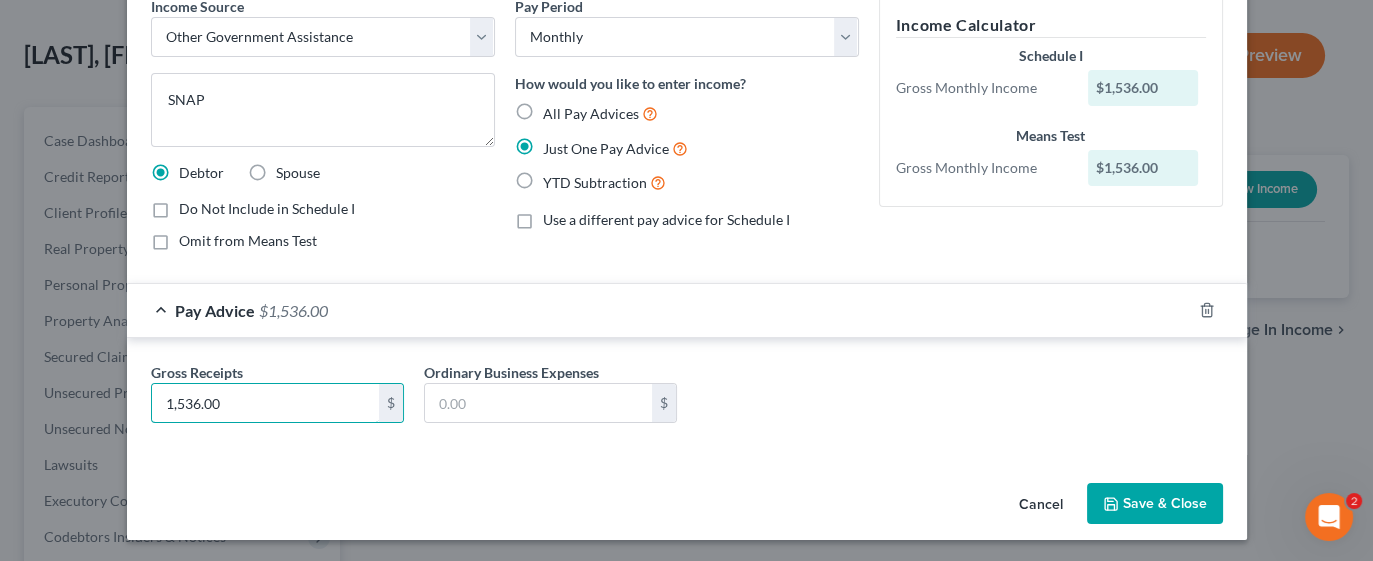 type on "1,536.00" 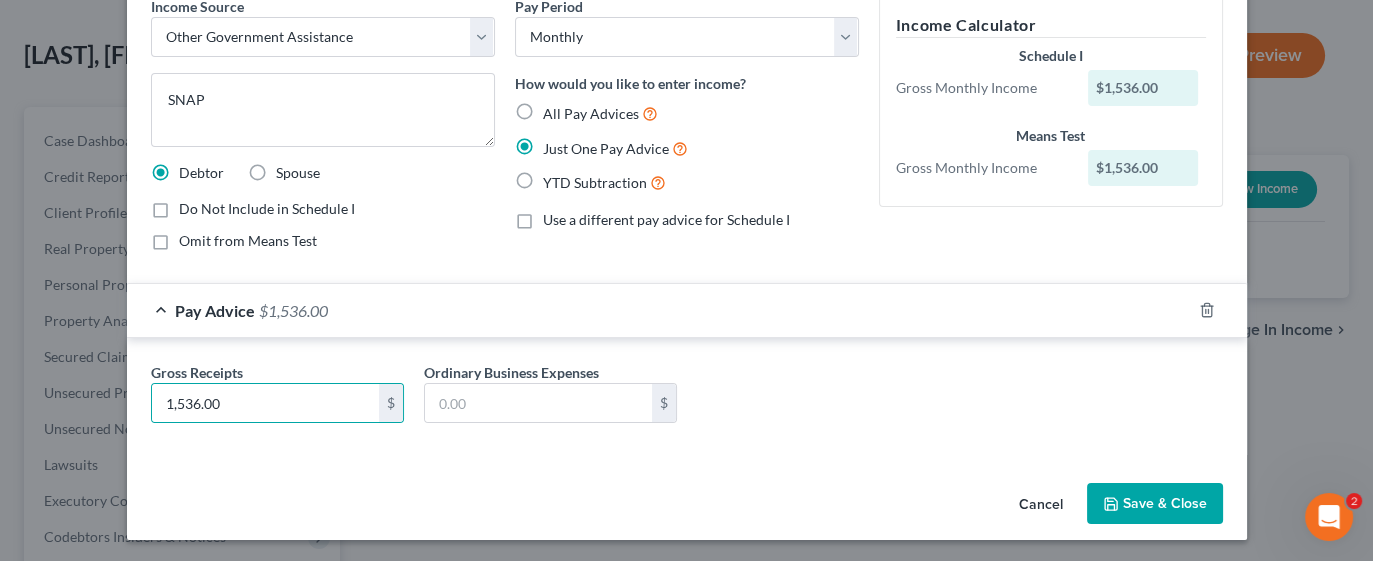 click on "Save & Close" at bounding box center (1155, 504) 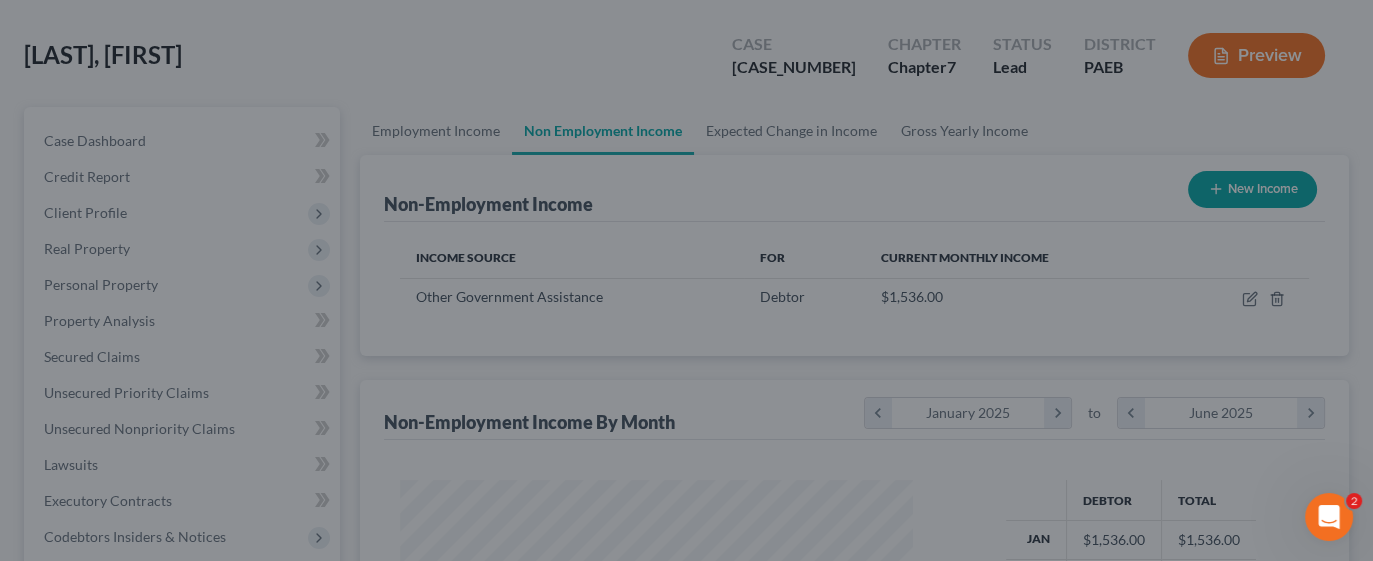 scroll, scrollTop: 999643, scrollLeft: 999455, axis: both 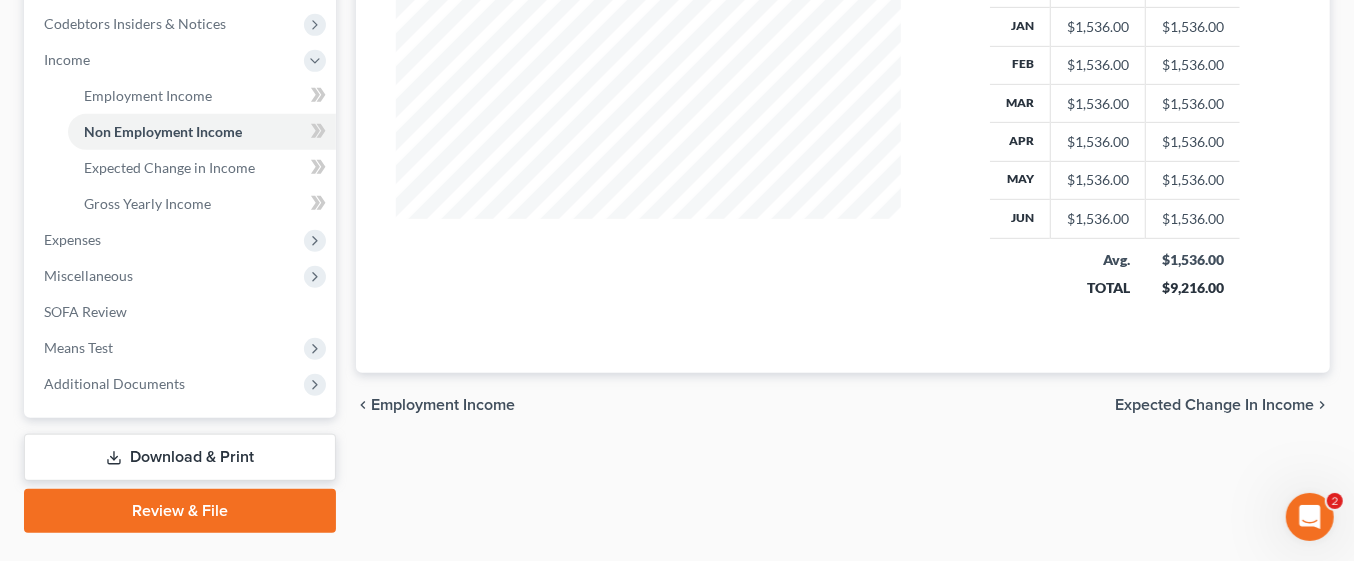 click on "Expected Change in Income" at bounding box center [1214, 405] 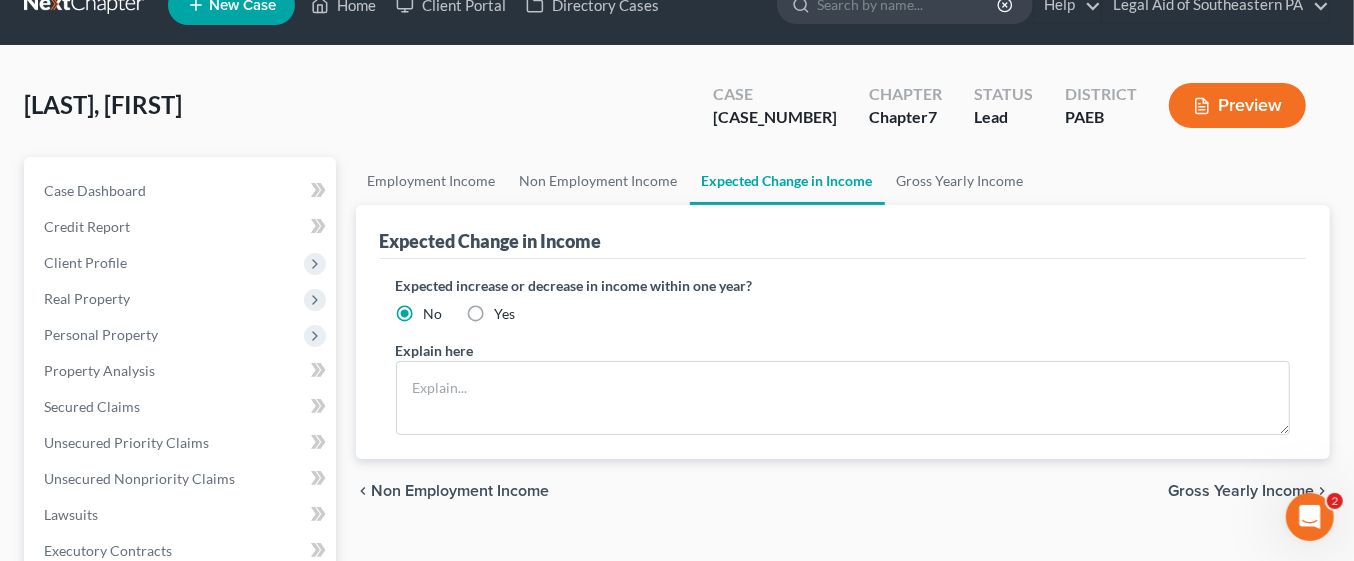 scroll, scrollTop: 0, scrollLeft: 0, axis: both 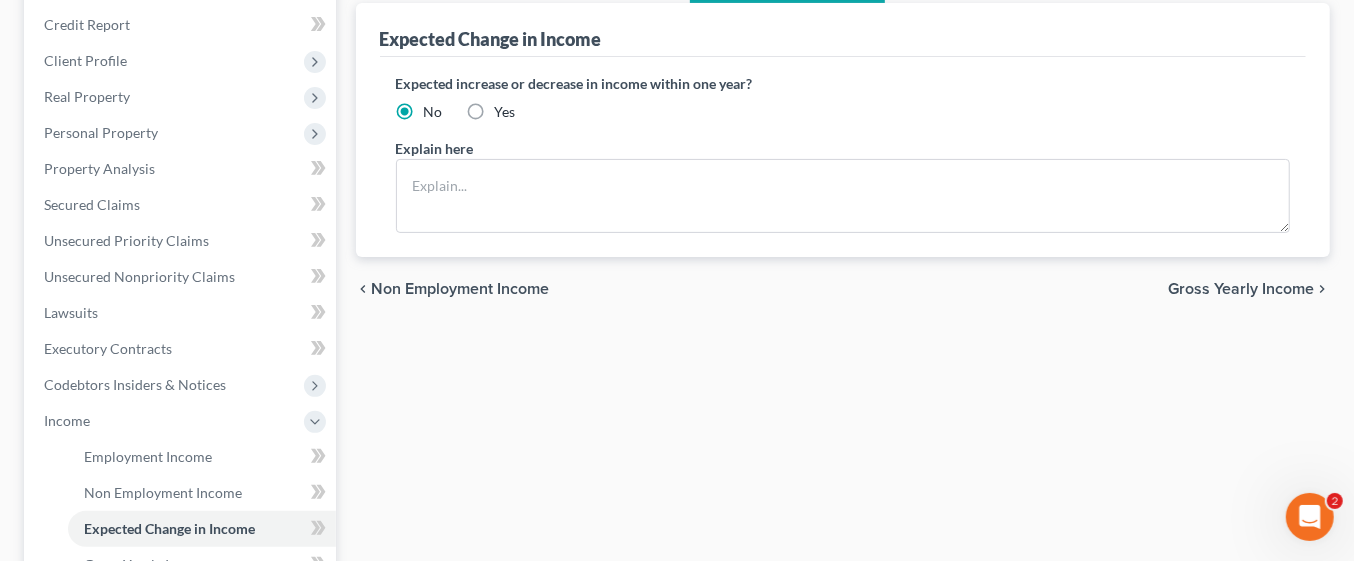 click on "Gross Yearly Income" at bounding box center (1241, 289) 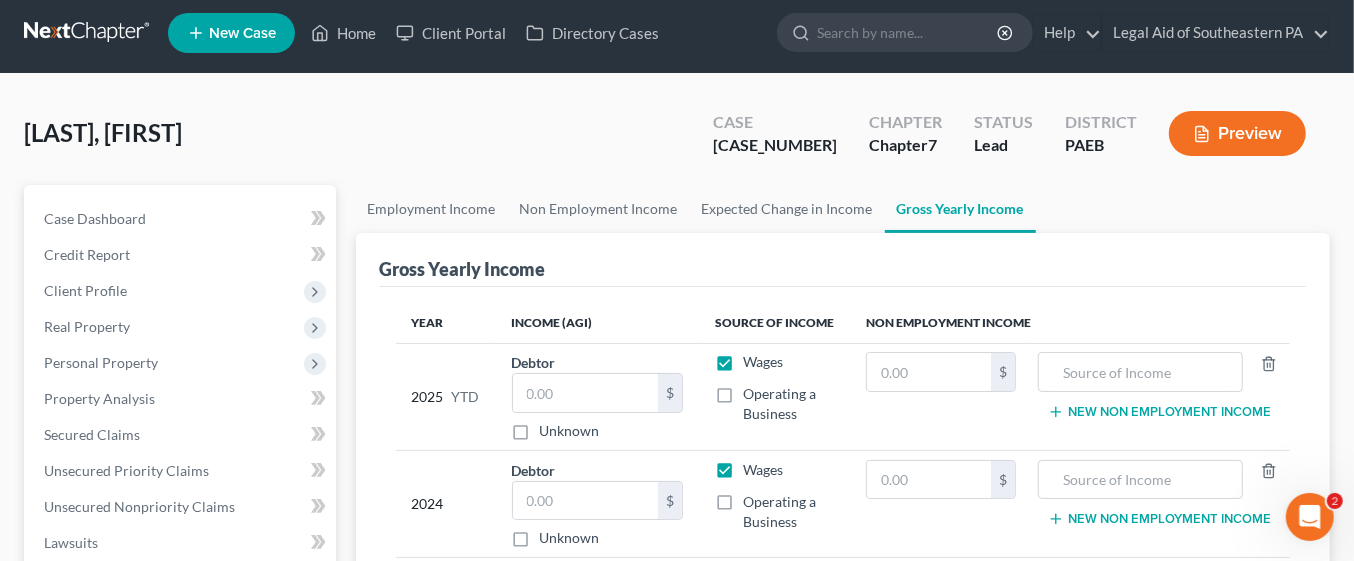 scroll, scrollTop: 0, scrollLeft: 0, axis: both 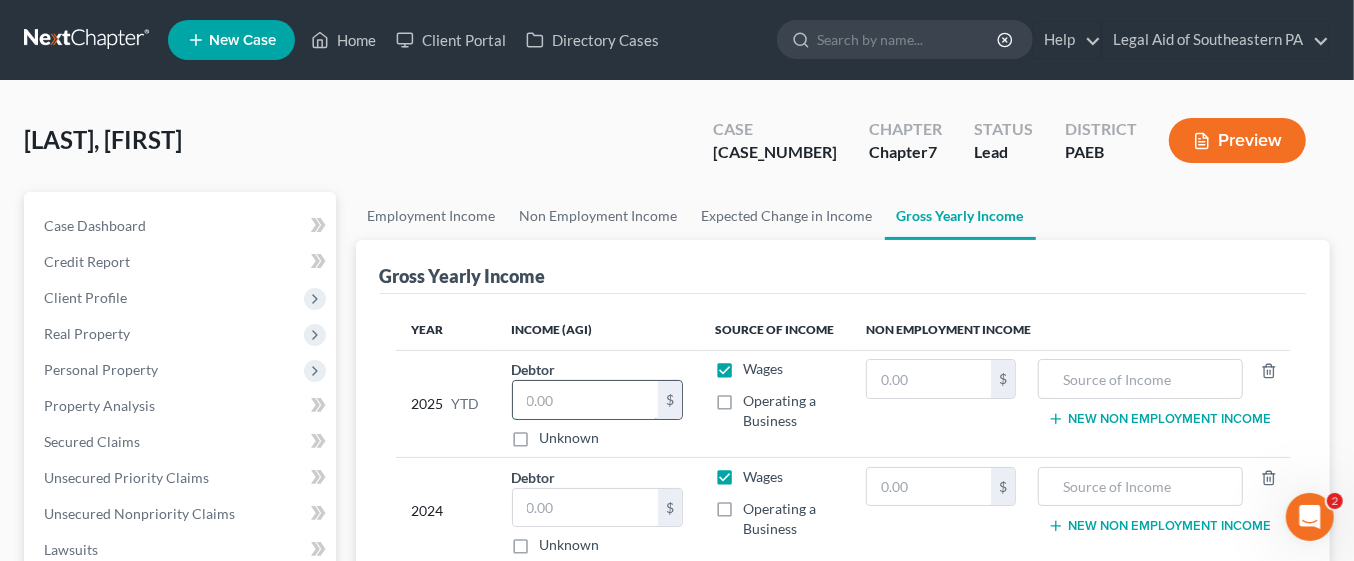 click at bounding box center (586, 400) 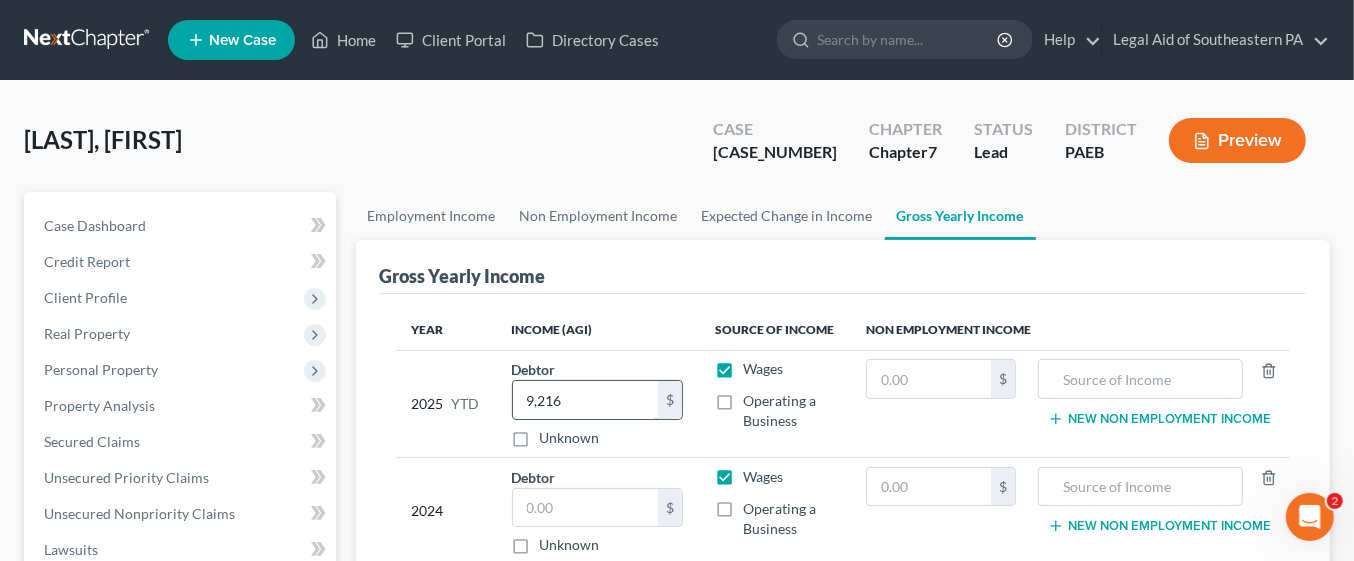 type on "9,216" 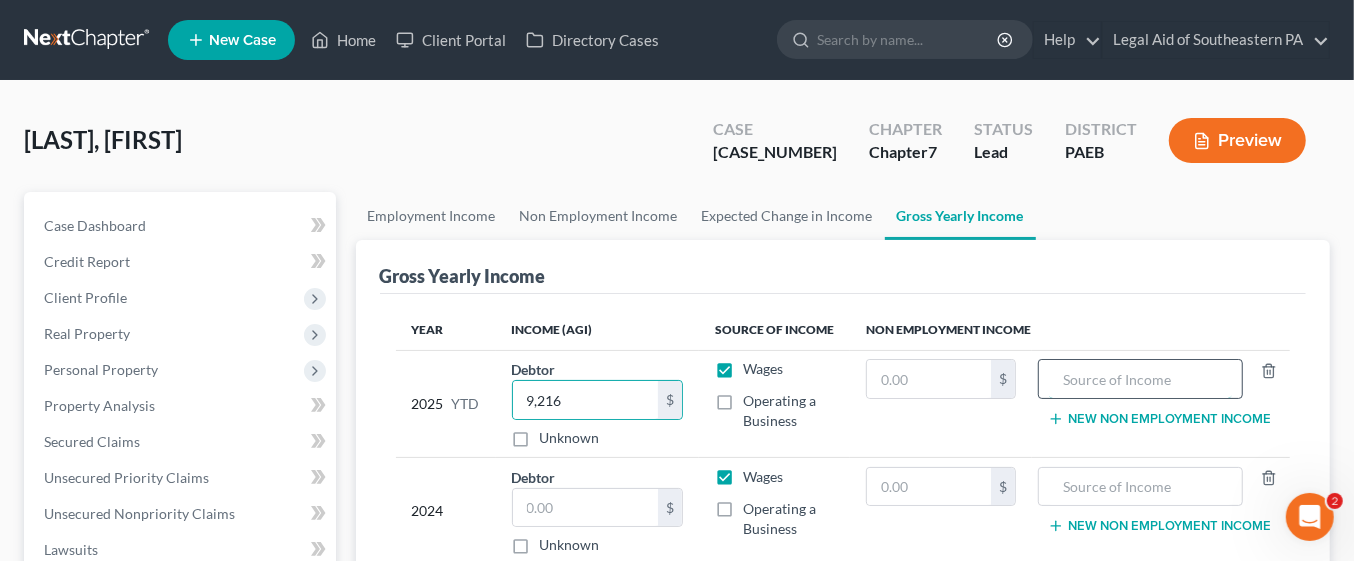 click at bounding box center [1140, 379] 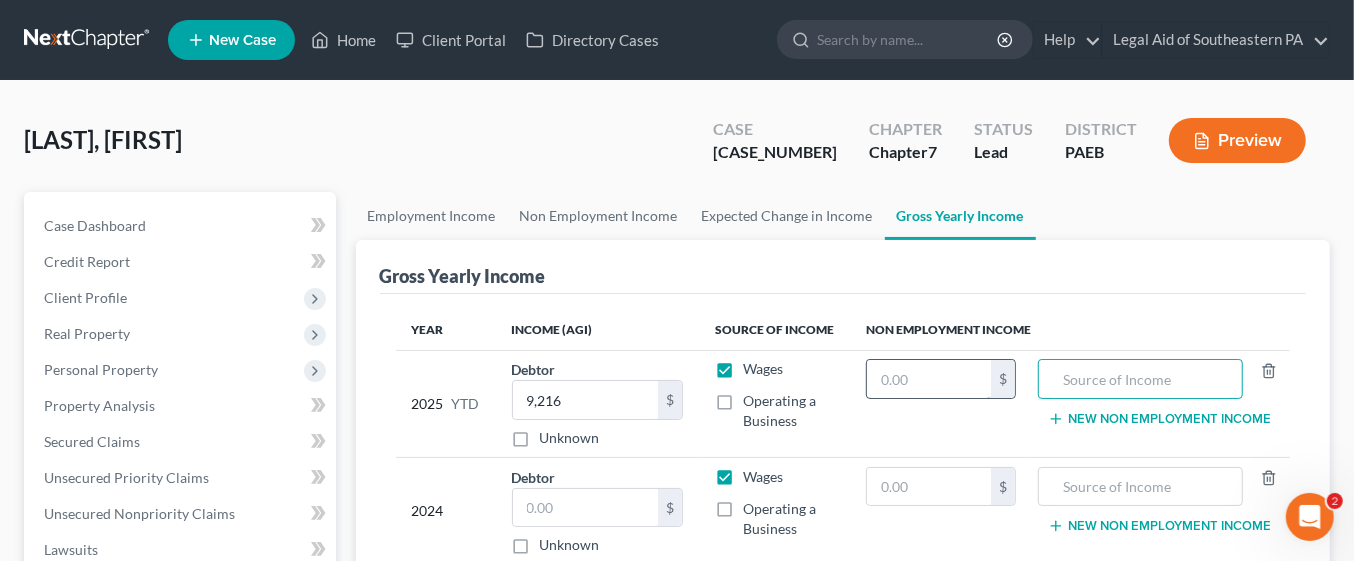 click at bounding box center (929, 379) 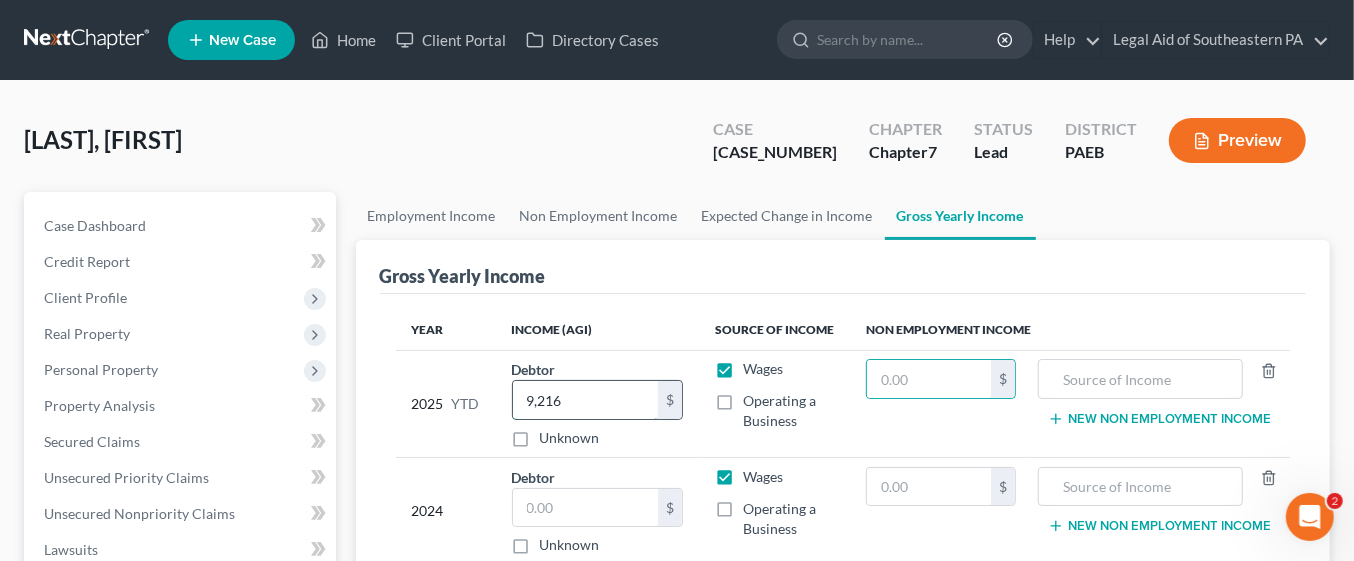 click on "9,216" at bounding box center [586, 400] 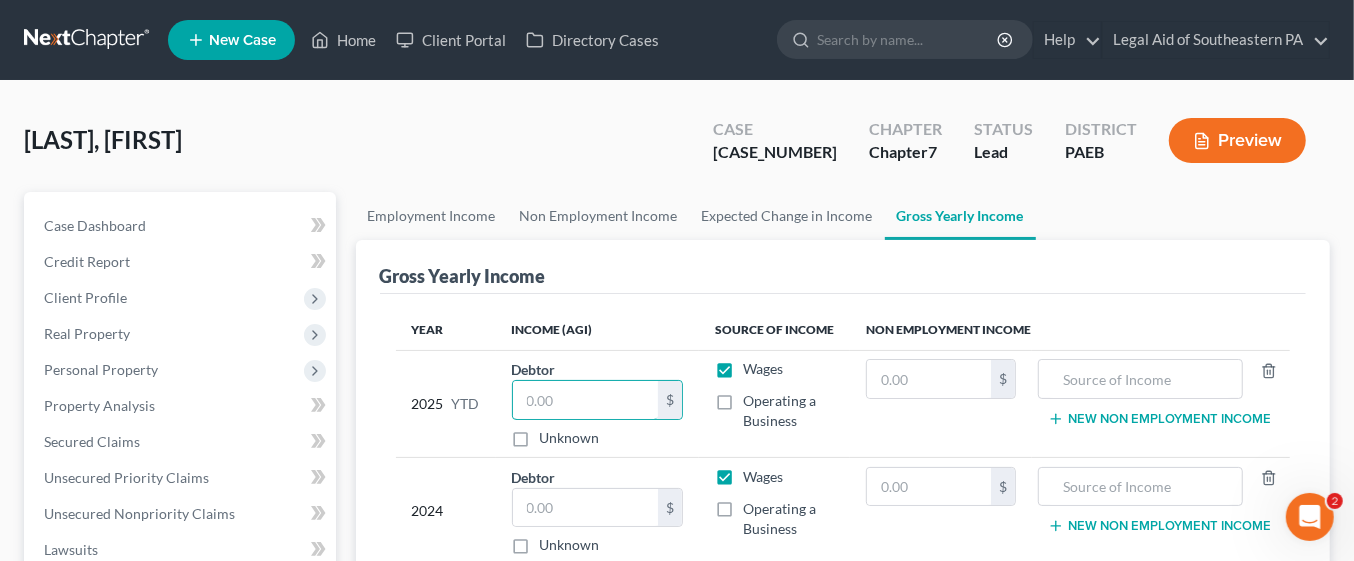 type 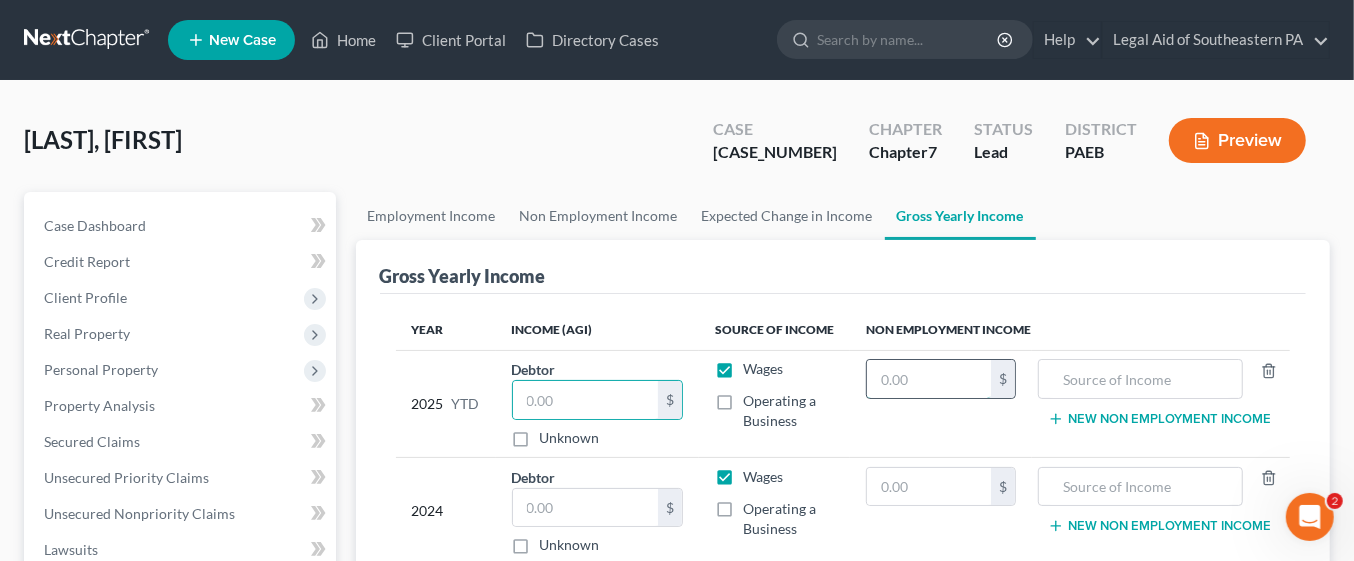 click at bounding box center [929, 379] 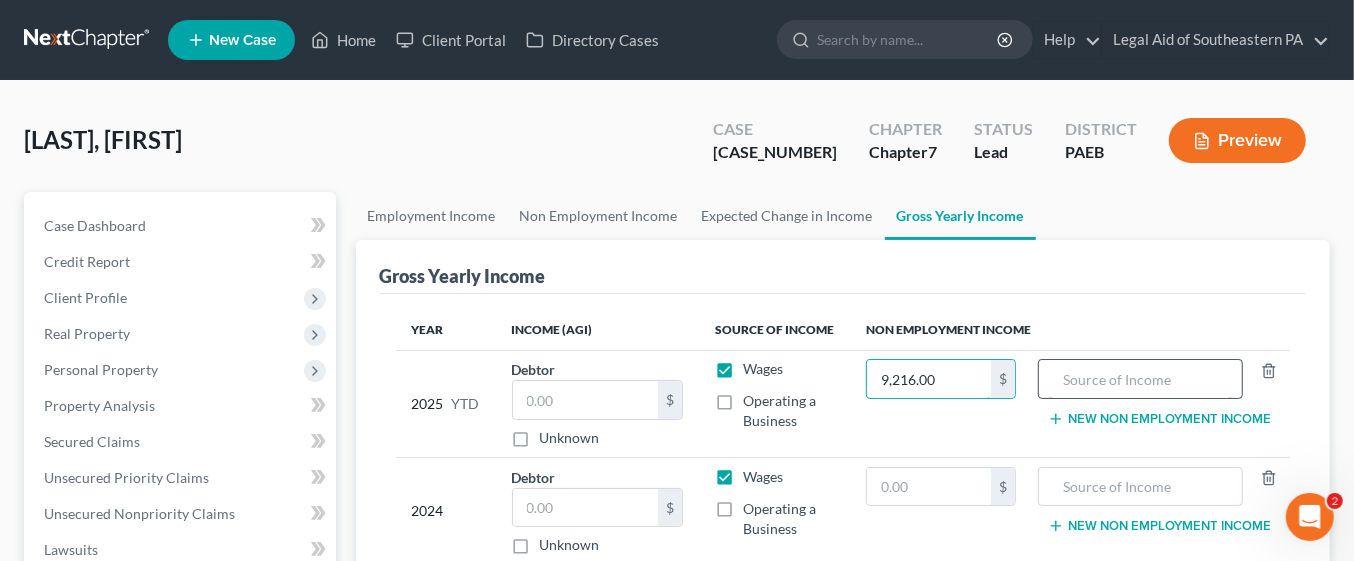 type on "9,216.00" 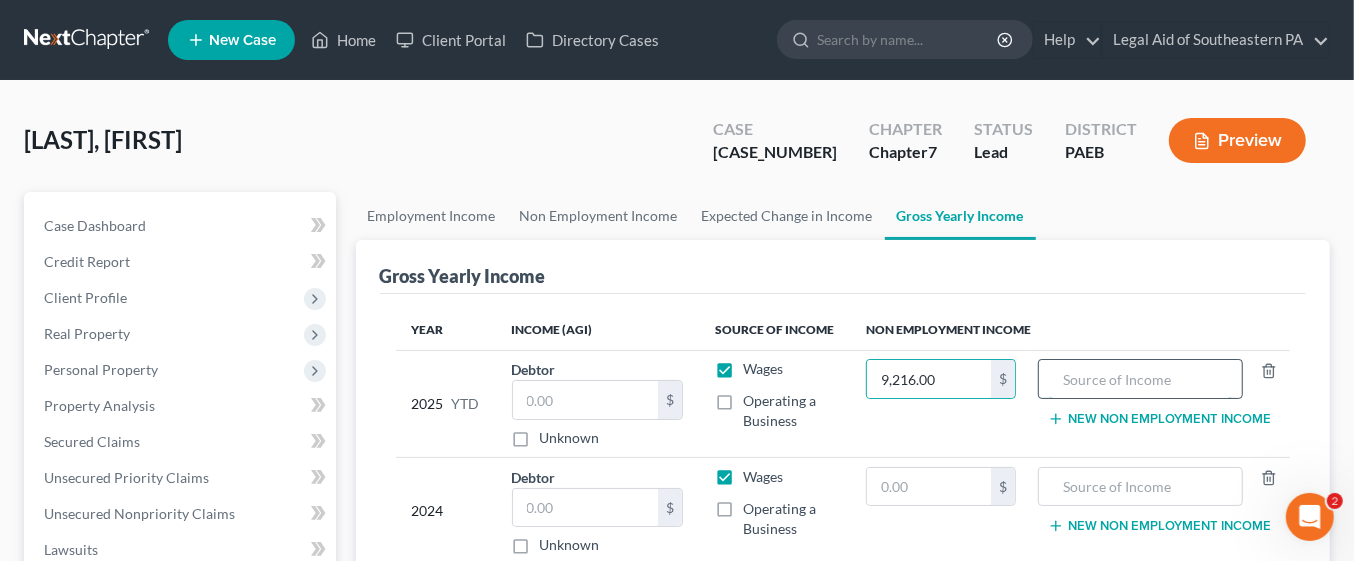 click at bounding box center (1140, 379) 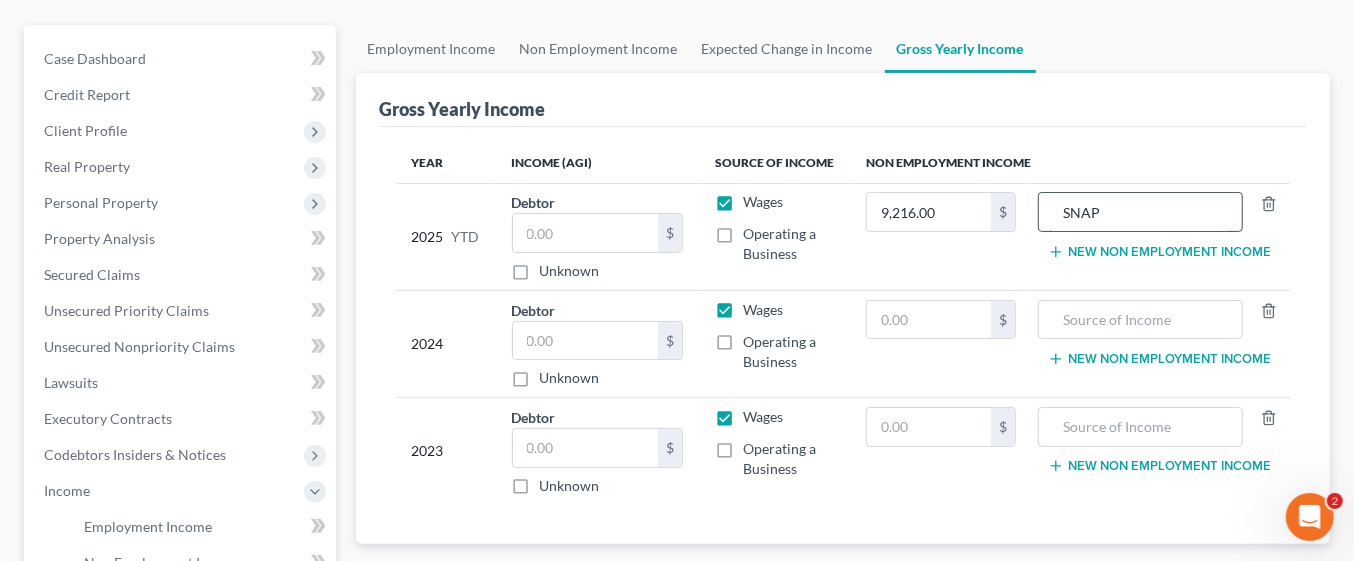 scroll, scrollTop: 192, scrollLeft: 0, axis: vertical 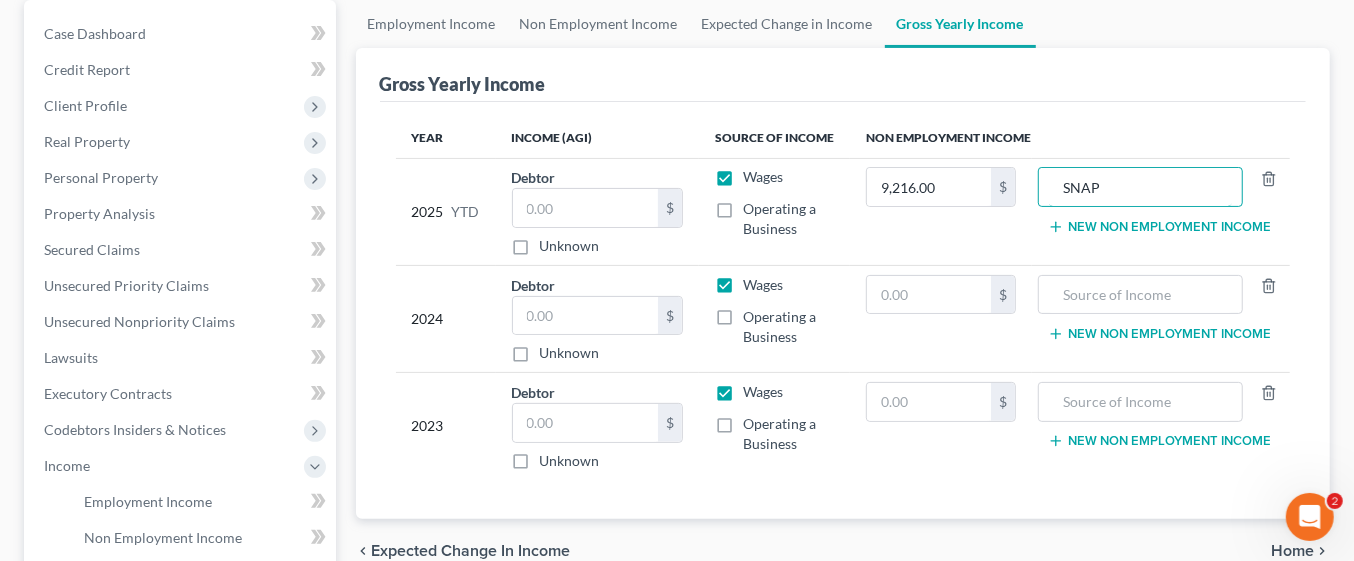 type on "SNAP" 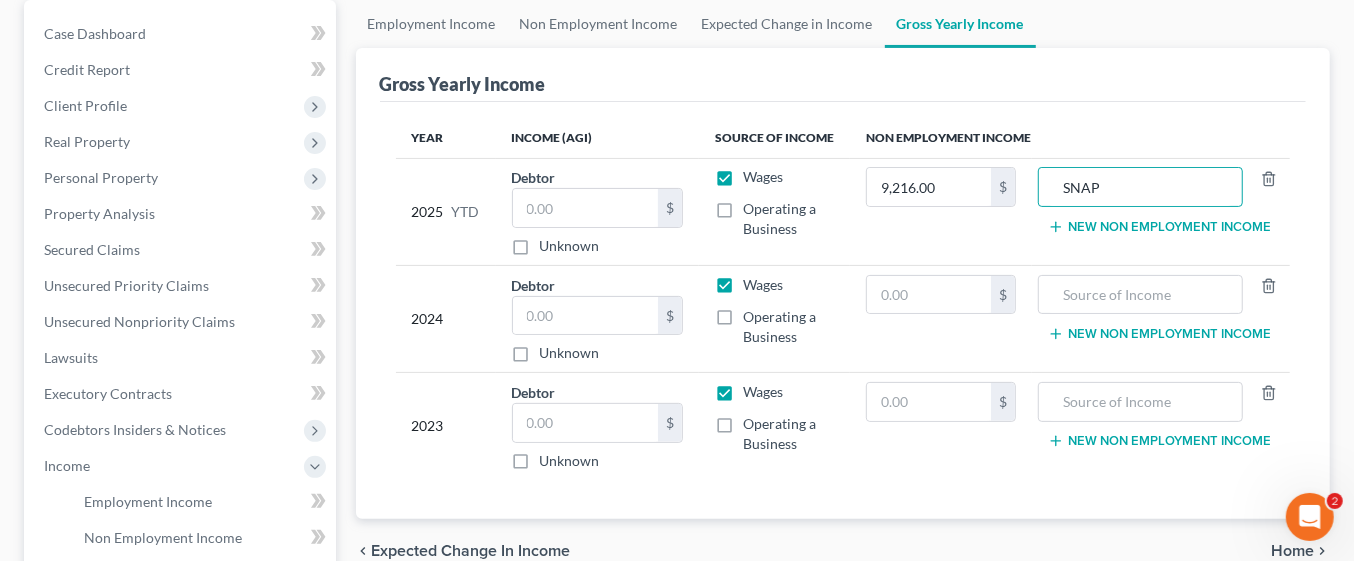 click on "Wages" at bounding box center (763, 177) 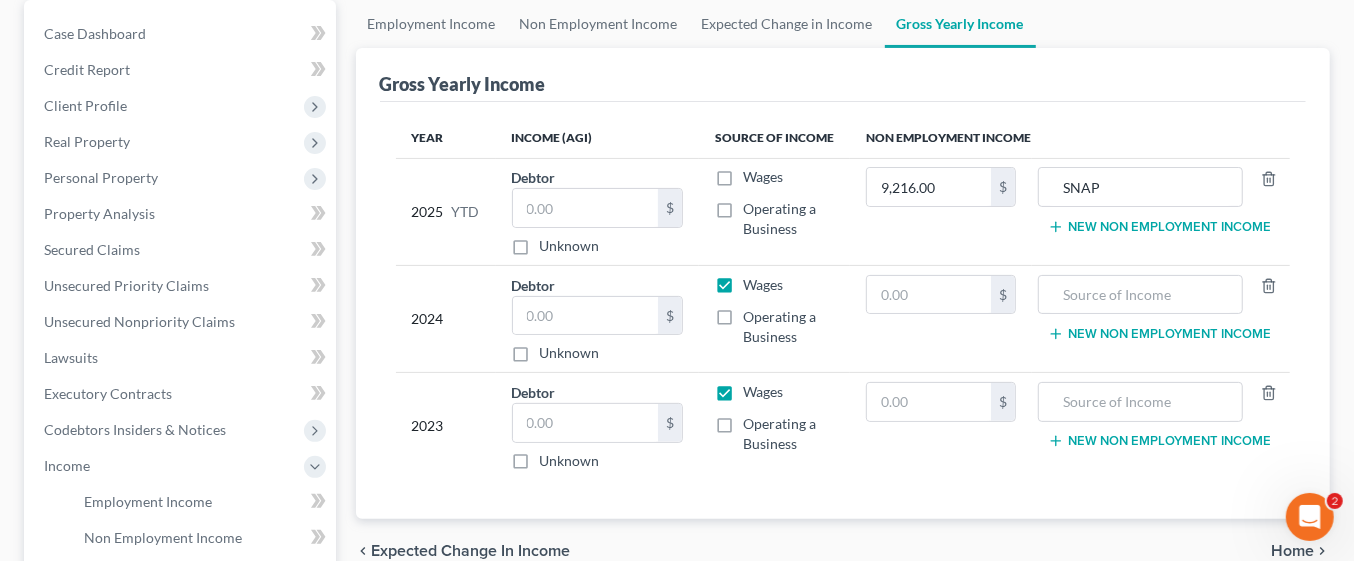 click on "Wages" at bounding box center [763, 285] 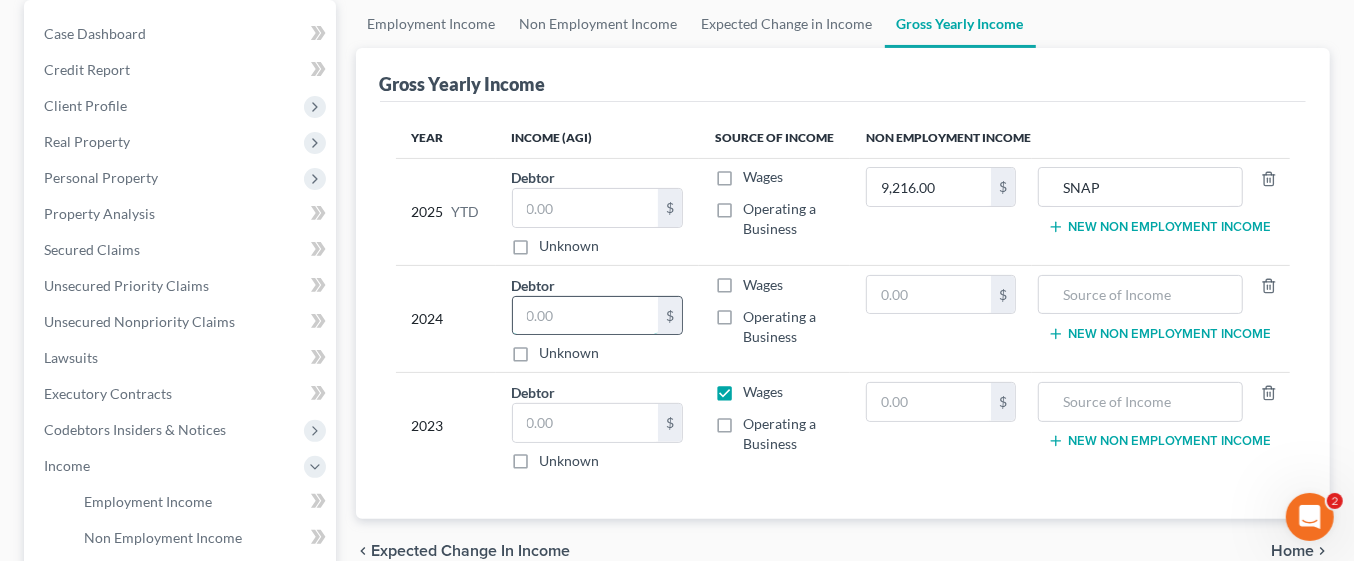 click at bounding box center [586, 316] 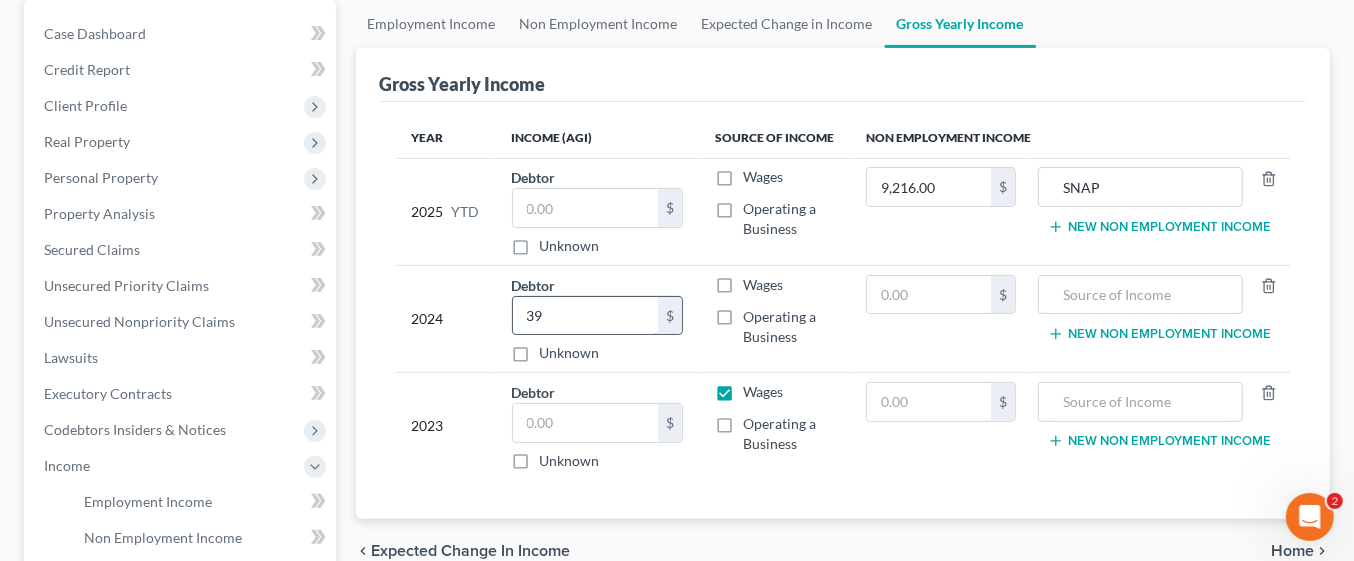 type on "3" 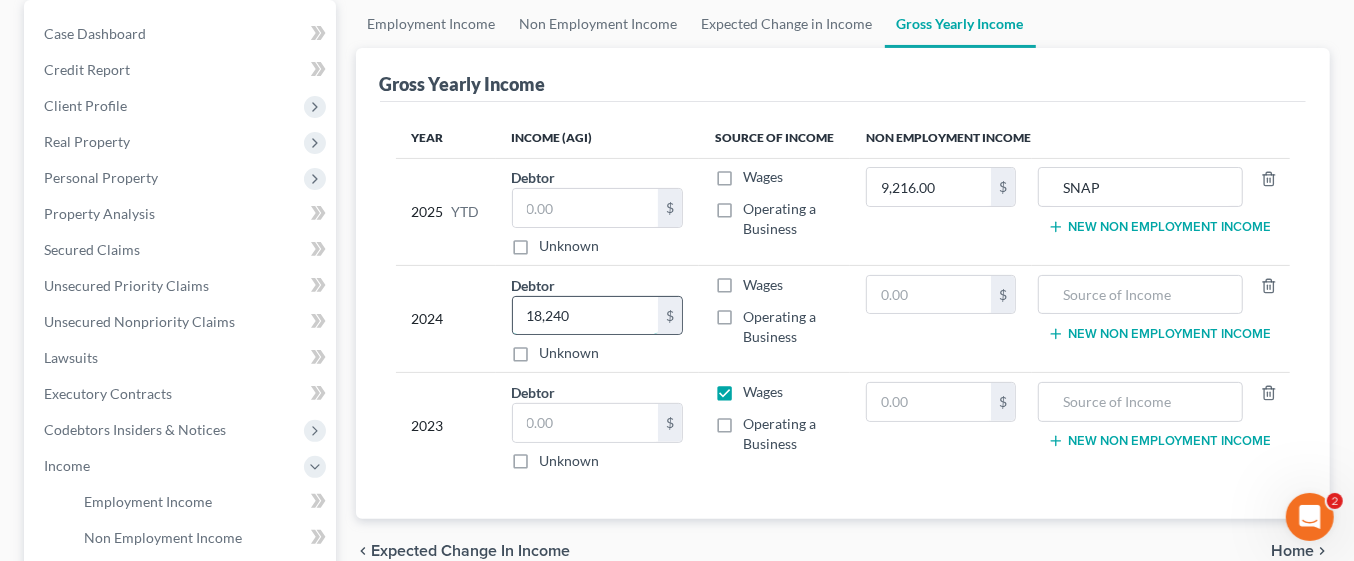 type on "18,240" 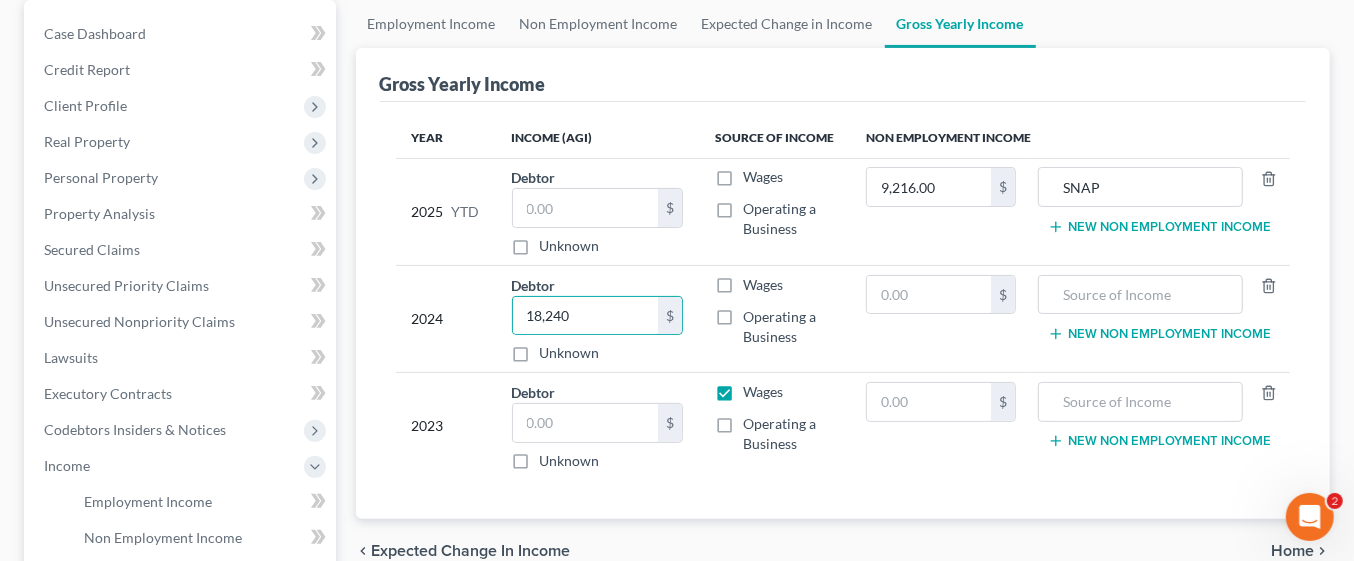 click on "Wages" at bounding box center (763, 285) 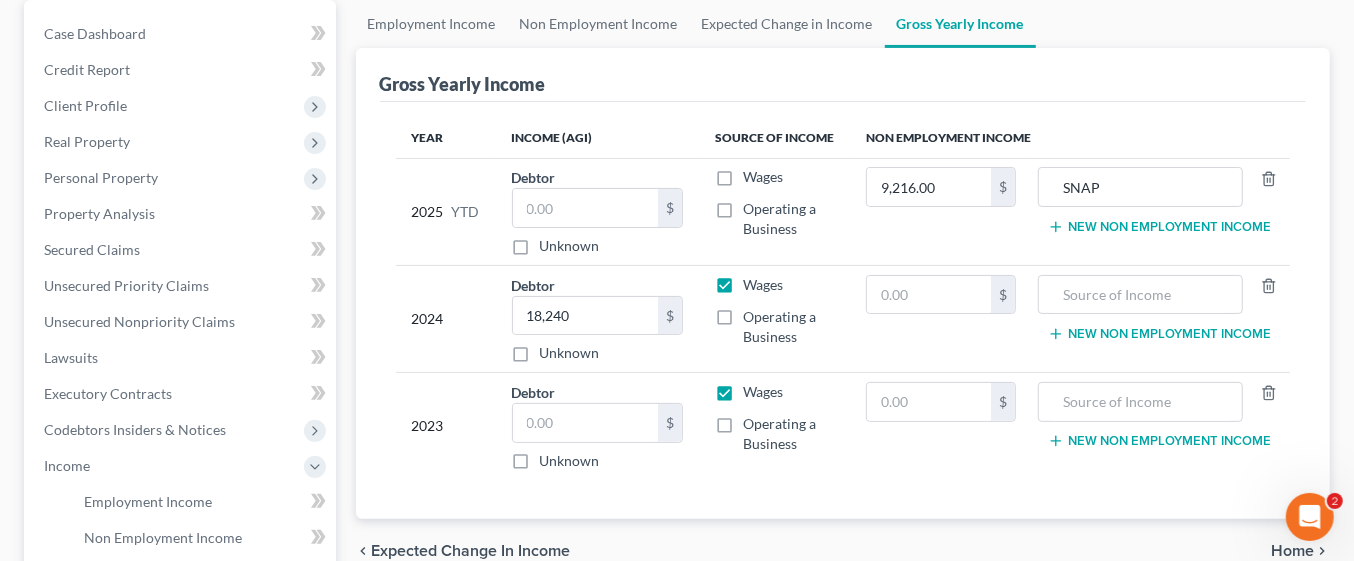 click on "Wages" at bounding box center [763, 392] 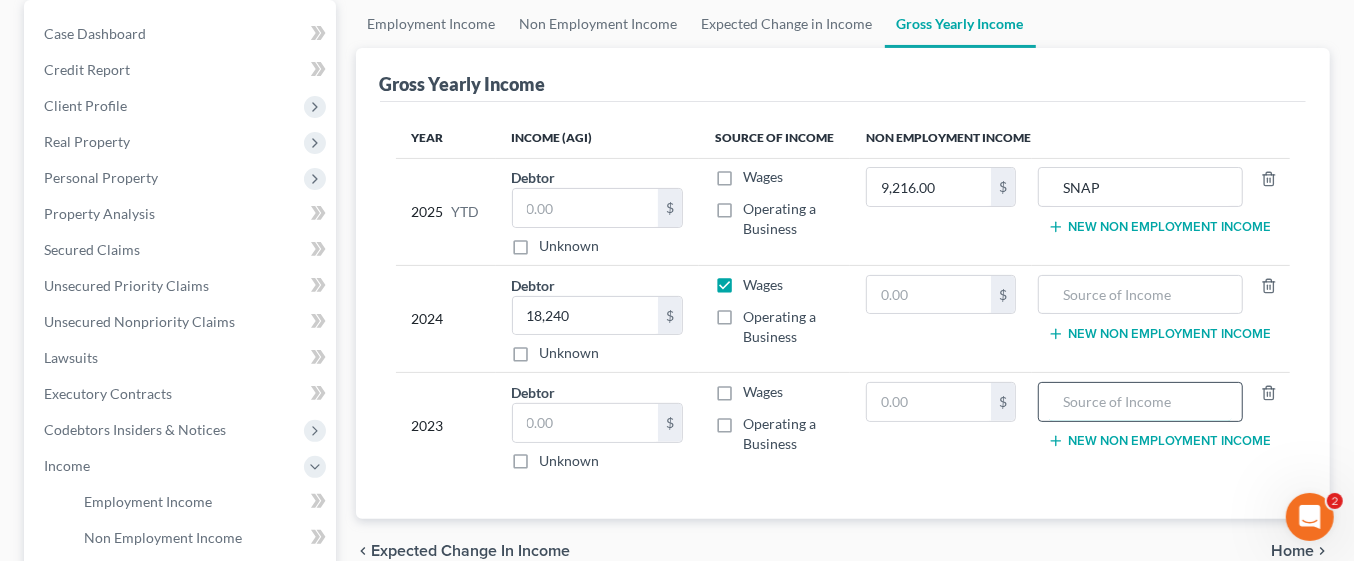 click at bounding box center (1140, 402) 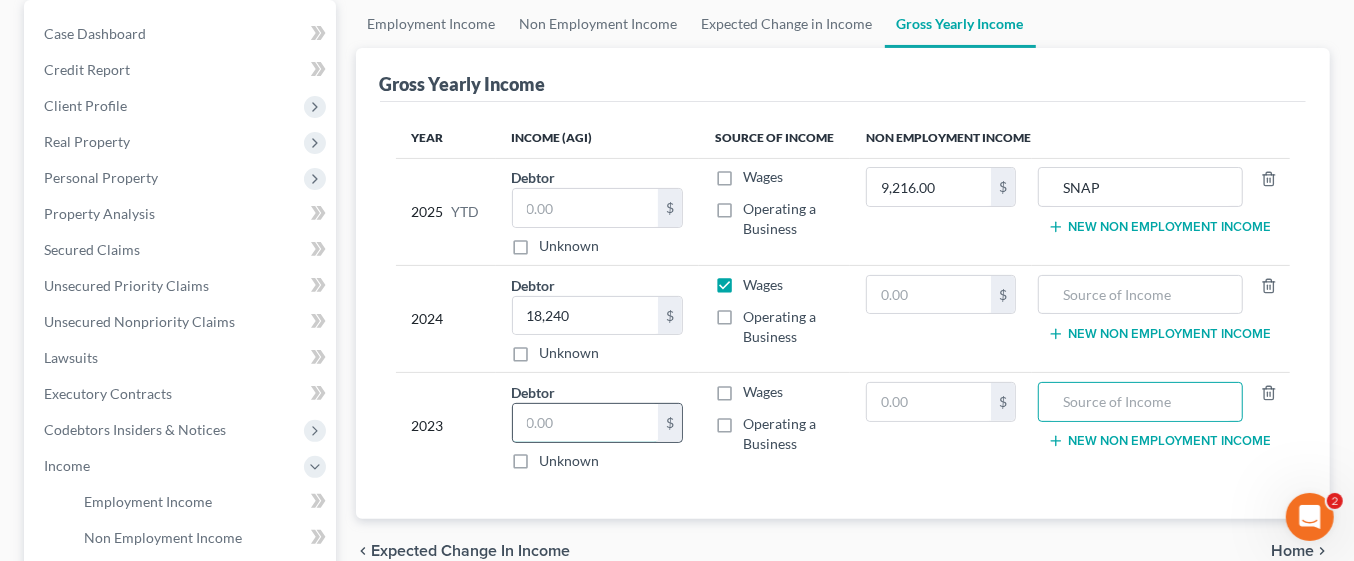 click at bounding box center (586, 423) 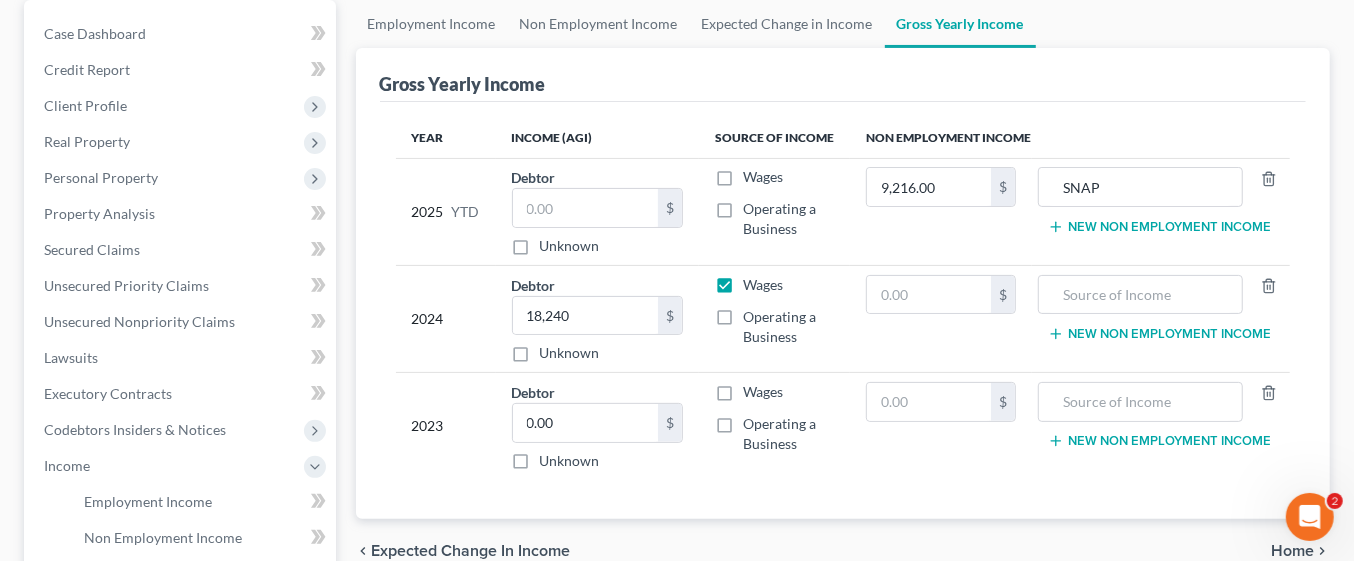 click on "[LAST], [FIRST] Upgraded Case [CASE_NUMBER] Chapter Chapter  7 Status Lead District PAEB Preview Petition Navigation
Case Dashboard
Payments
Invoices
Payments
Payments
Credit Report
Home" at bounding box center [677, 434] 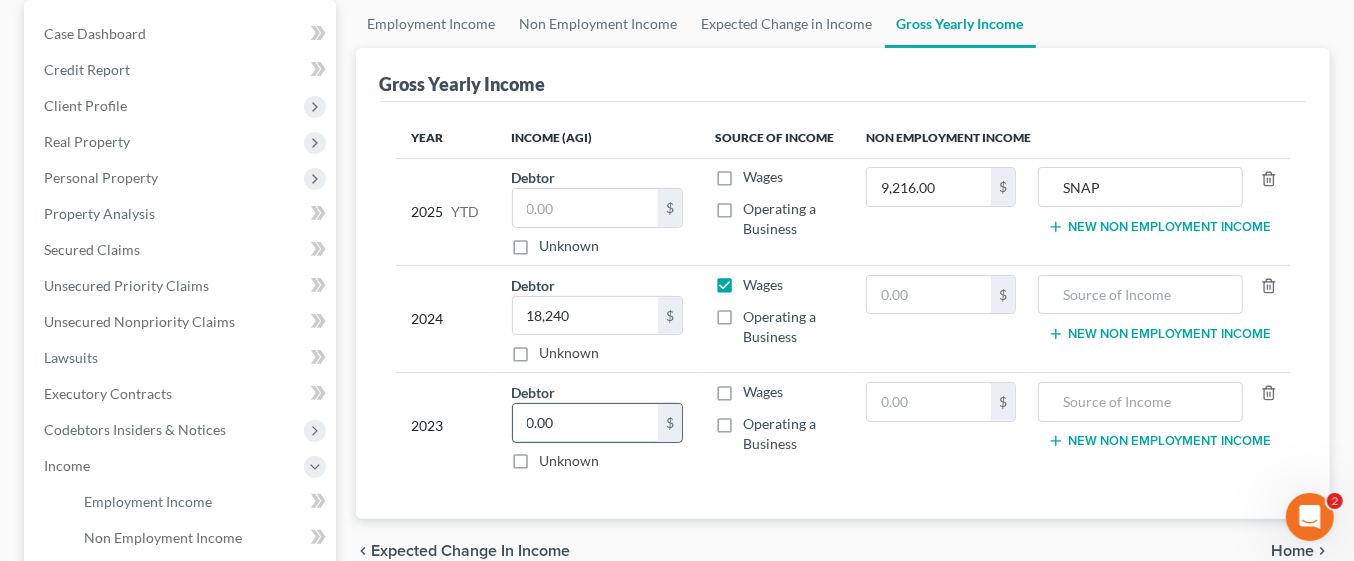 click on "0.00" at bounding box center [586, 423] 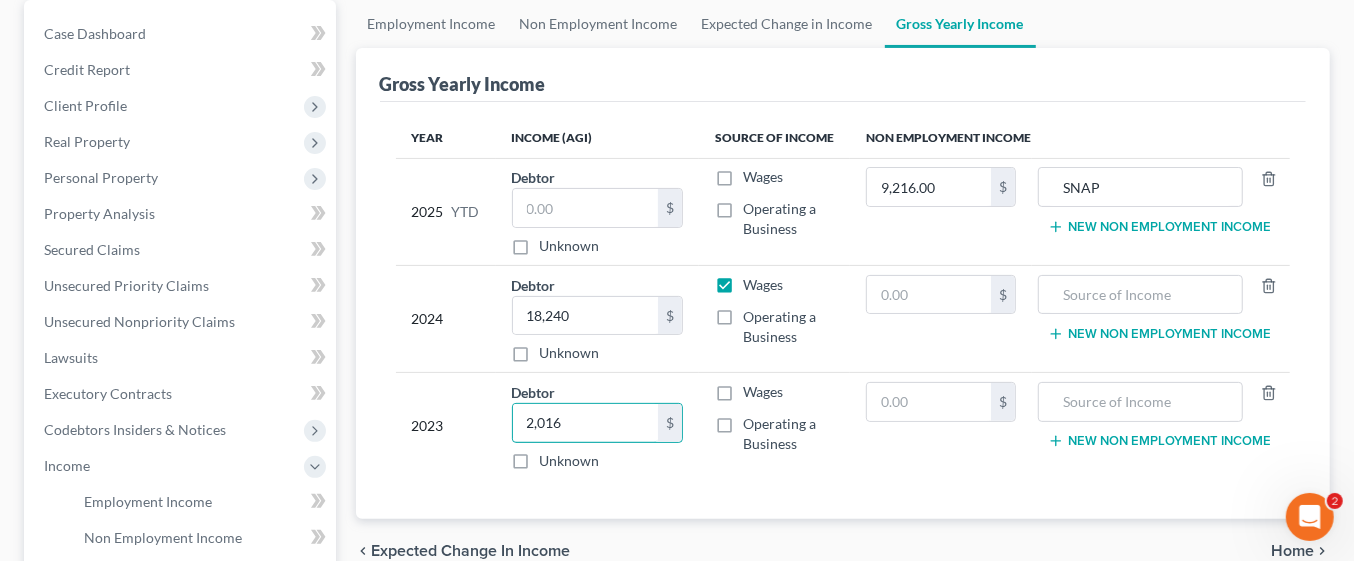 type on "2,016" 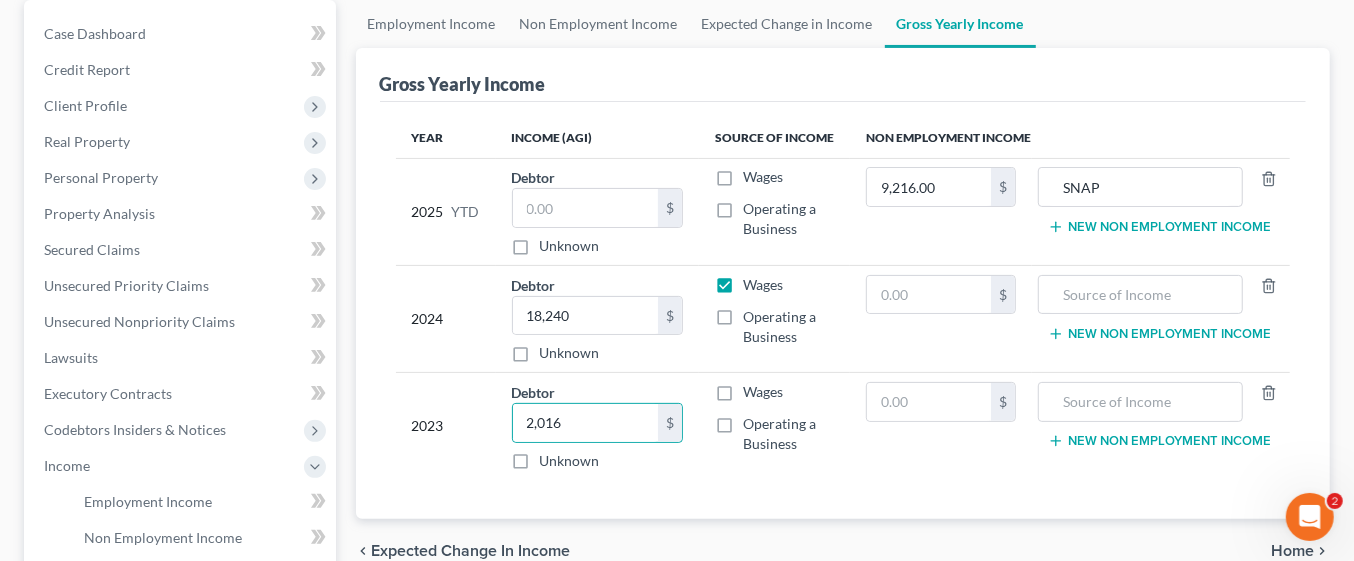 click on "Wages" at bounding box center [763, 392] 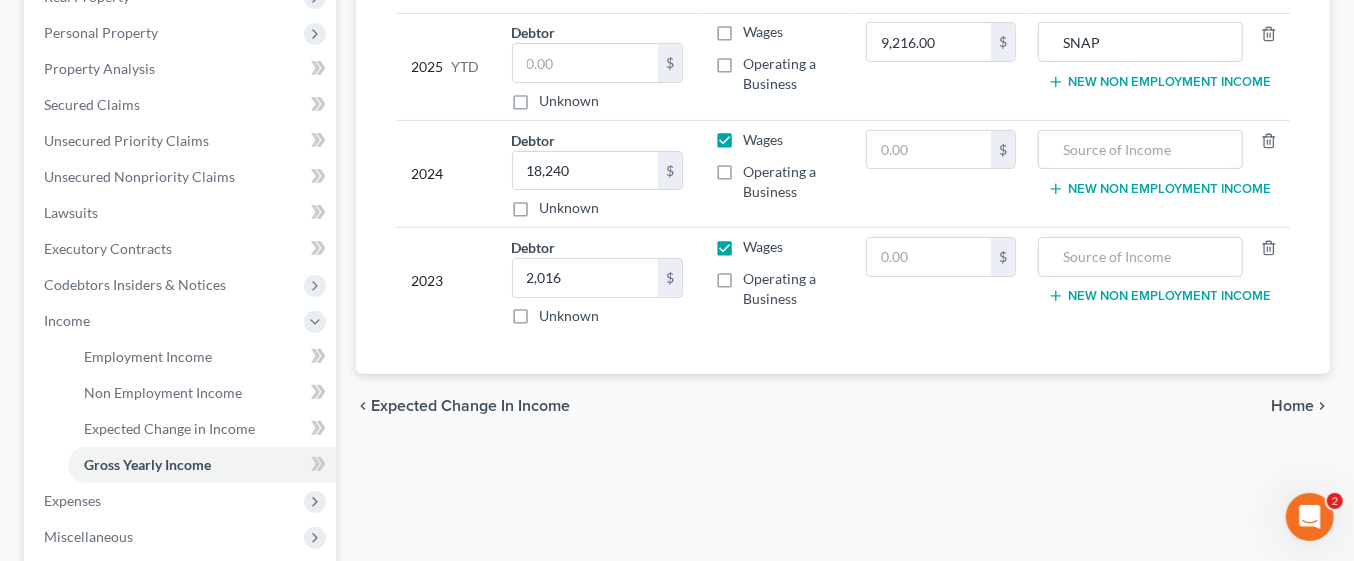scroll, scrollTop: 404, scrollLeft: 0, axis: vertical 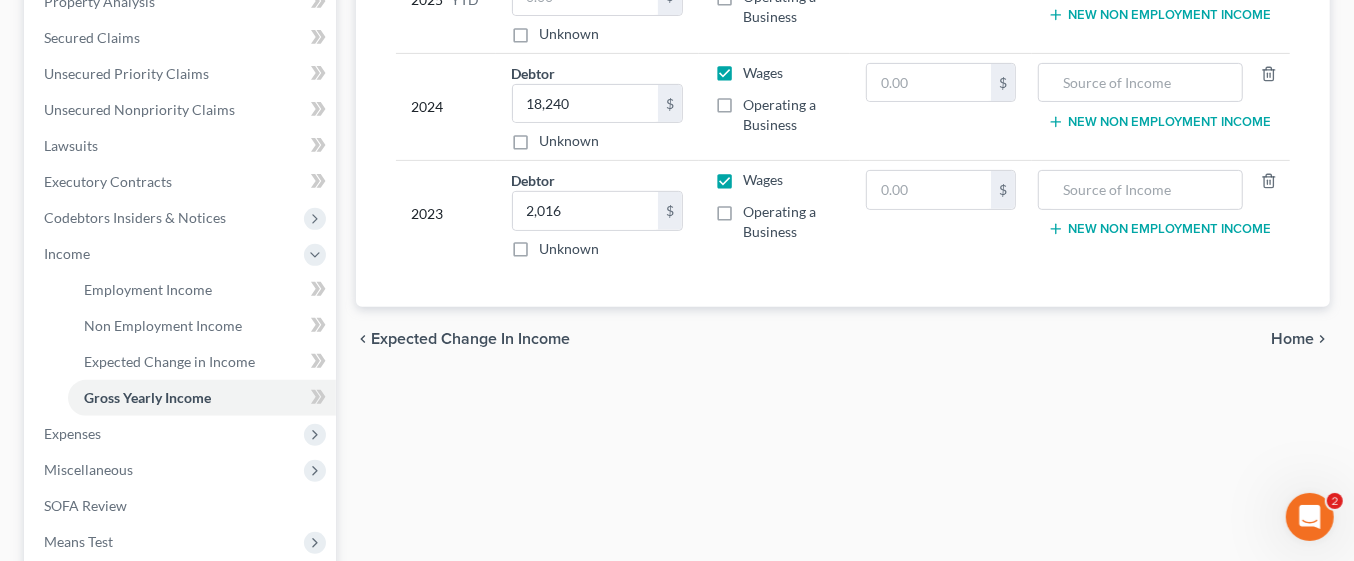 click on "Home" at bounding box center (1292, 339) 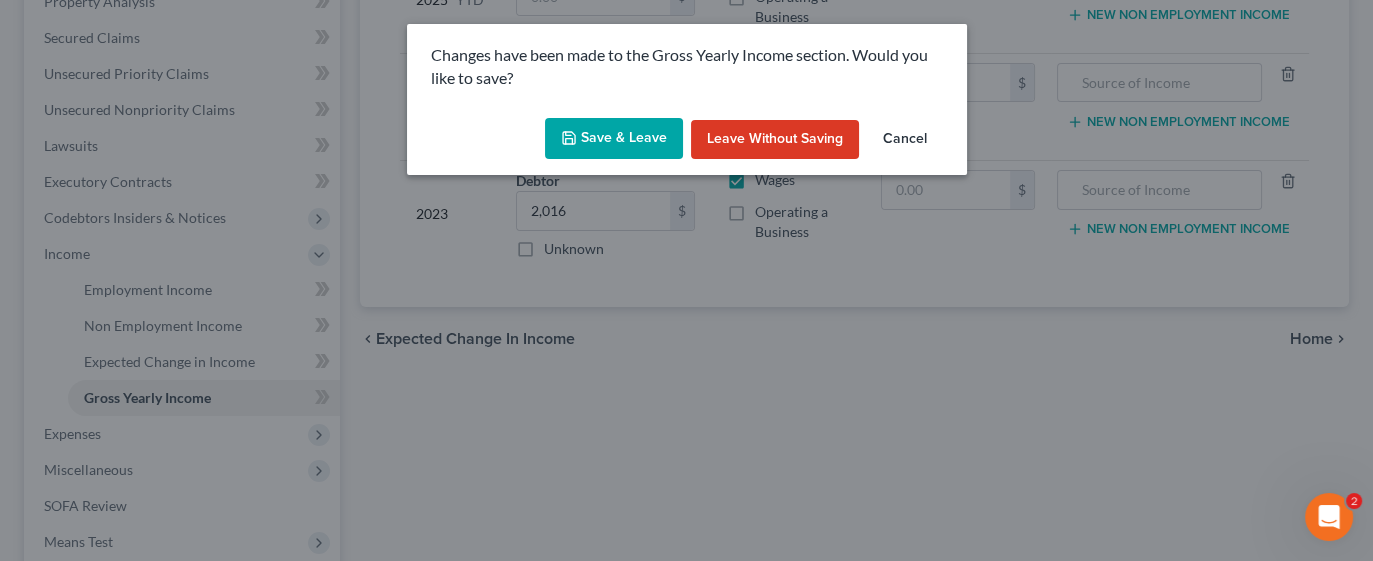 click on "Save & Leave" at bounding box center [614, 139] 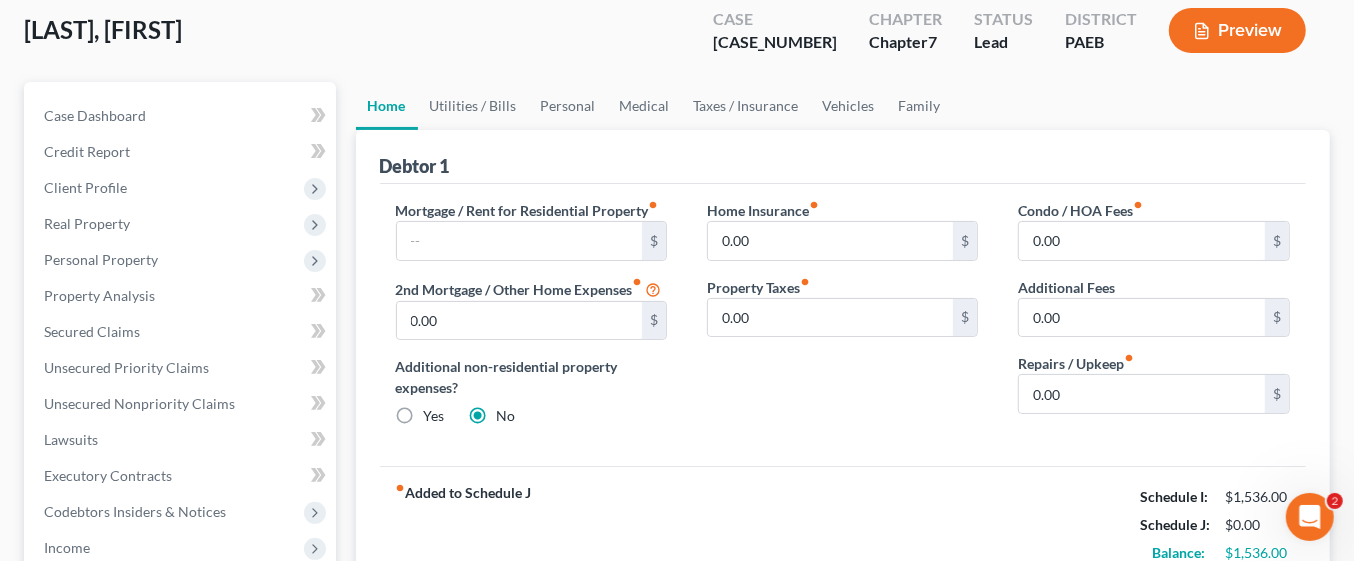 scroll, scrollTop: 111, scrollLeft: 0, axis: vertical 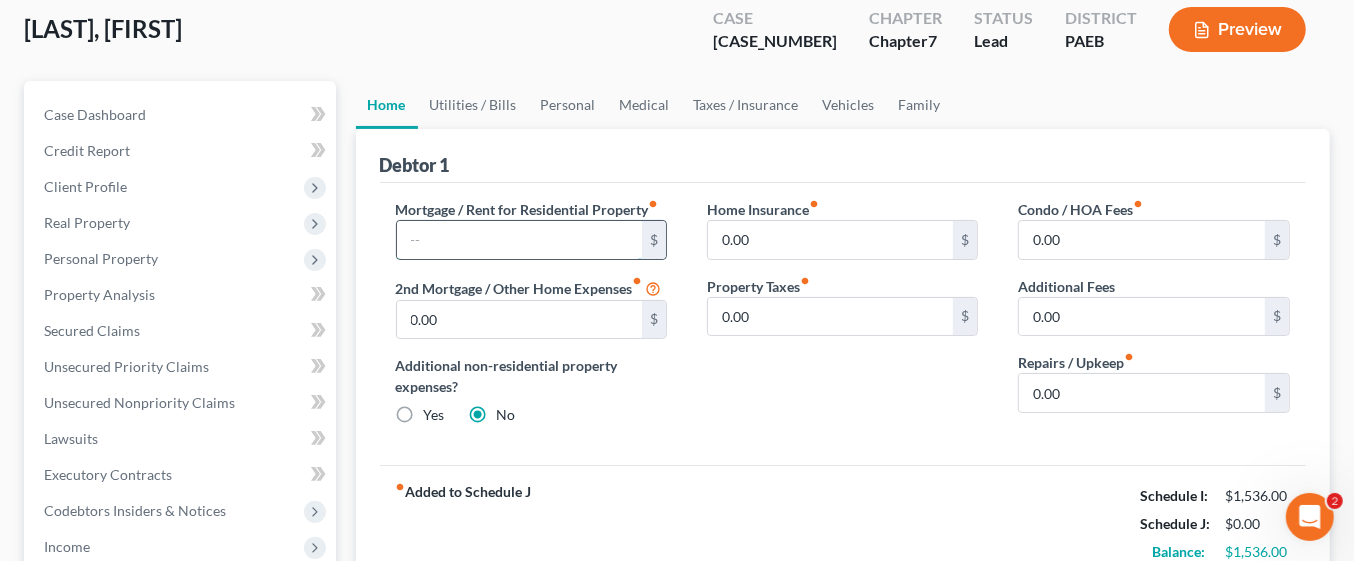 click at bounding box center (520, 240) 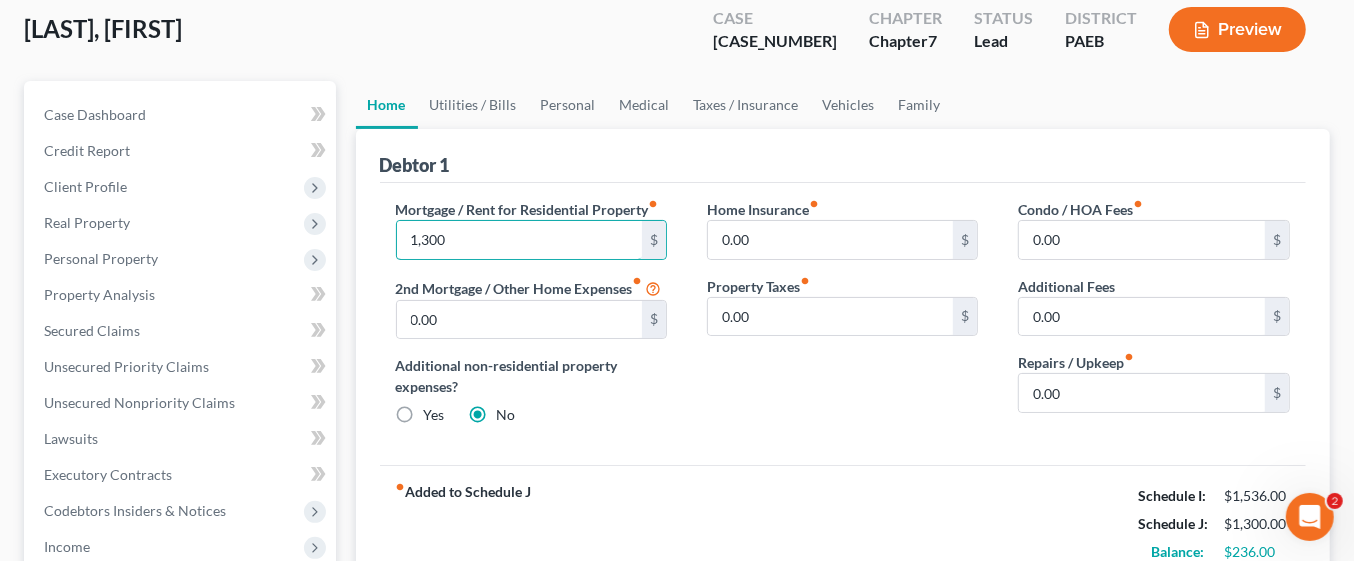 type on "1,300" 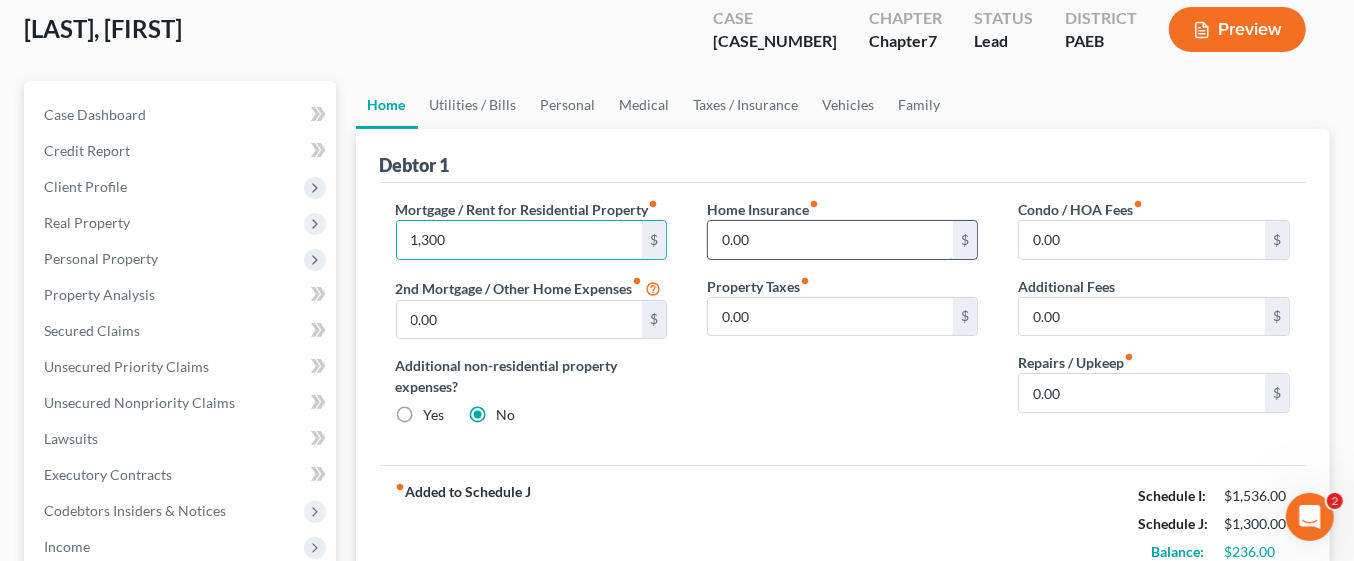 click on "0.00" at bounding box center [831, 240] 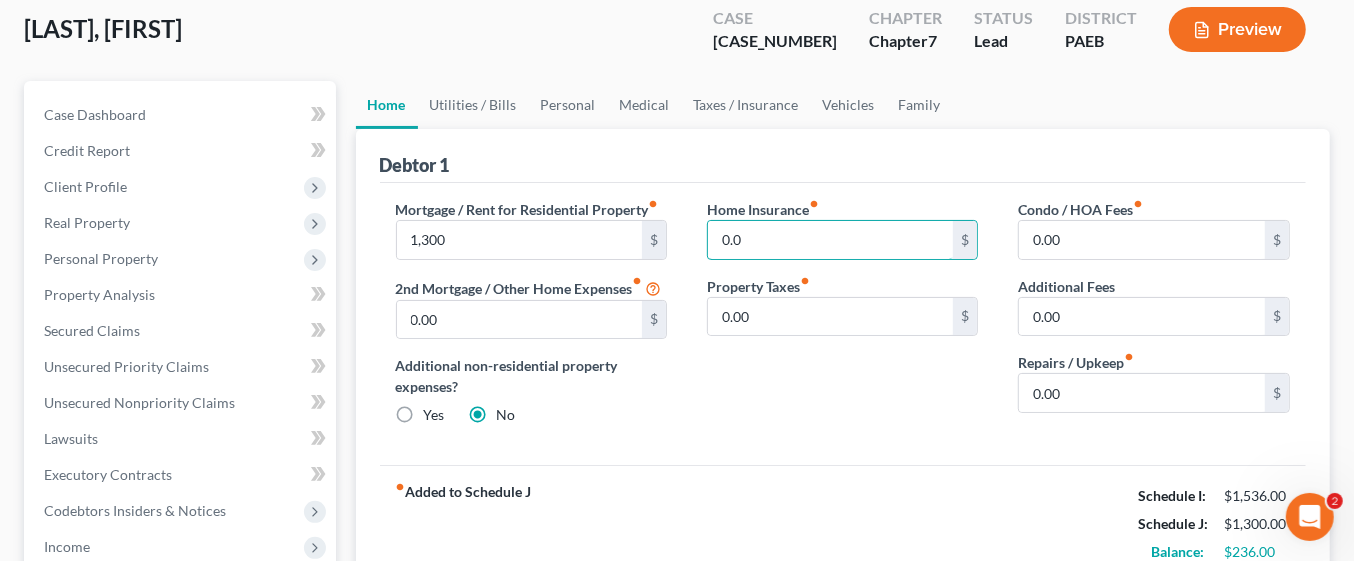 type on "0.00" 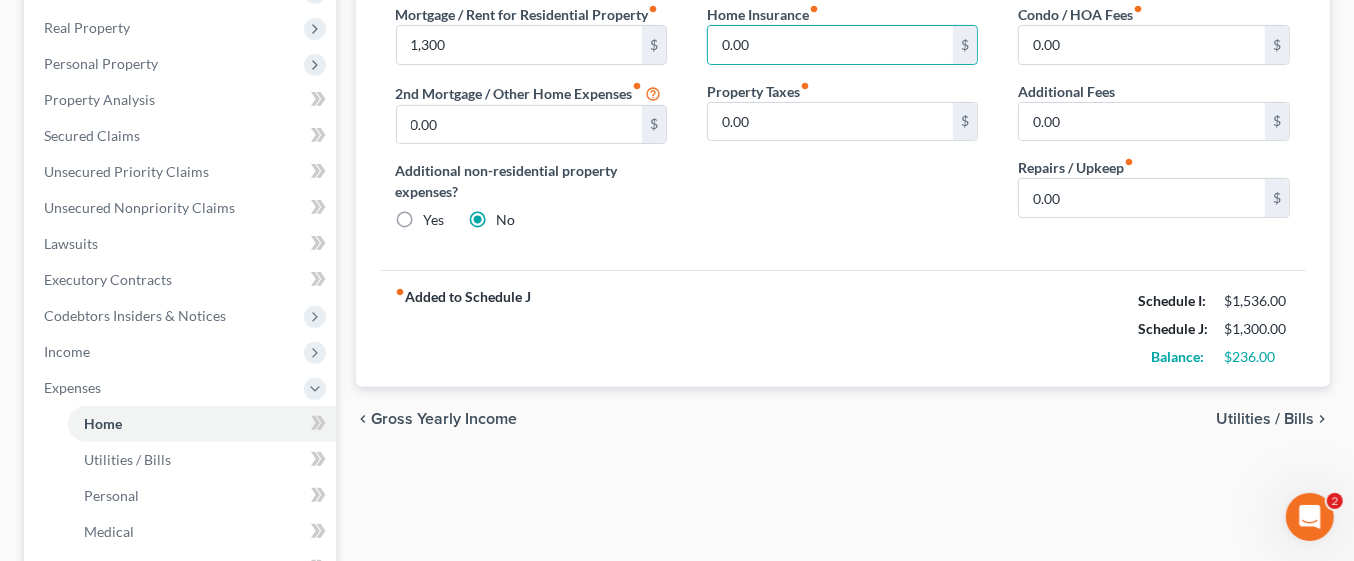 click on "Utilities / Bills" at bounding box center [1265, 419] 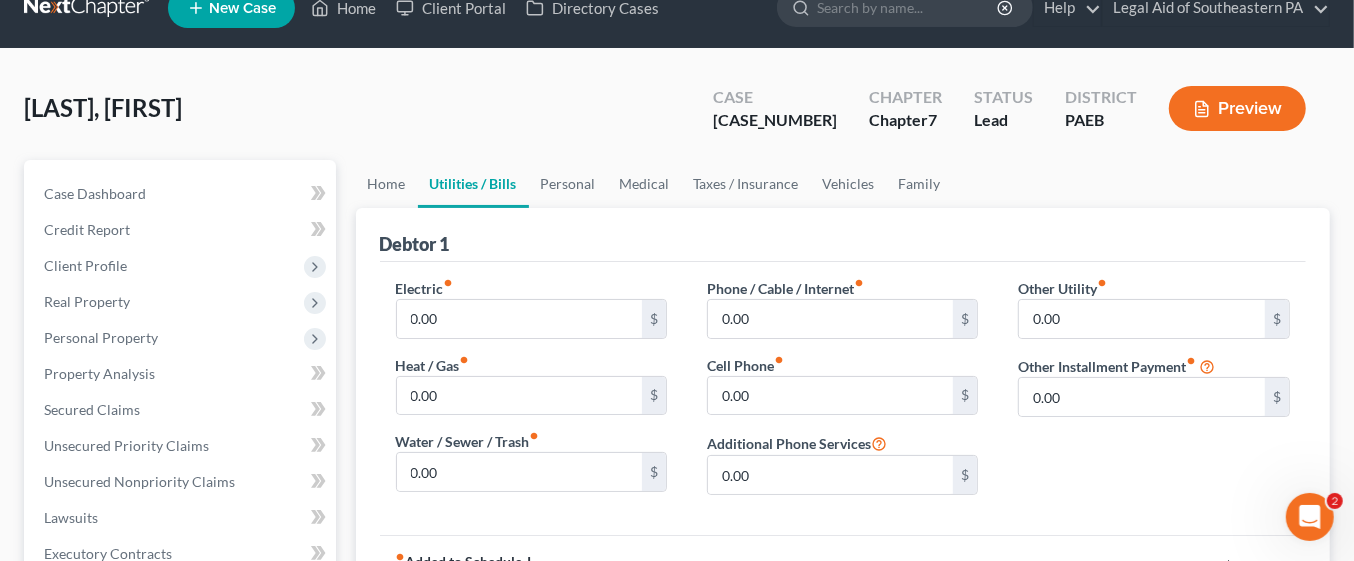 scroll, scrollTop: 0, scrollLeft: 0, axis: both 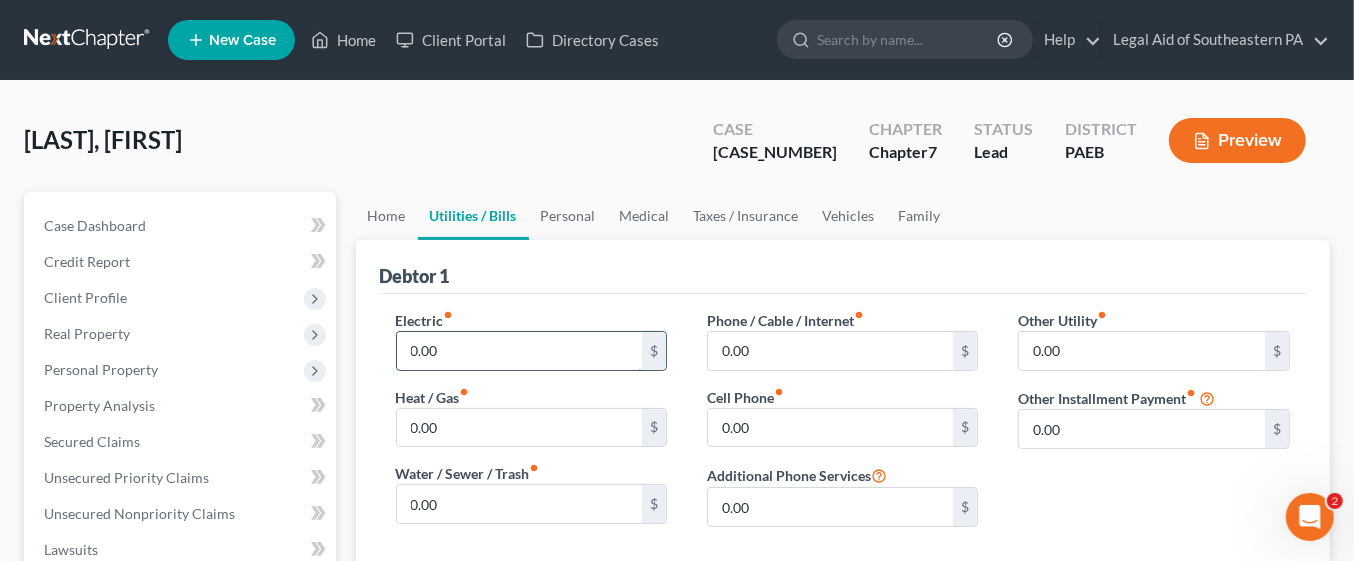 click on "0.00" at bounding box center [520, 351] 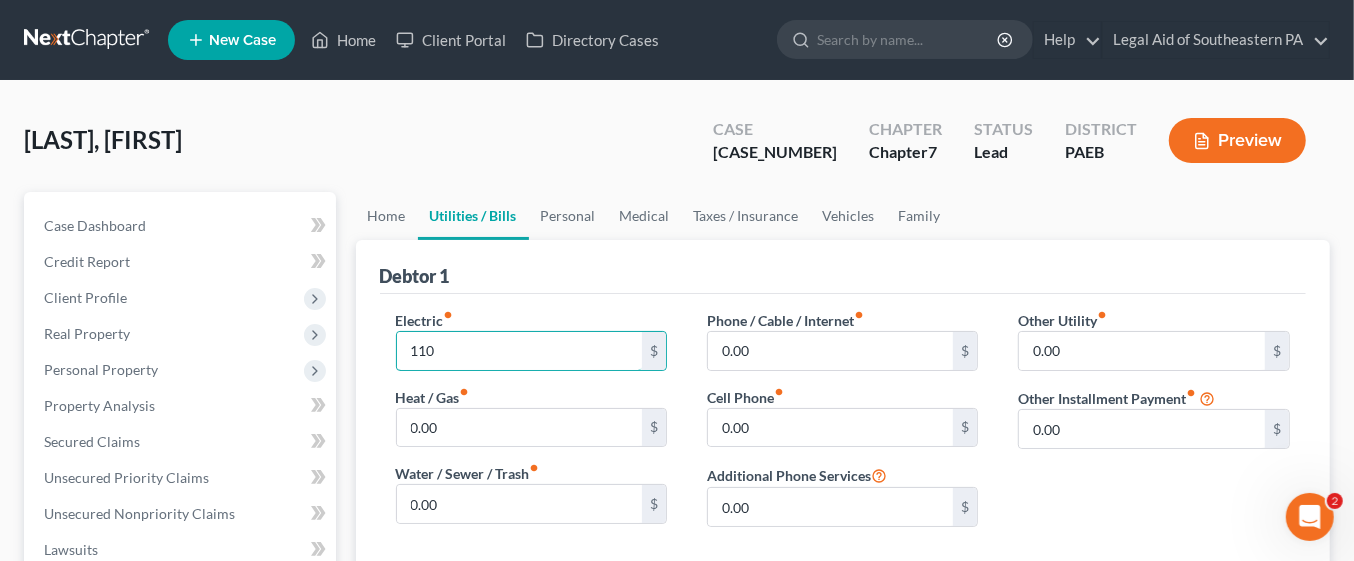 type on "110" 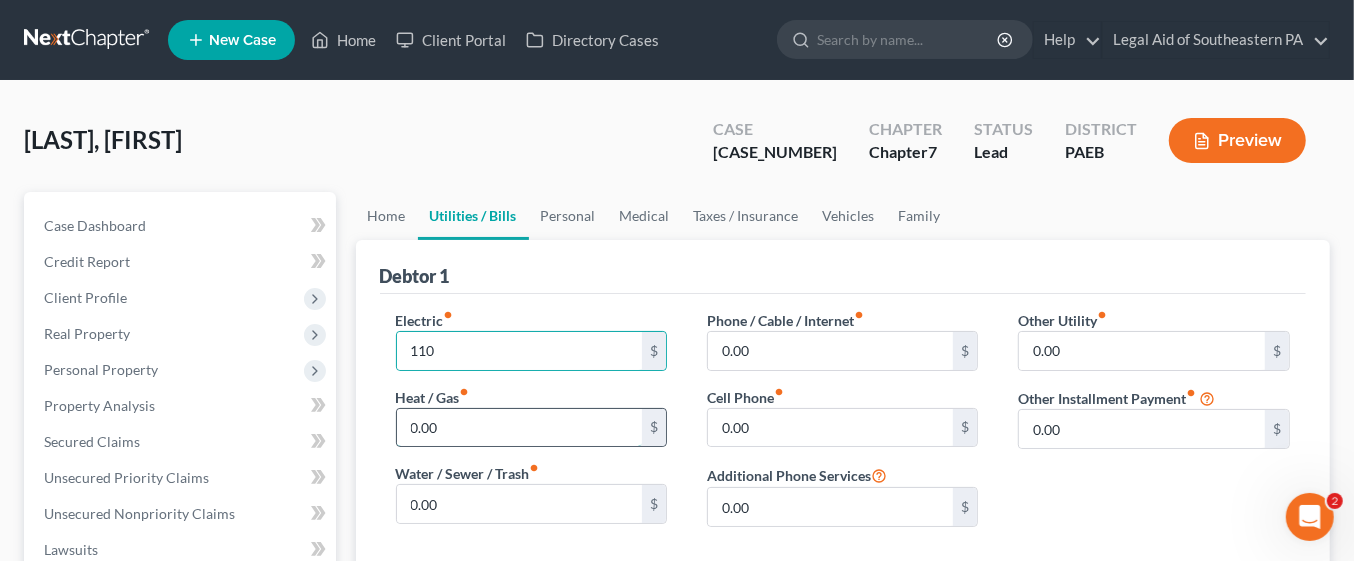 click on "0.00" at bounding box center [520, 428] 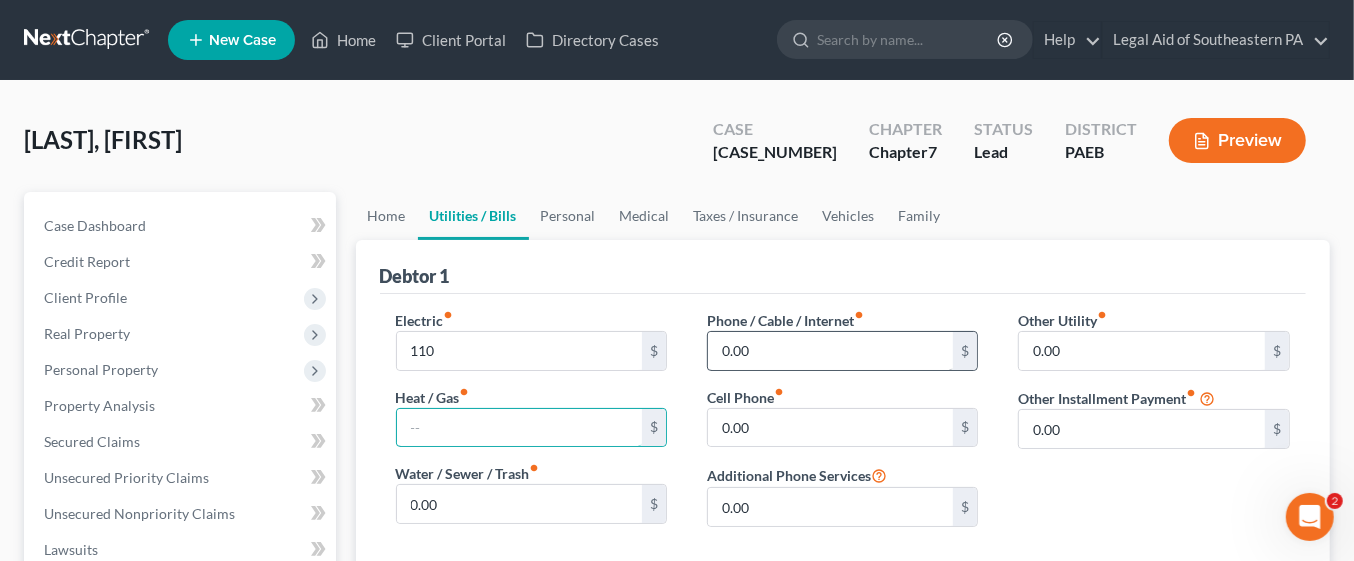 type 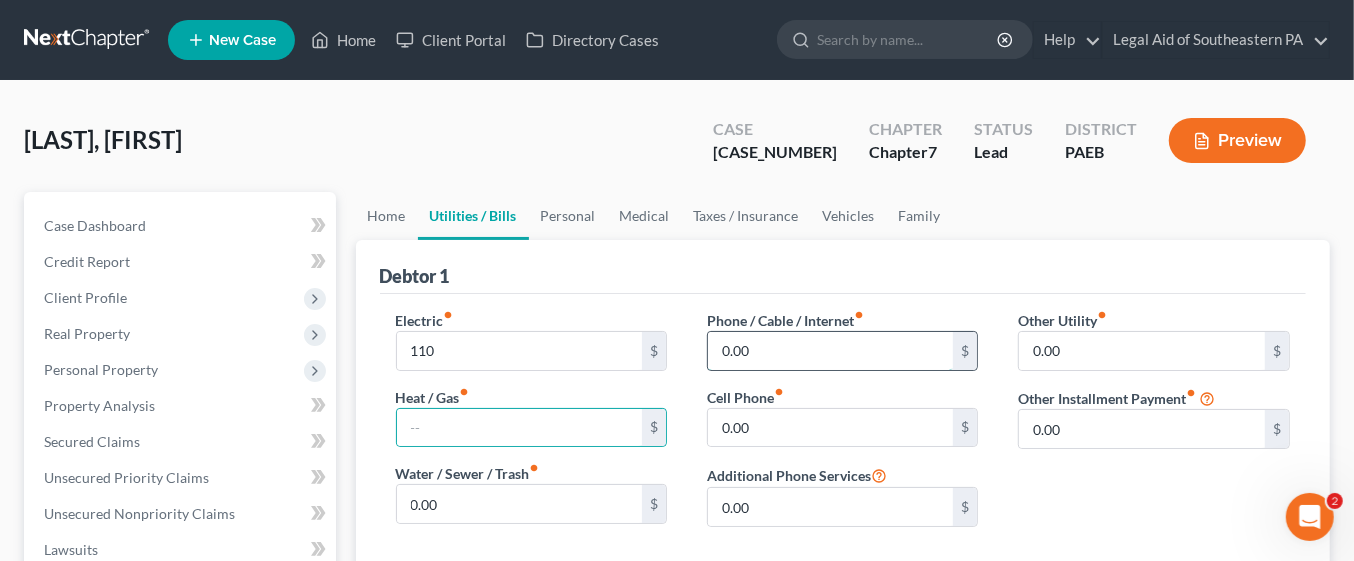 click on "0.00" at bounding box center (831, 351) 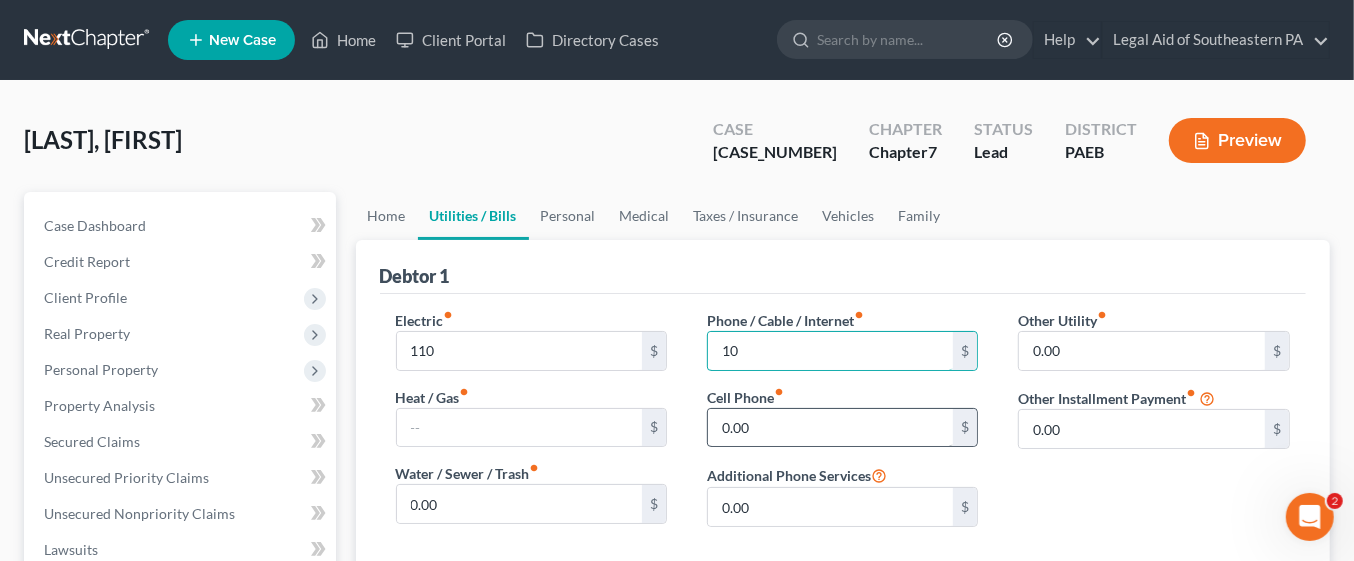 type on "10" 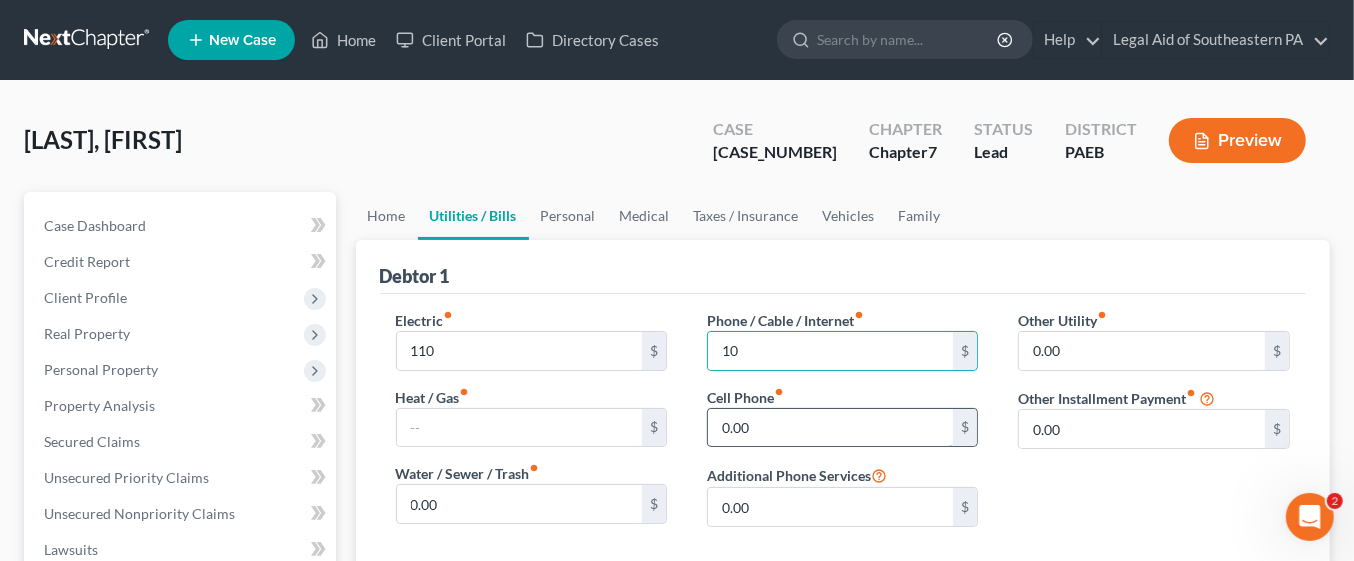 click on "0.00" at bounding box center (831, 428) 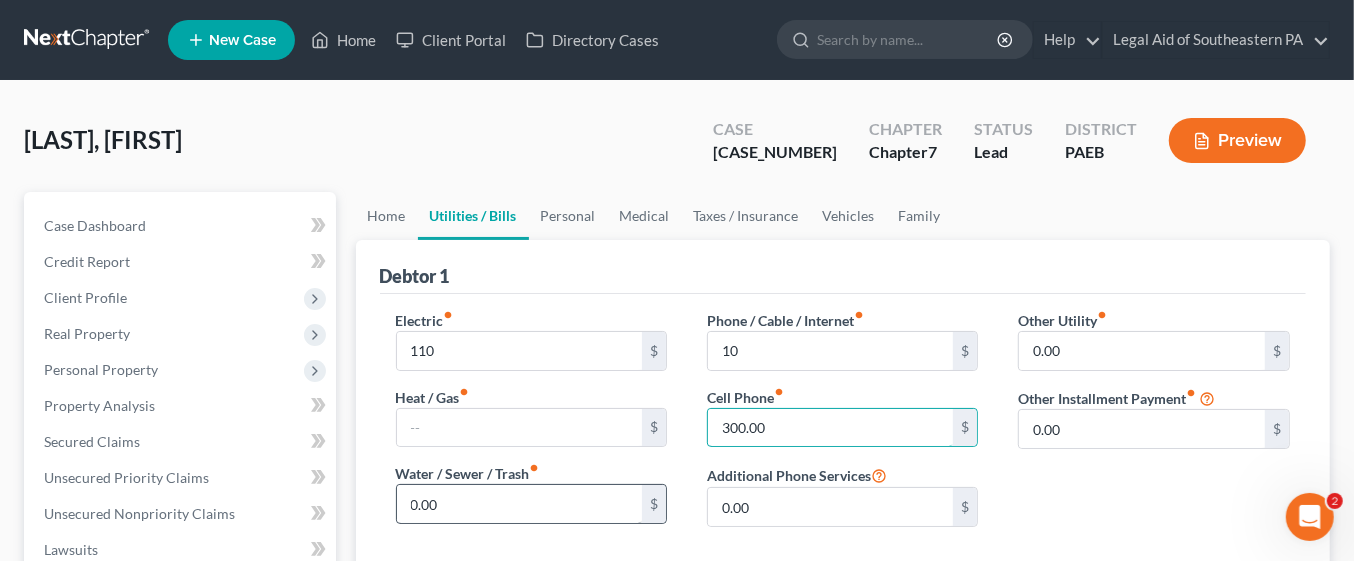 type on "300.00" 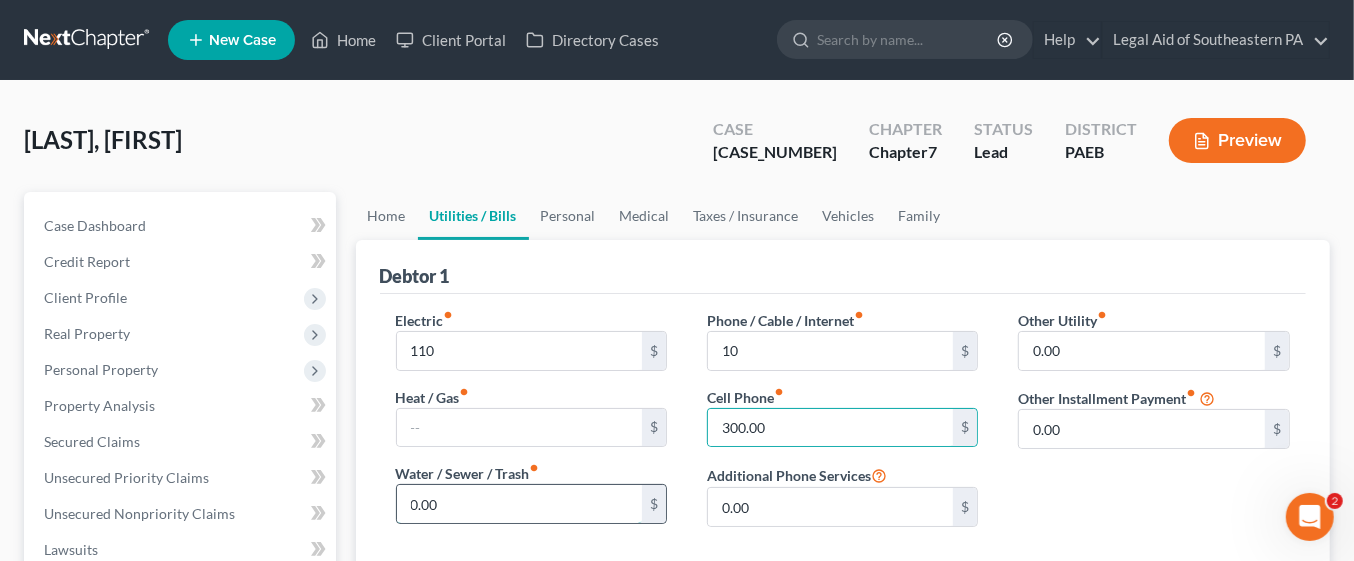 click on "0.00" at bounding box center [520, 504] 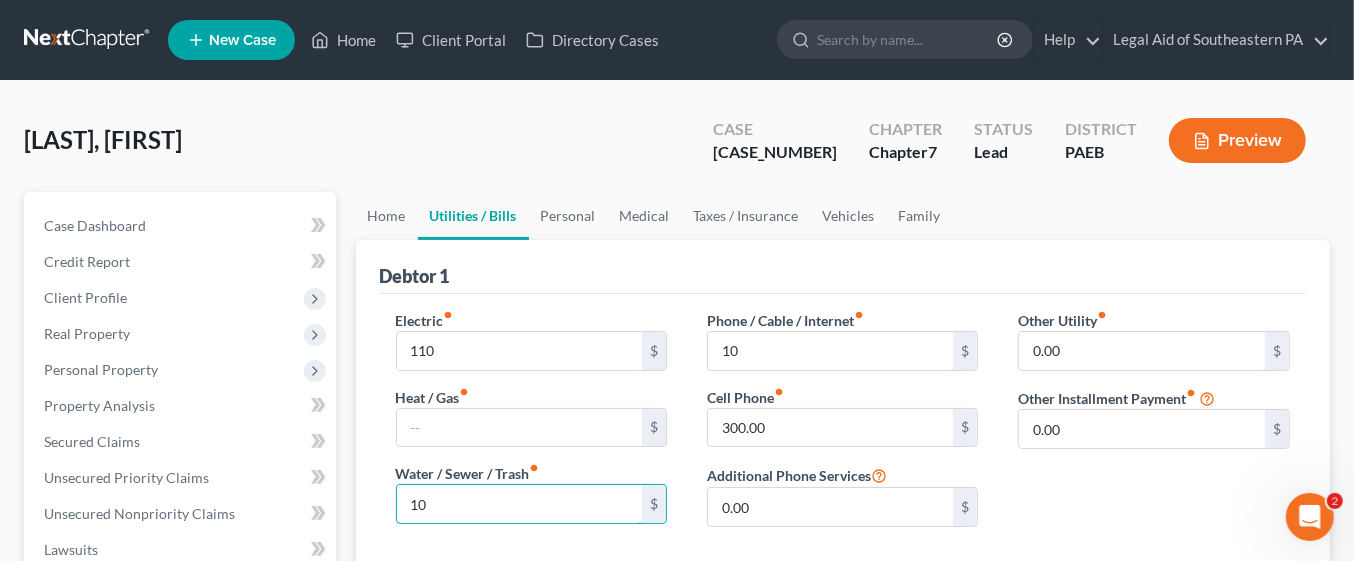 type on "100" 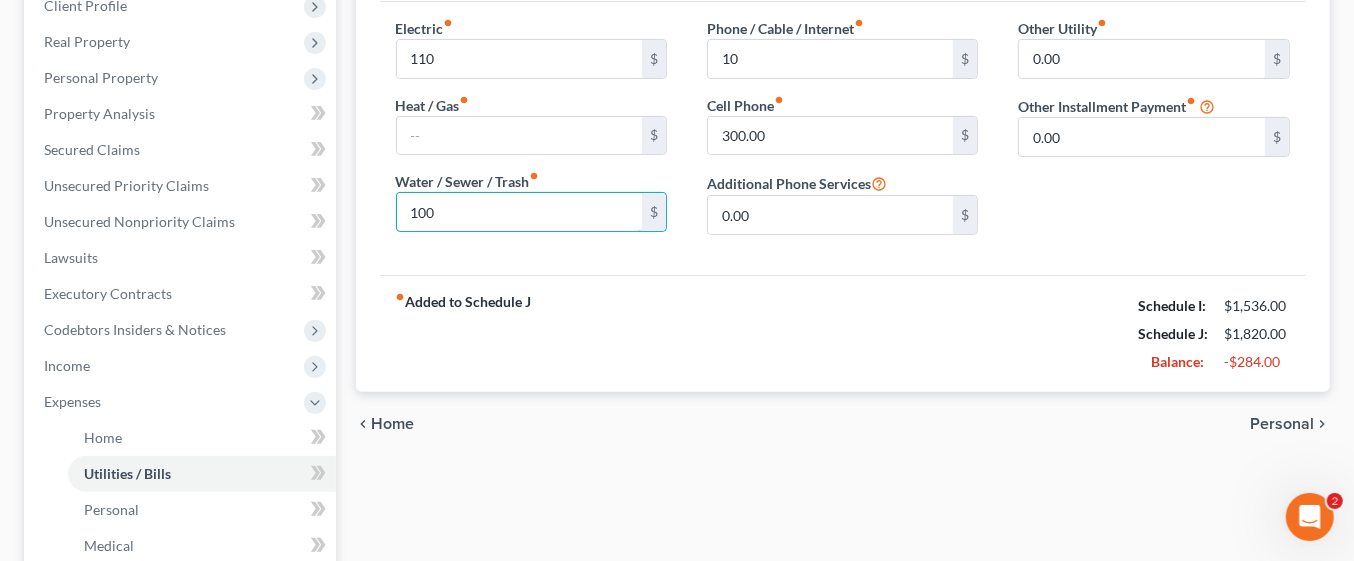 scroll, scrollTop: 302, scrollLeft: 0, axis: vertical 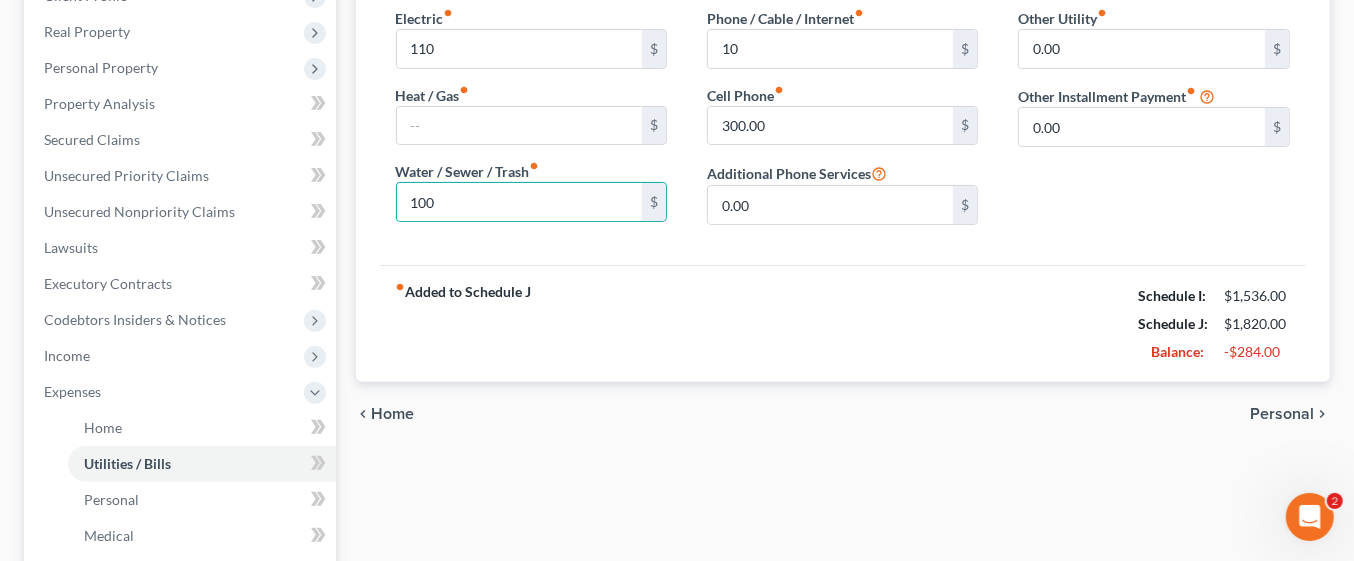 click on "Personal" at bounding box center (1282, 414) 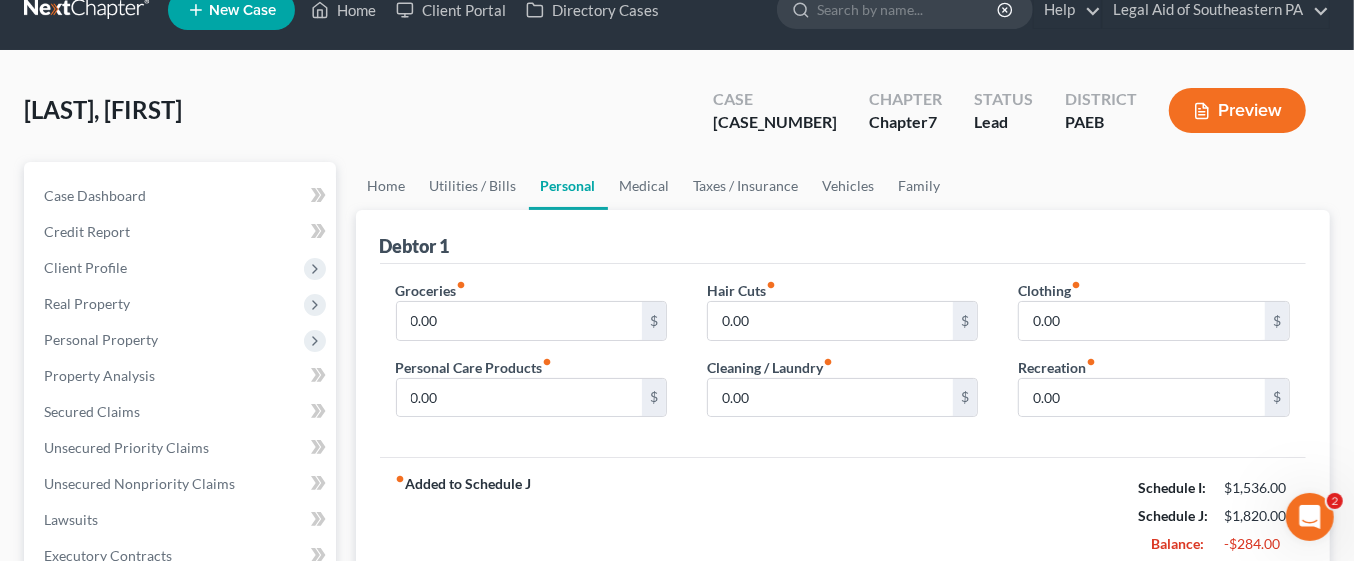 scroll, scrollTop: 0, scrollLeft: 0, axis: both 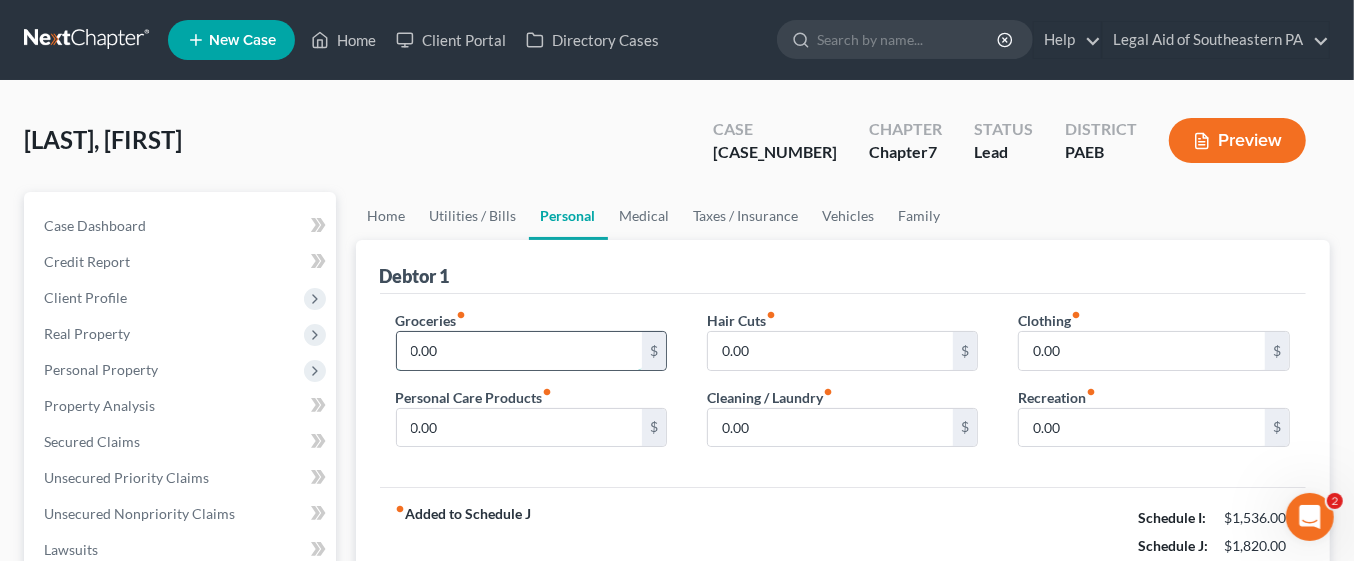 click on "0.00" at bounding box center [520, 351] 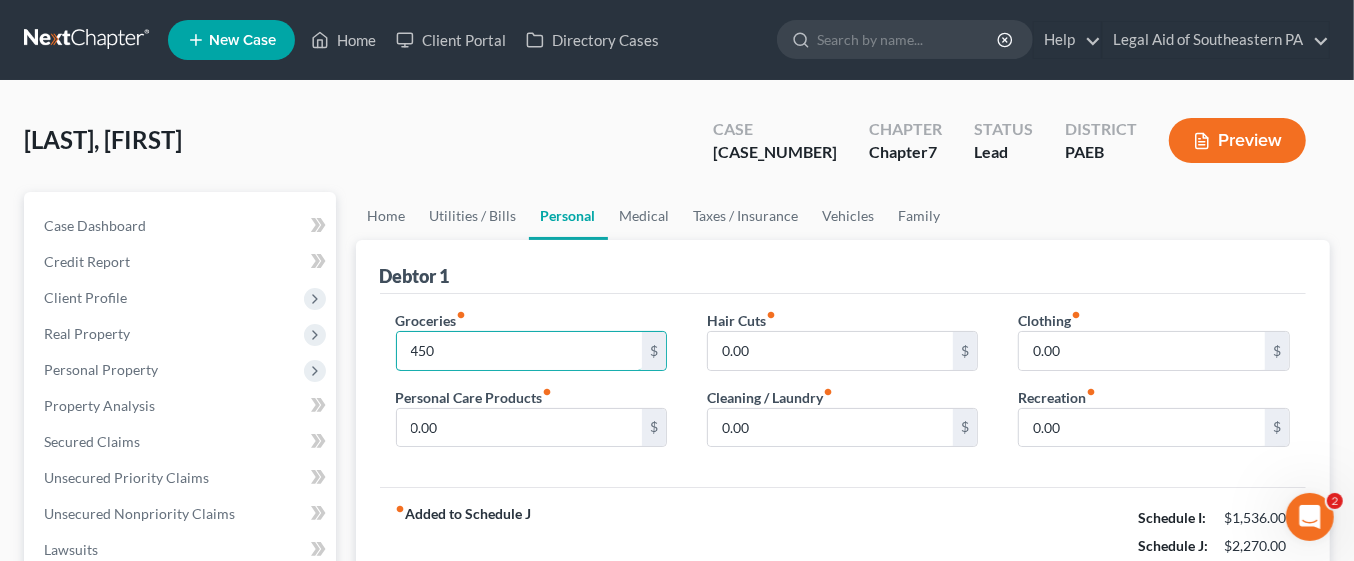 type on "450.00" 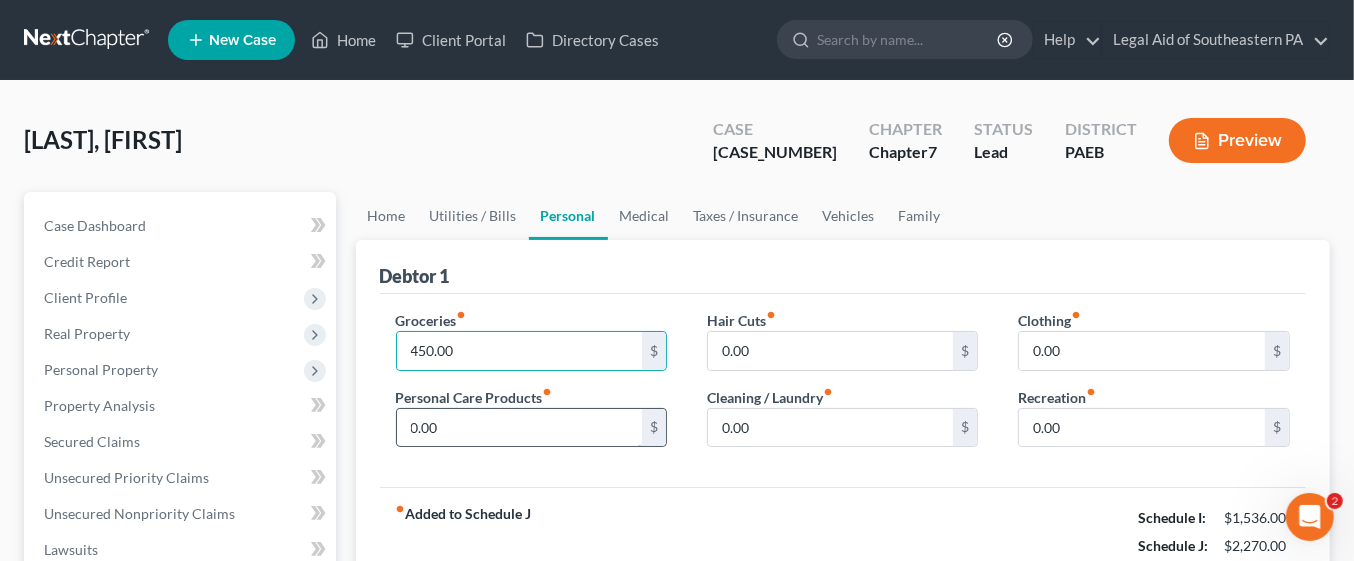 click on "0.00" at bounding box center (520, 428) 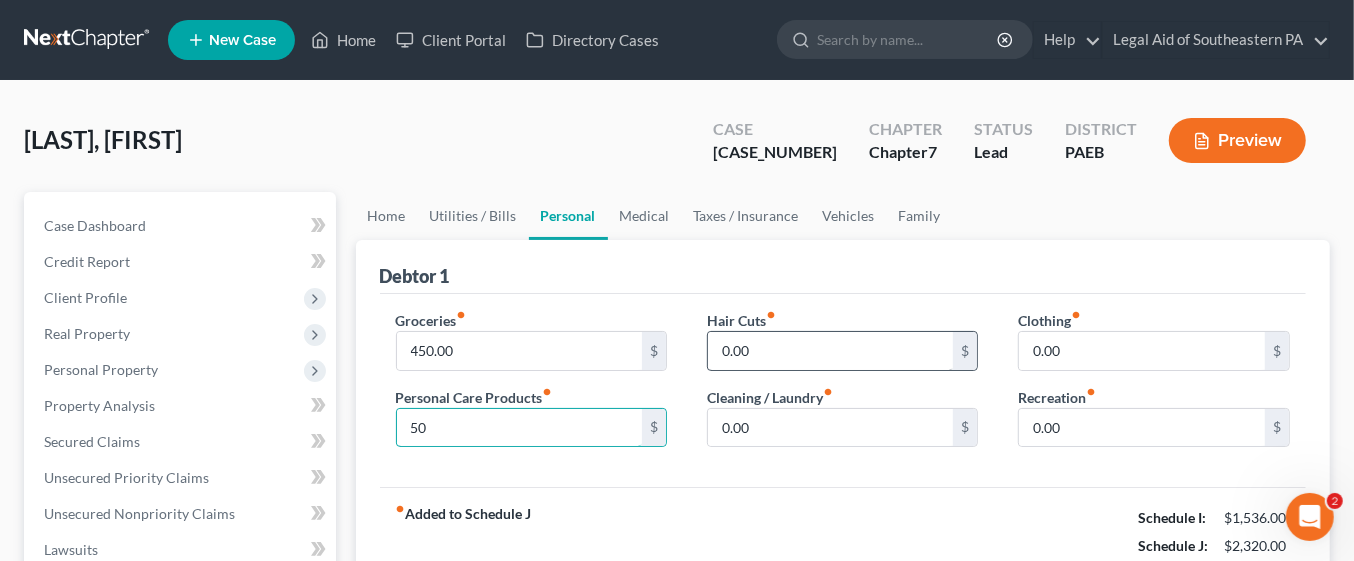 type on "50" 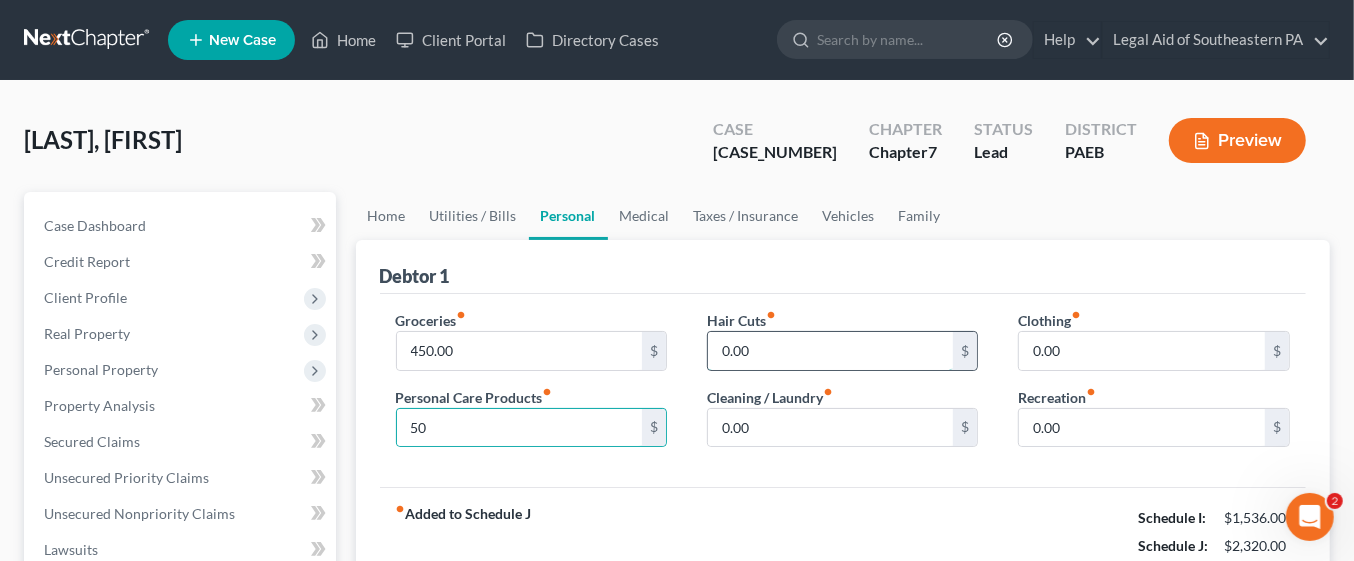 click on "0.00" at bounding box center (831, 351) 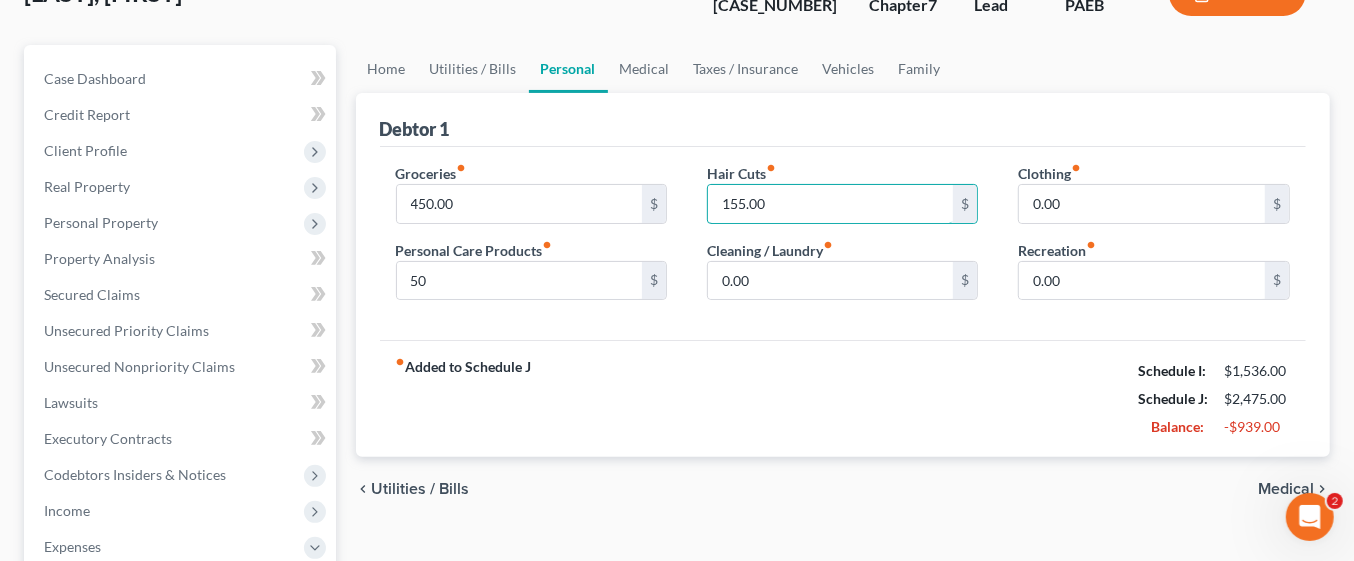 scroll, scrollTop: 147, scrollLeft: 0, axis: vertical 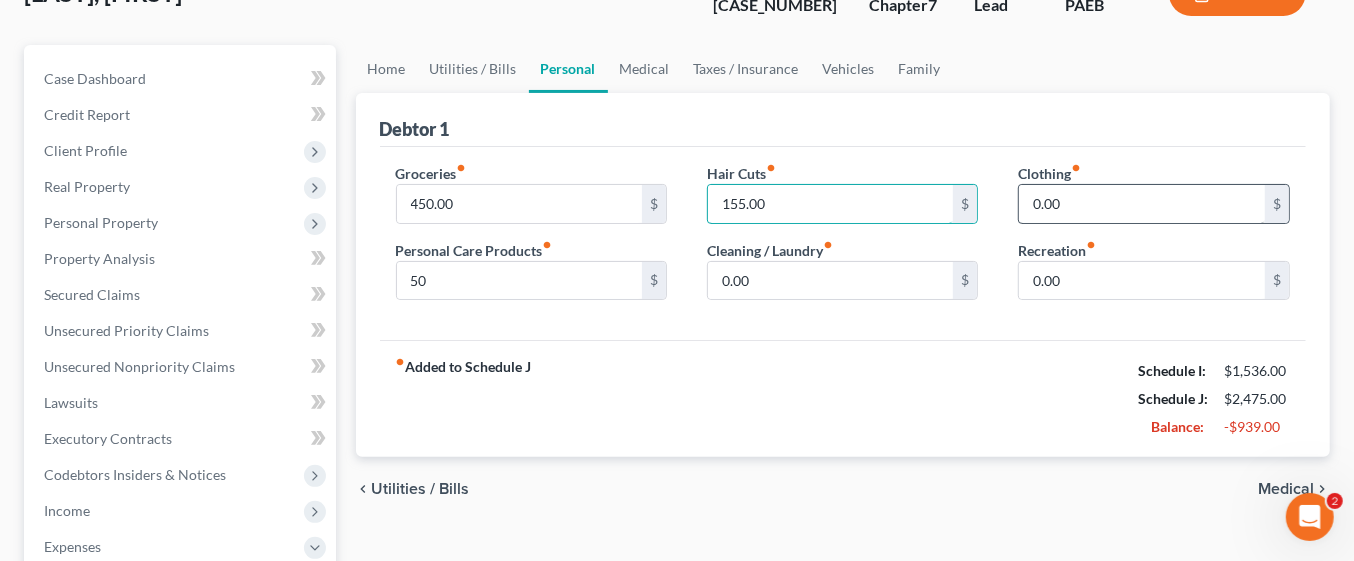 type on "155.00" 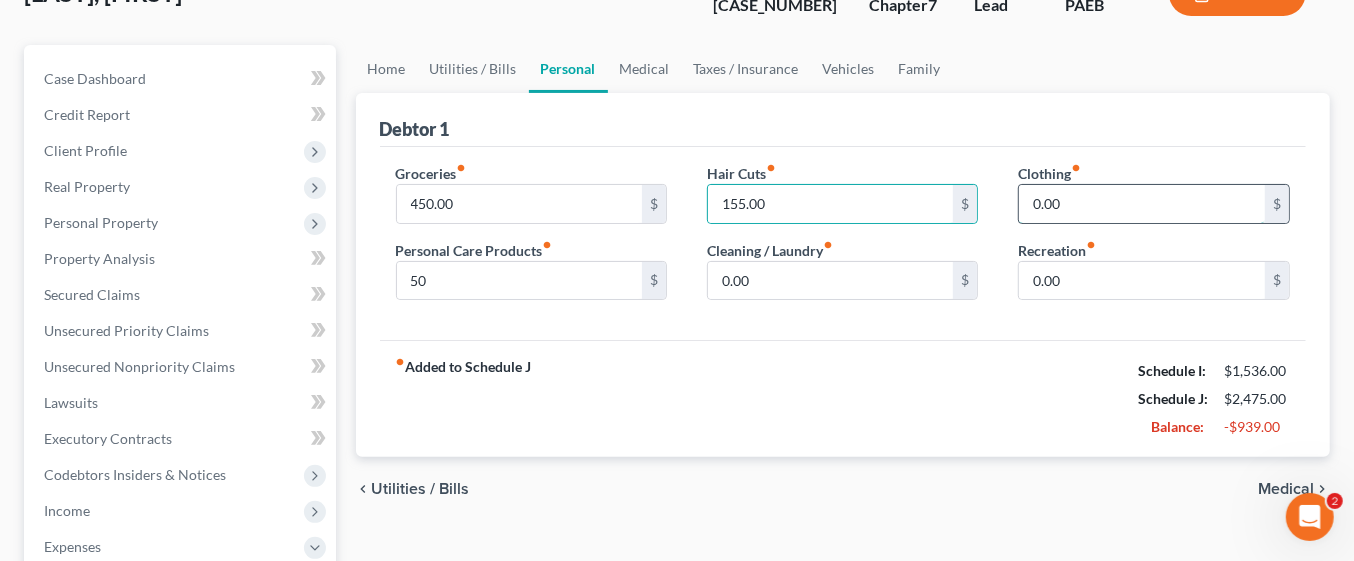 click on "0.00" at bounding box center (1142, 204) 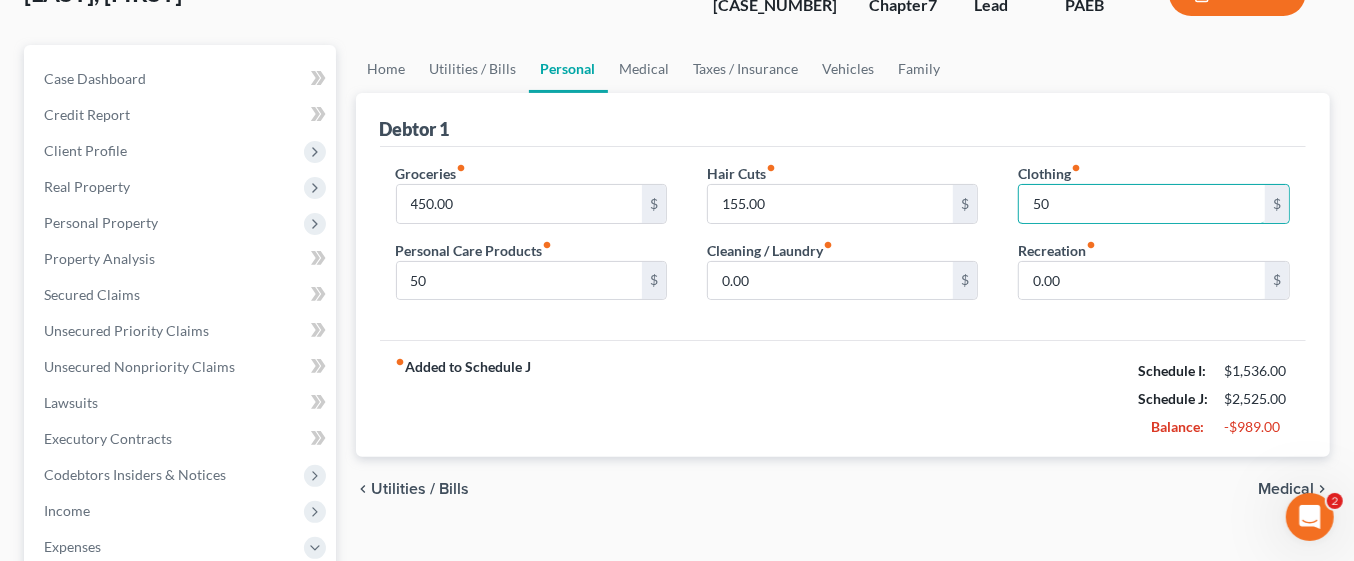 type on "50" 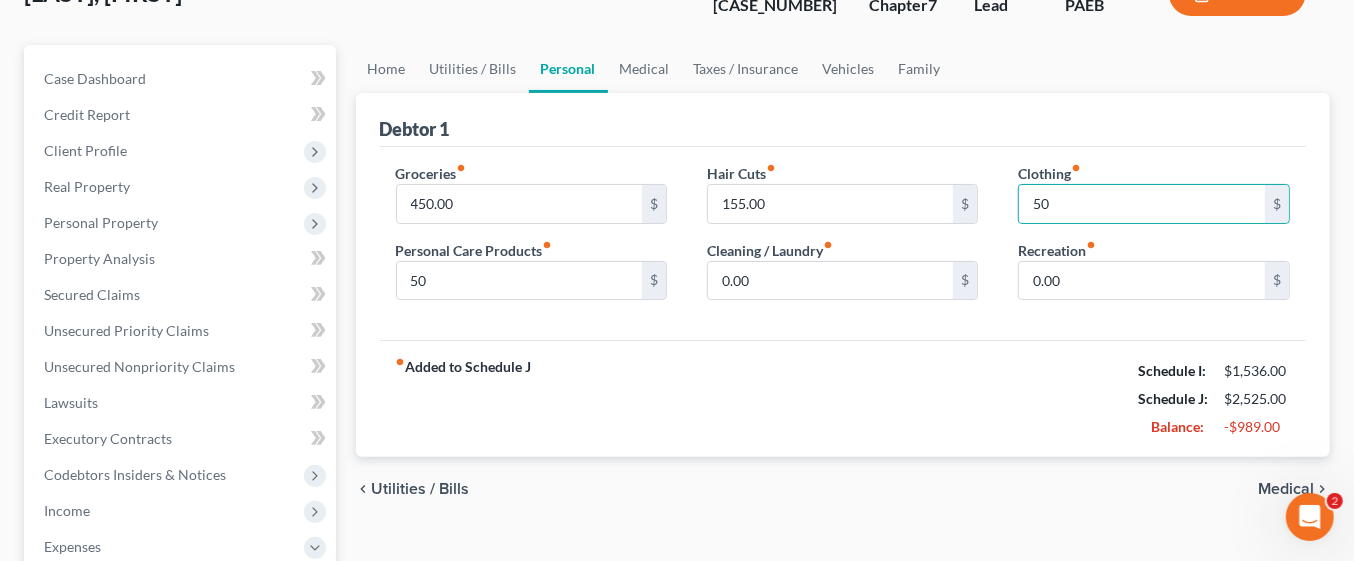 click on "fiber_manual_record  Added to Schedule J Schedule I: $[MONEY] Schedule J: $[MONEY] Balance: $[MONEY]" at bounding box center [843, 398] 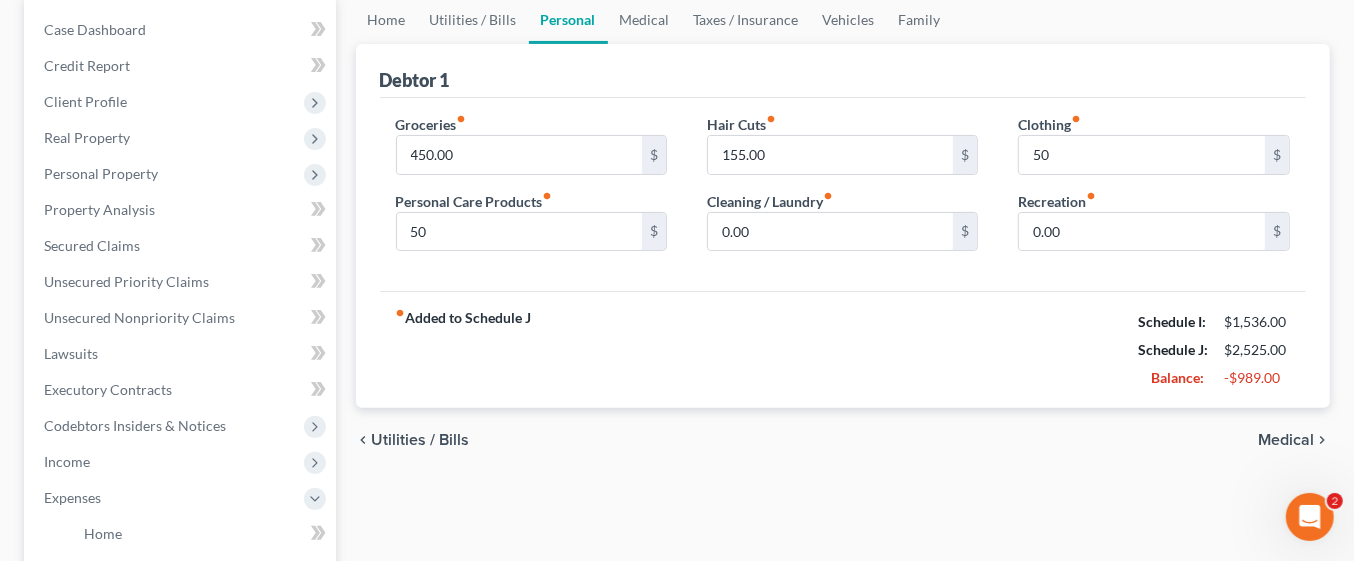 click on "Medical" at bounding box center [1286, 440] 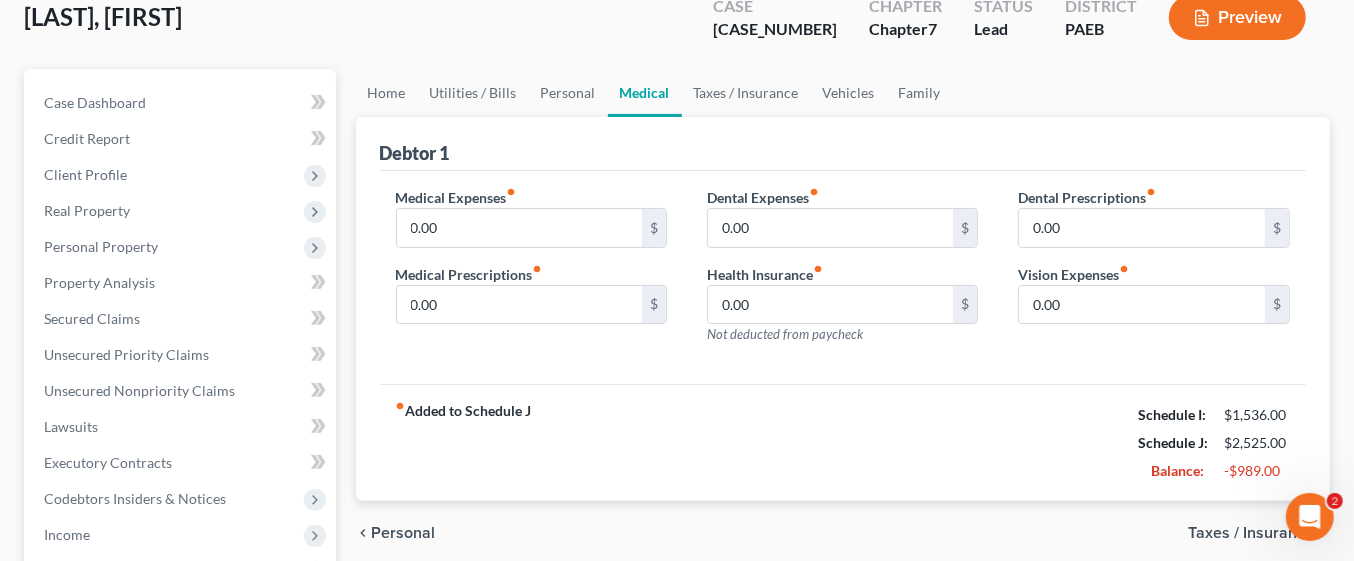 scroll, scrollTop: 130, scrollLeft: 0, axis: vertical 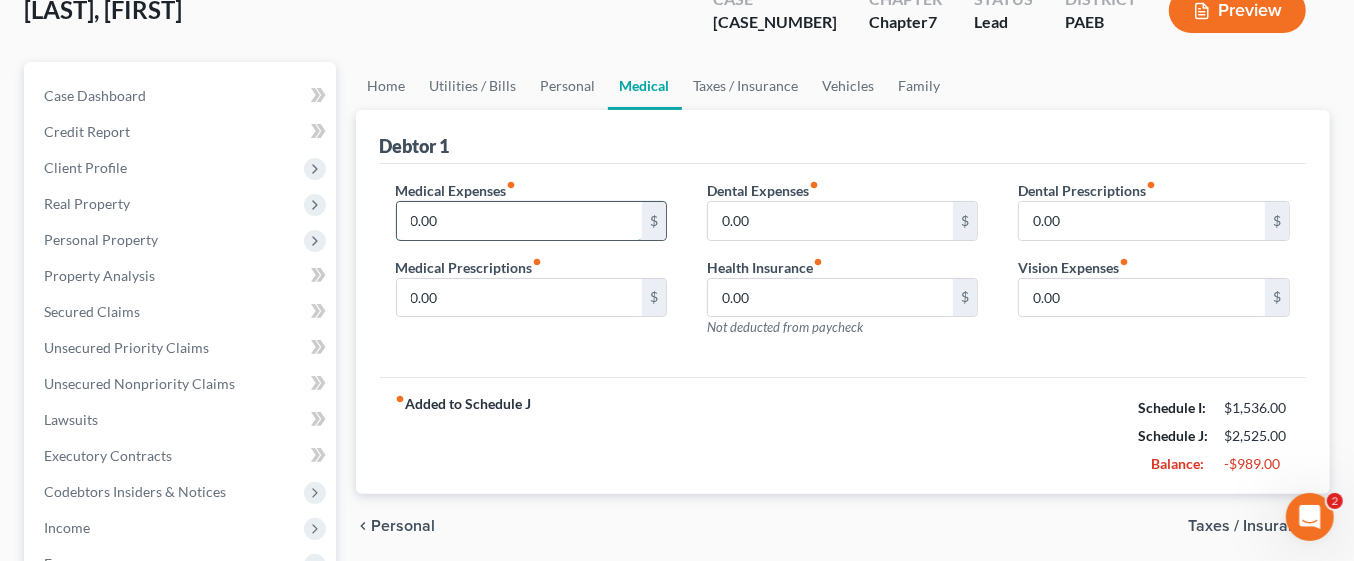 click on "0.00" at bounding box center (520, 221) 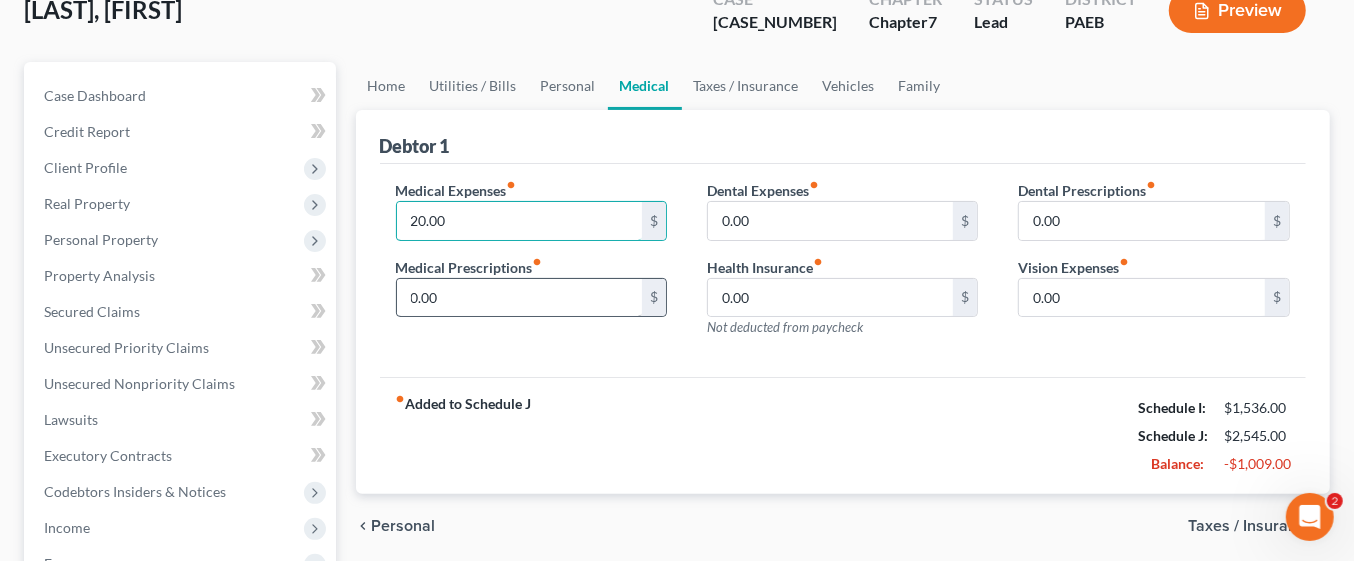 type on "20.00" 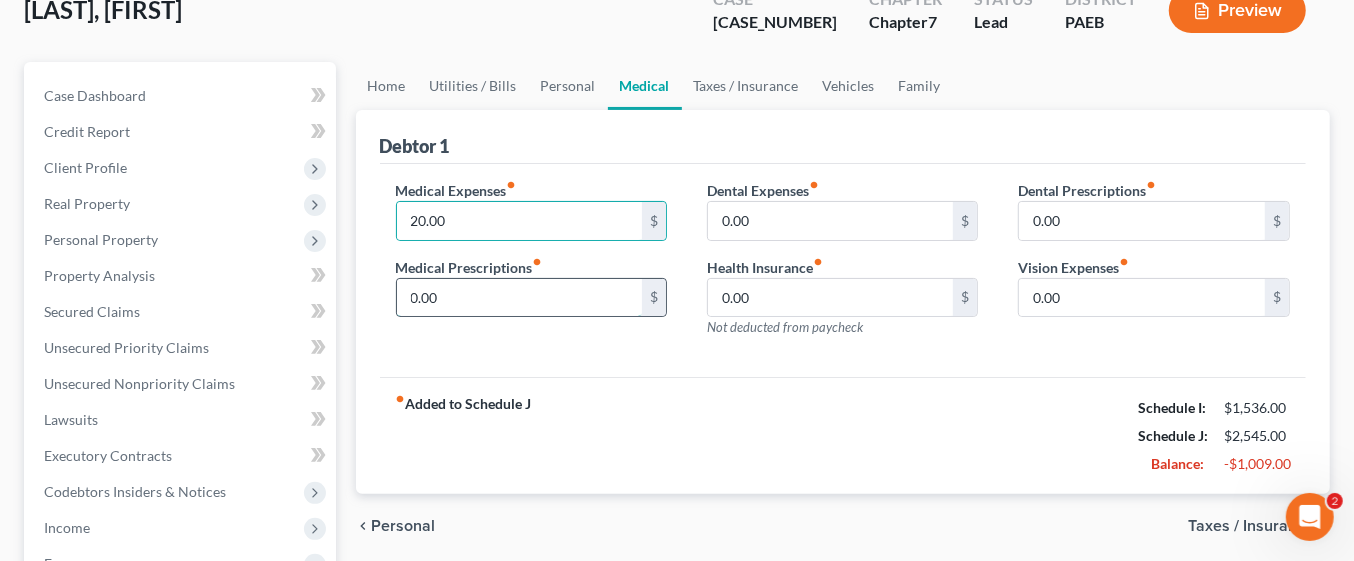 click on "0.00" at bounding box center [520, 298] 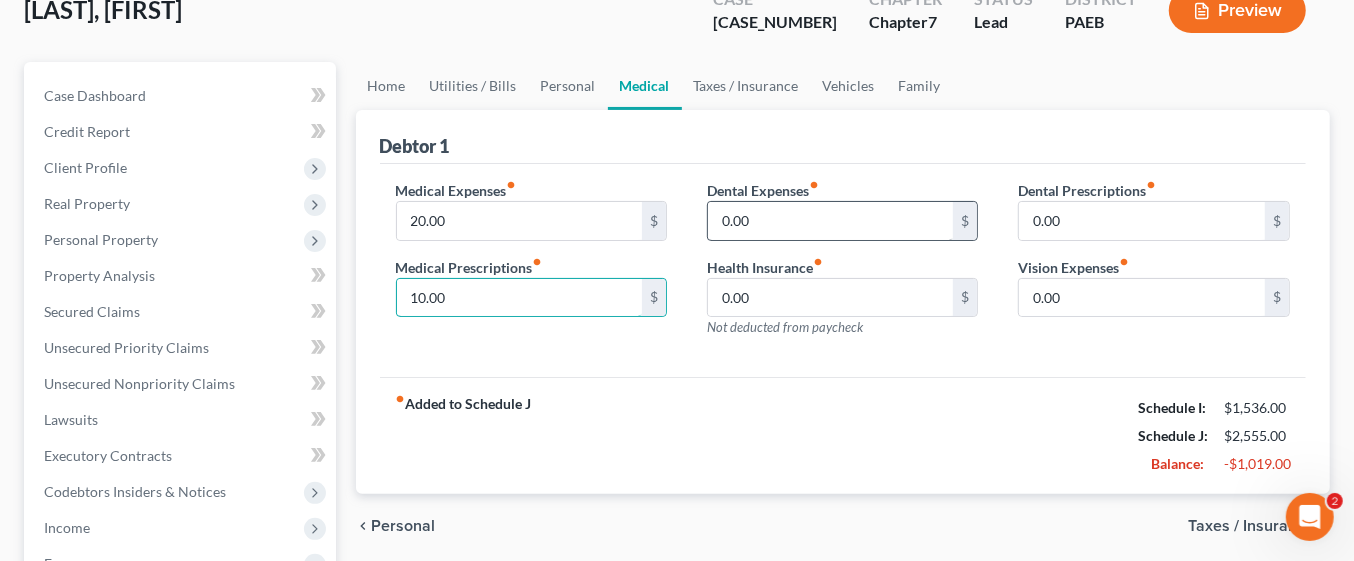 type on "10.00" 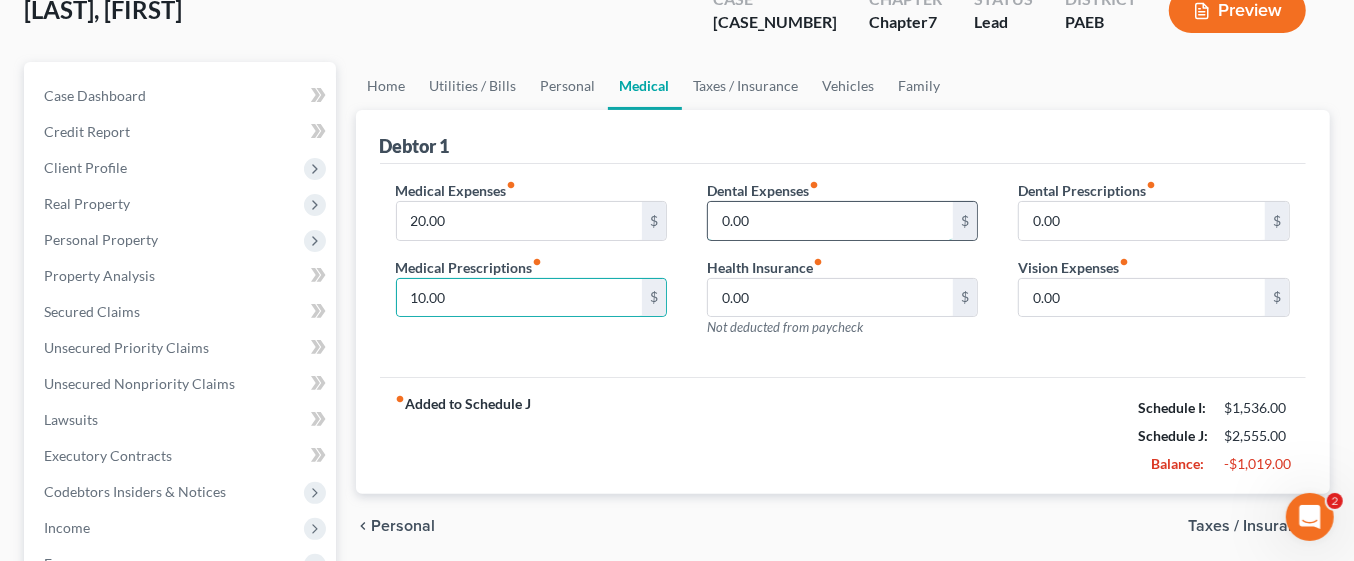 click on "0.00" at bounding box center [831, 221] 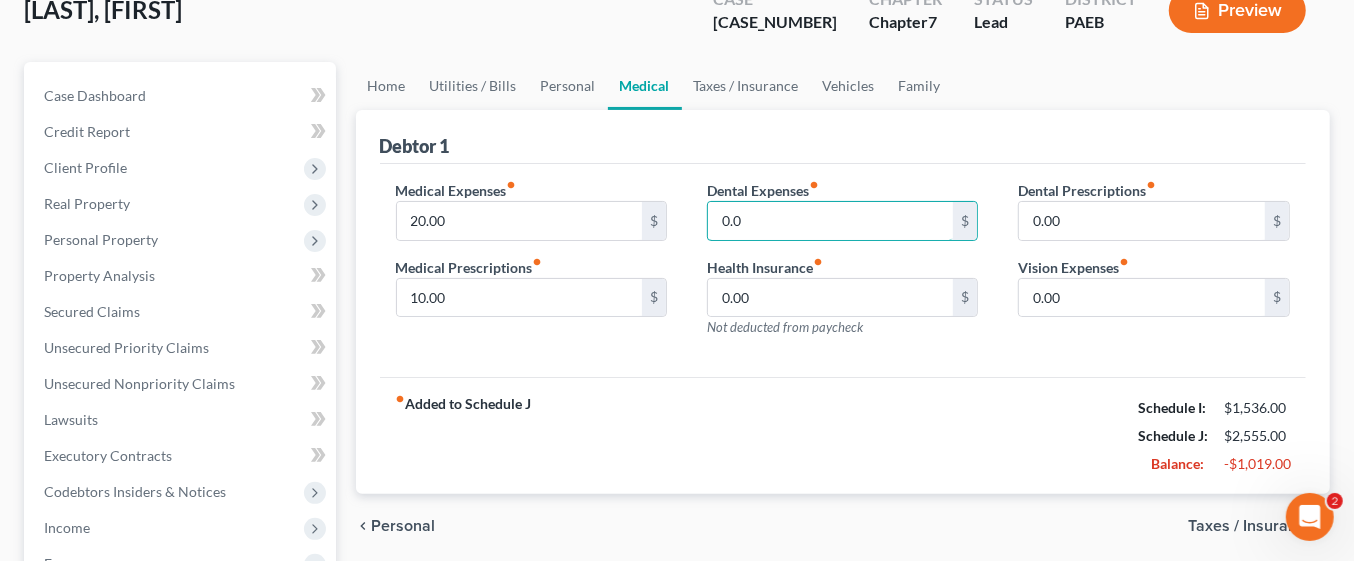 type on "0.00" 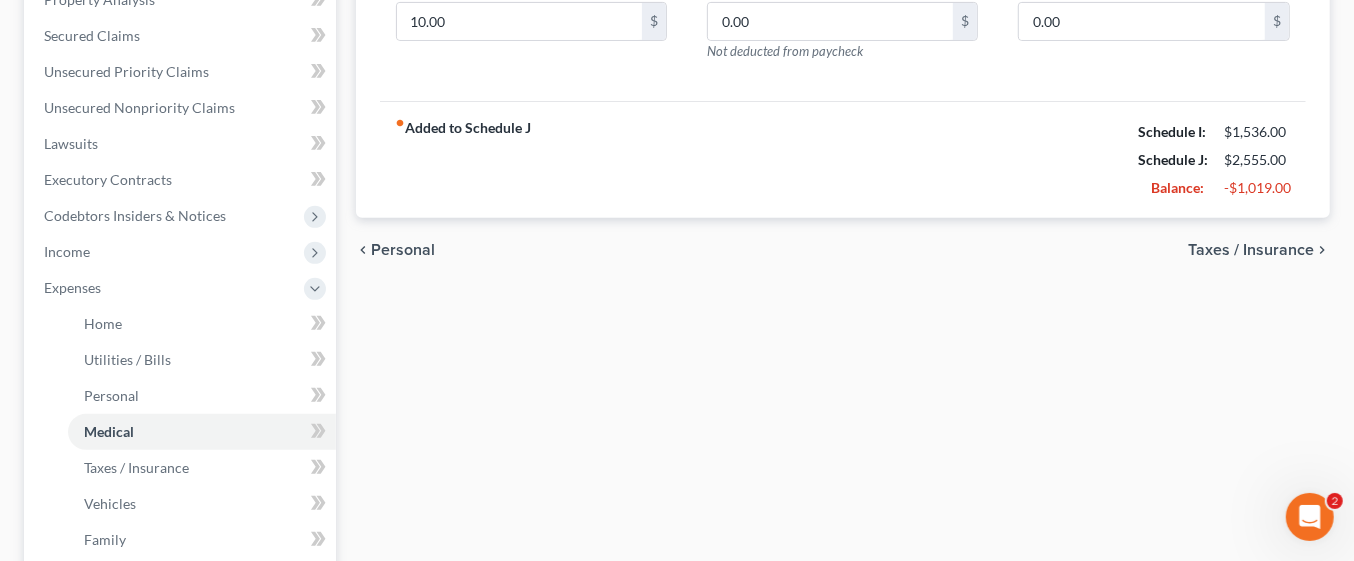 click on "Taxes / Insurance" at bounding box center (1251, 250) 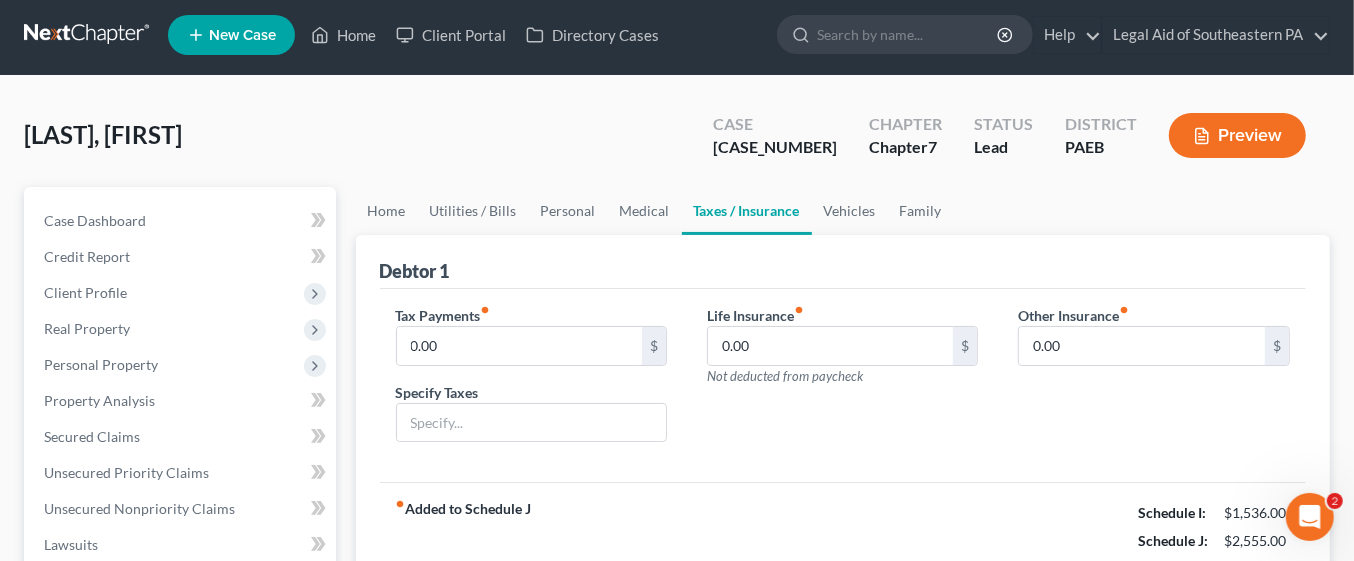 scroll, scrollTop: 0, scrollLeft: 0, axis: both 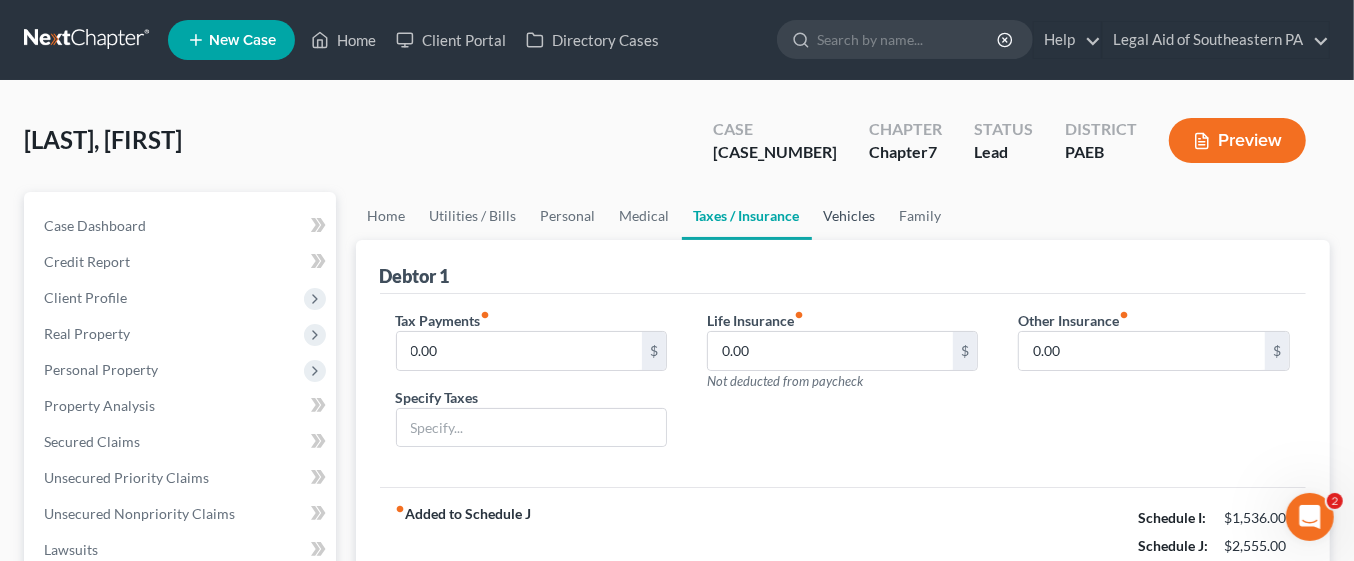 click on "Vehicles" at bounding box center [850, 216] 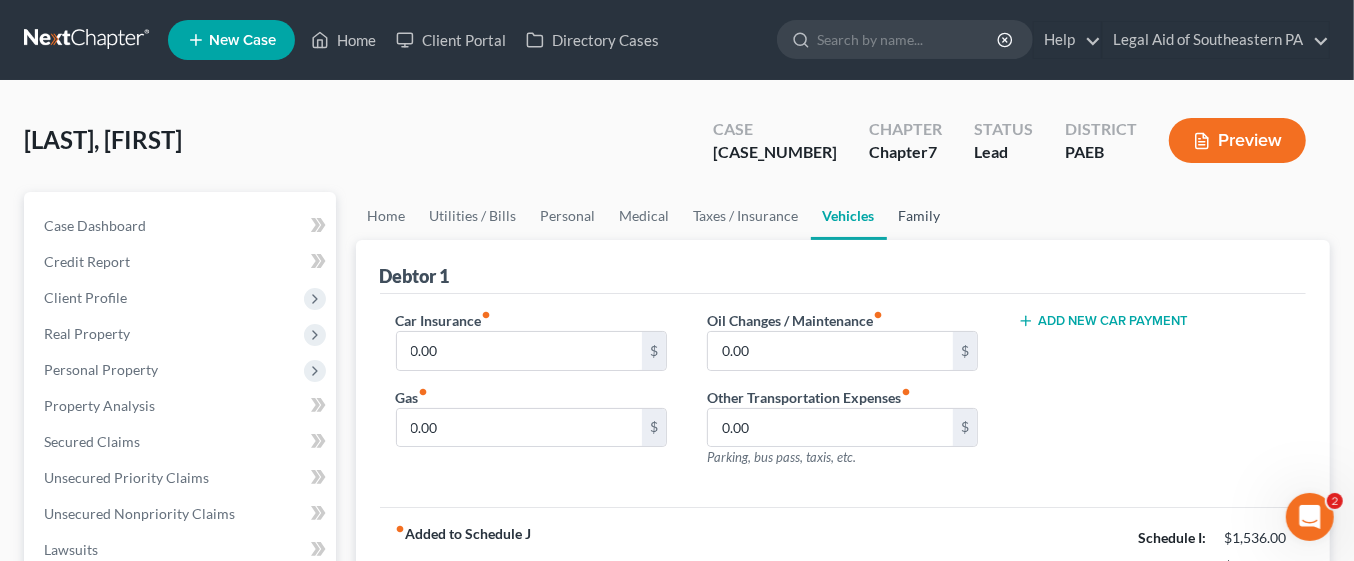 click on "Family" at bounding box center (920, 216) 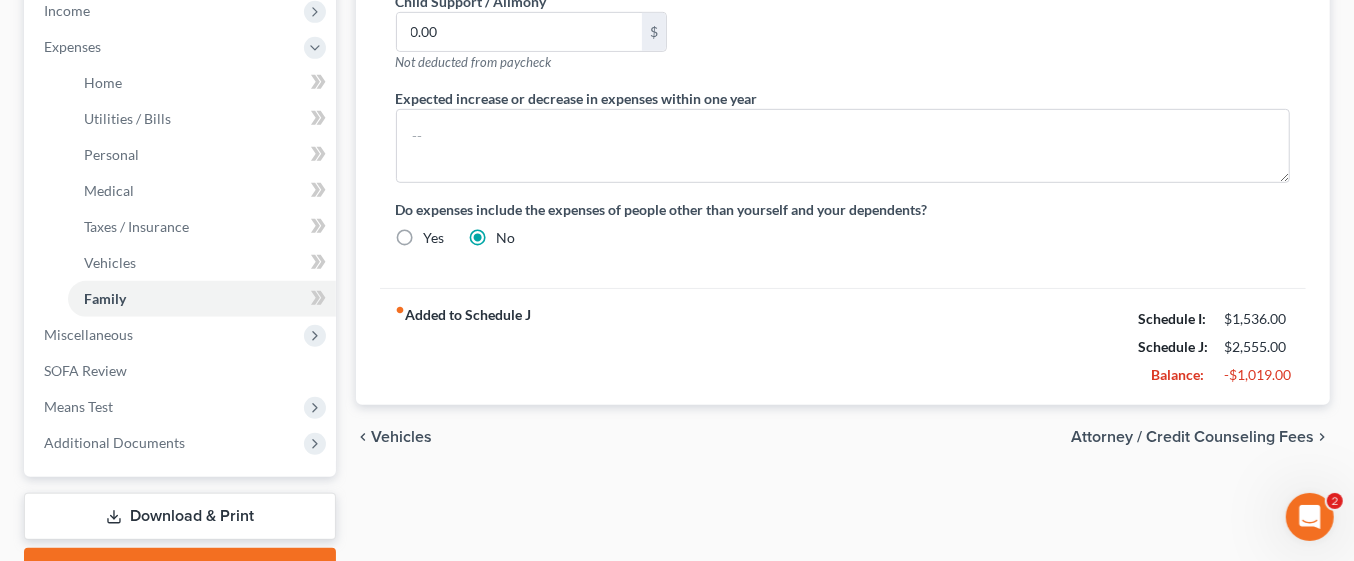 scroll, scrollTop: 650, scrollLeft: 0, axis: vertical 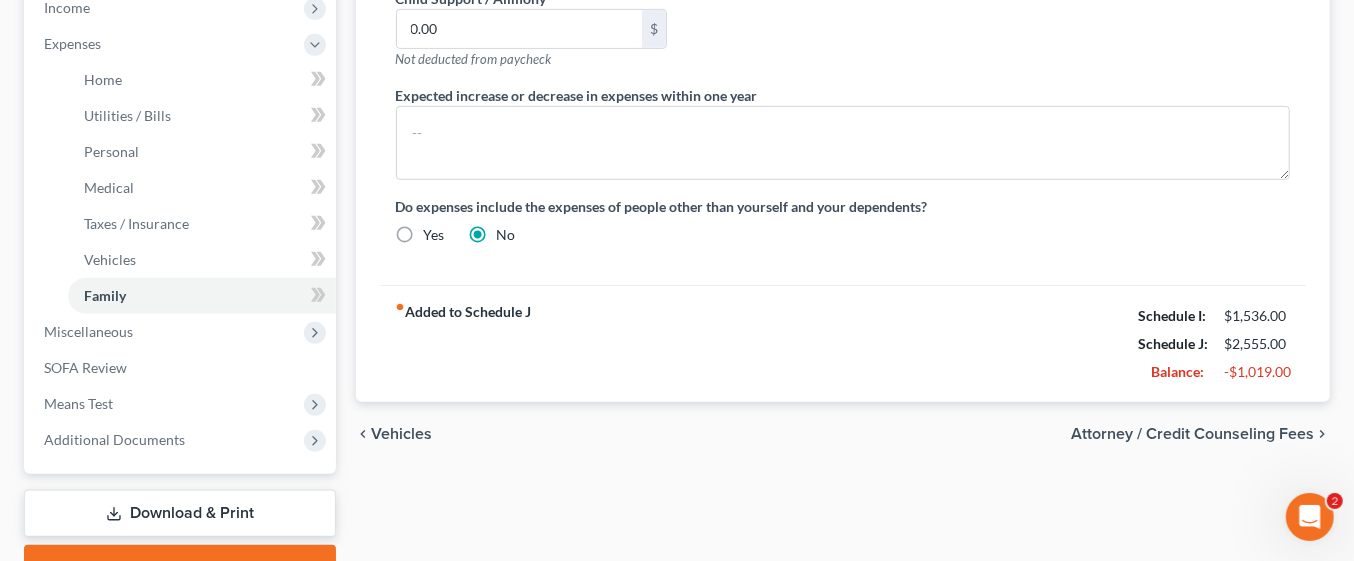 click on "Attorney / Credit Counseling Fees" at bounding box center [1192, 434] 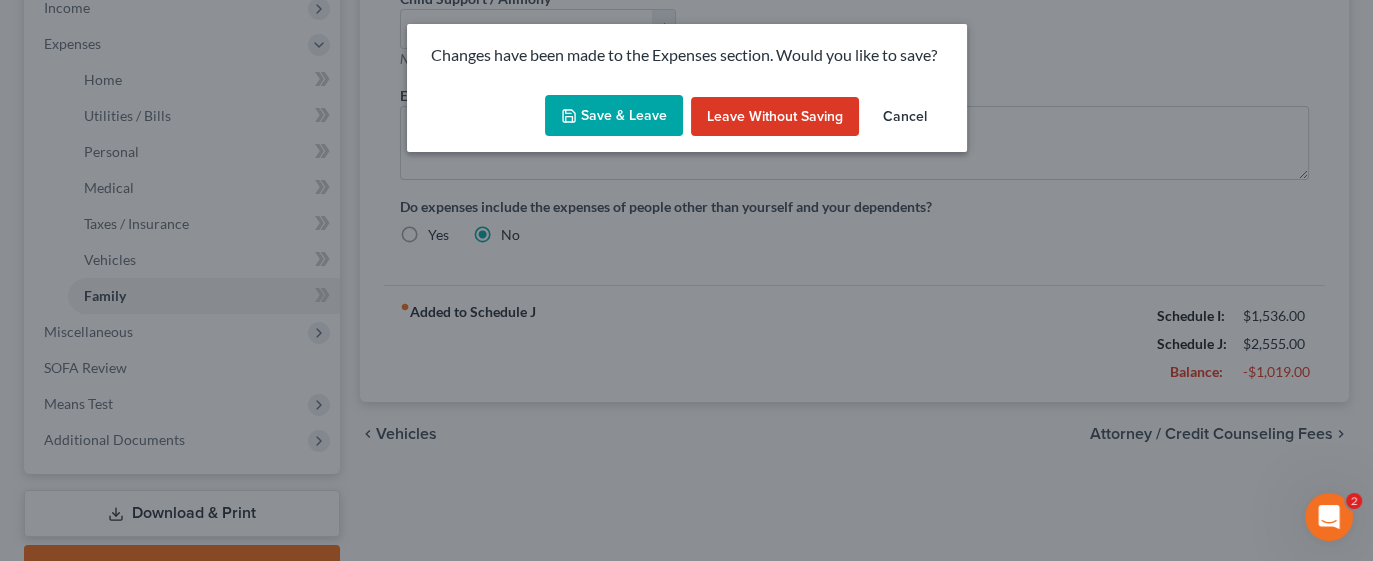 click on "Save & Leave" at bounding box center (614, 116) 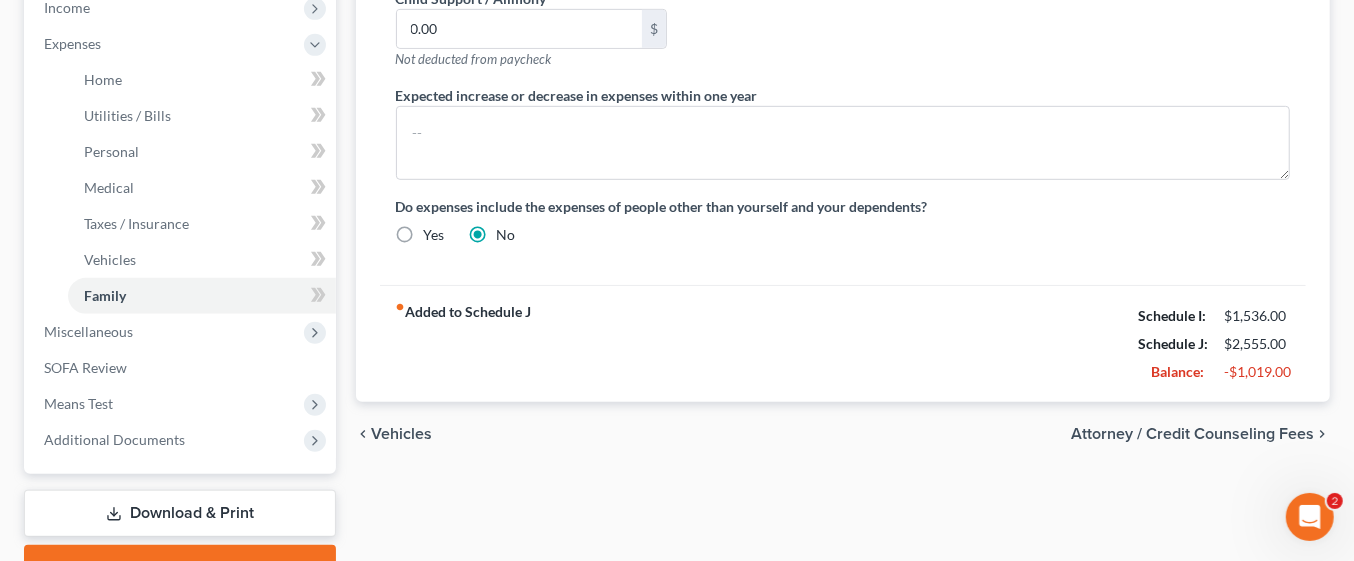 select on "0" 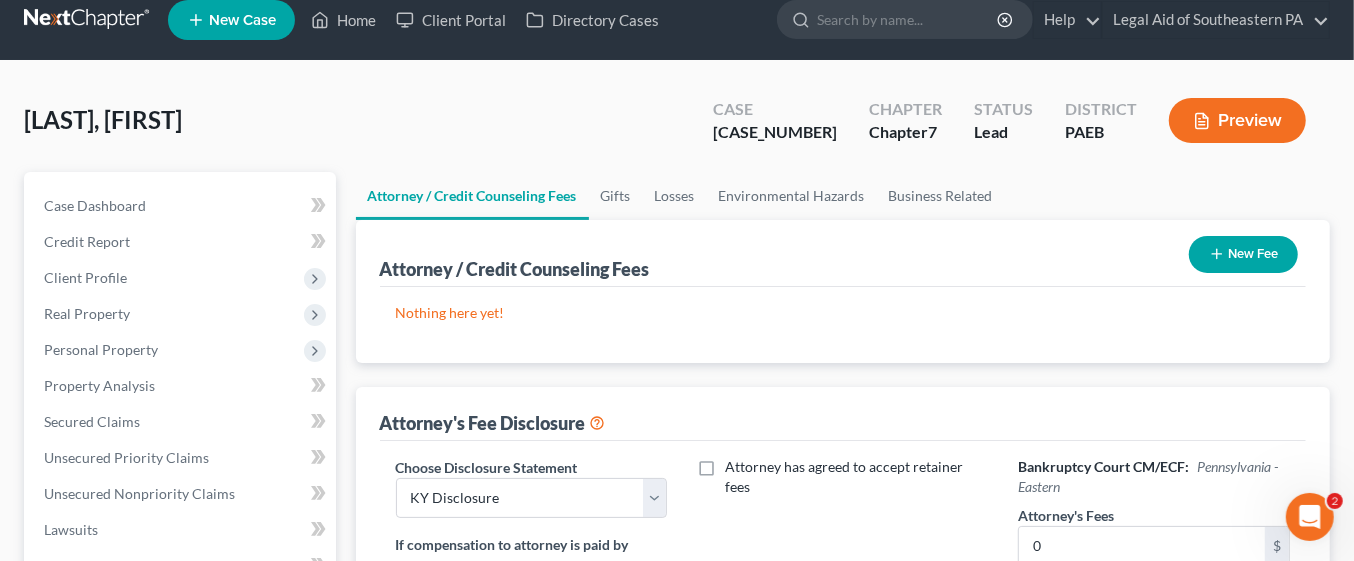 scroll, scrollTop: 20, scrollLeft: 0, axis: vertical 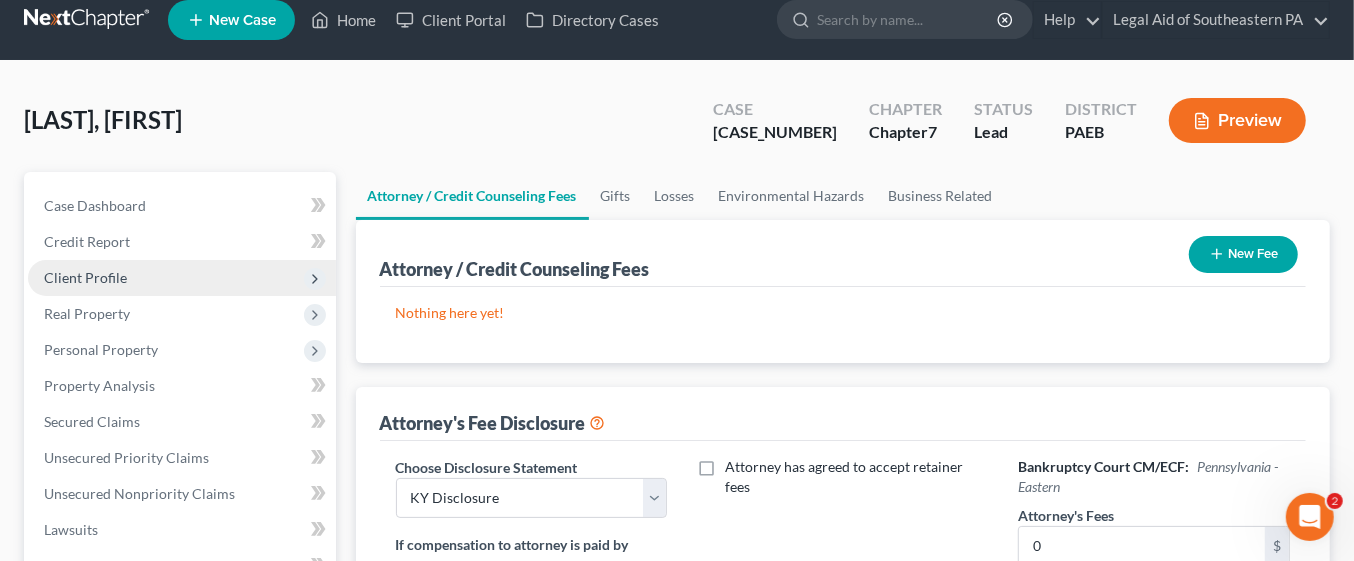click on "Client Profile" at bounding box center (182, 278) 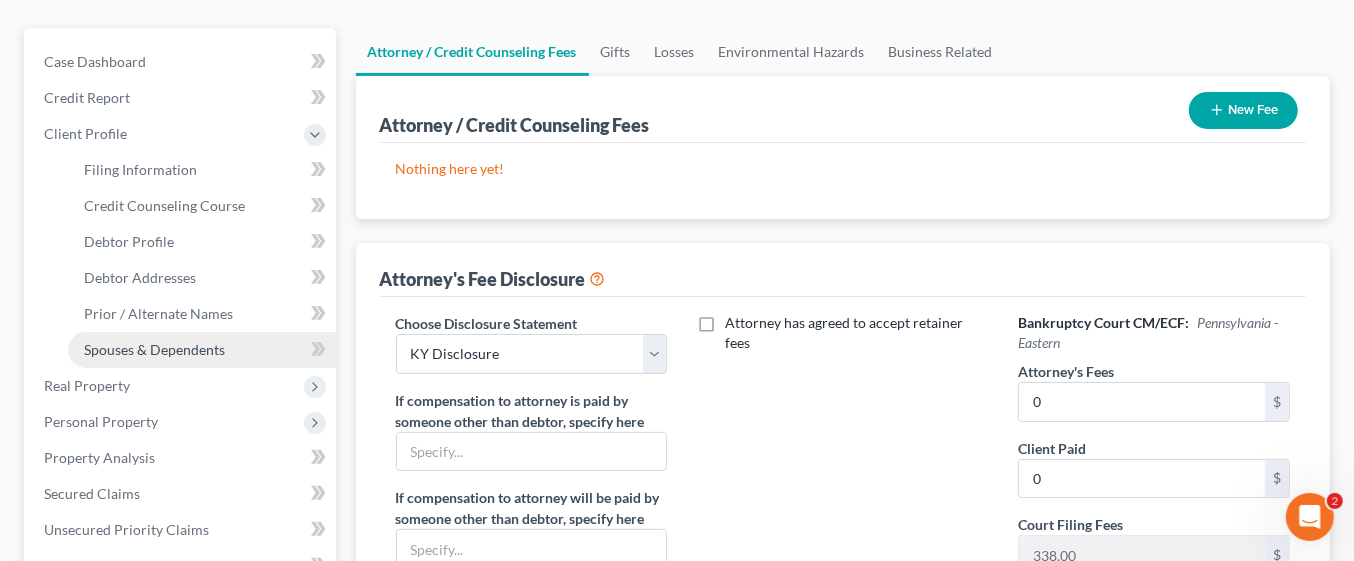 click on "Spouses & Dependents" at bounding box center (154, 349) 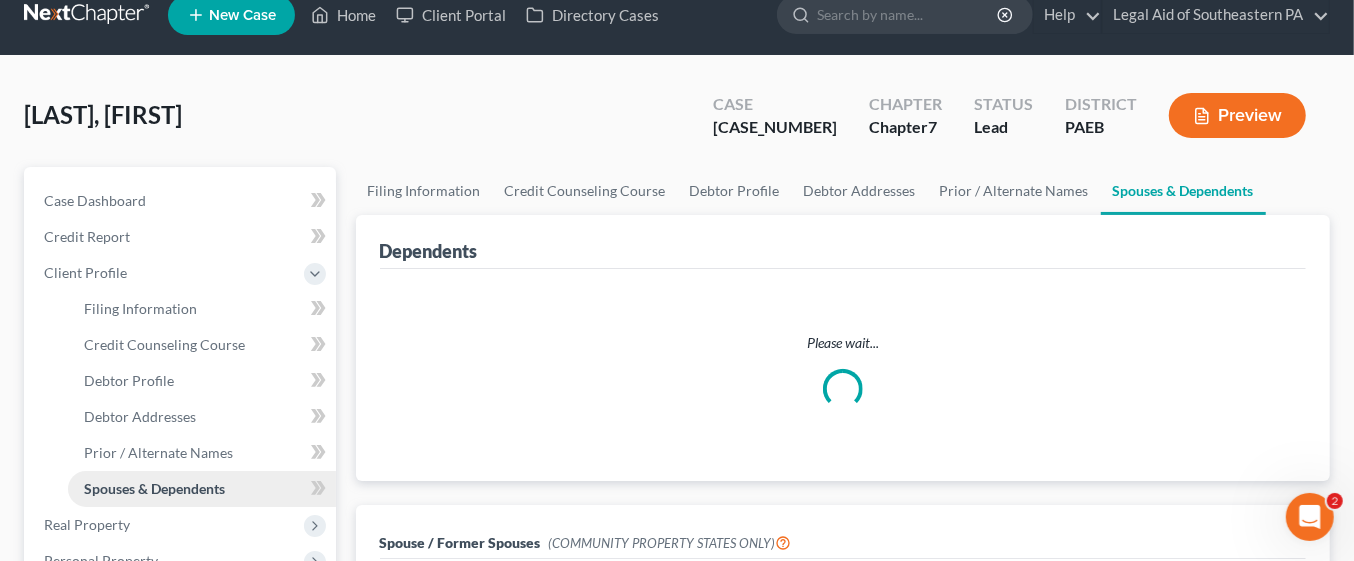 scroll, scrollTop: 0, scrollLeft: 0, axis: both 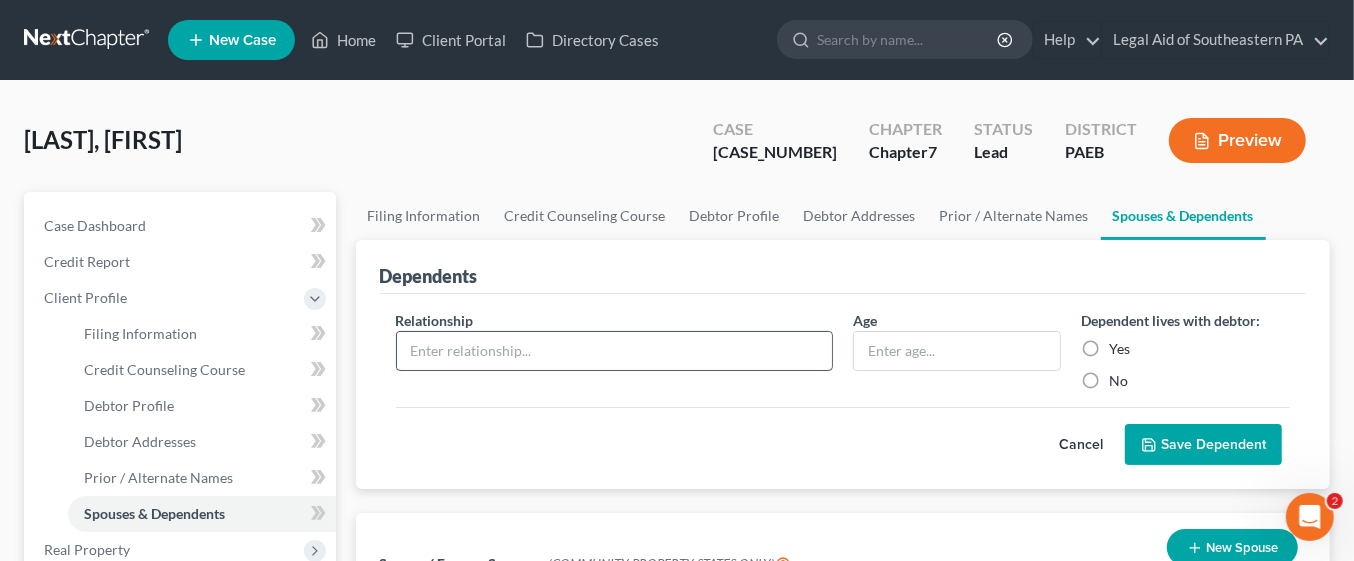 click at bounding box center [614, 351] 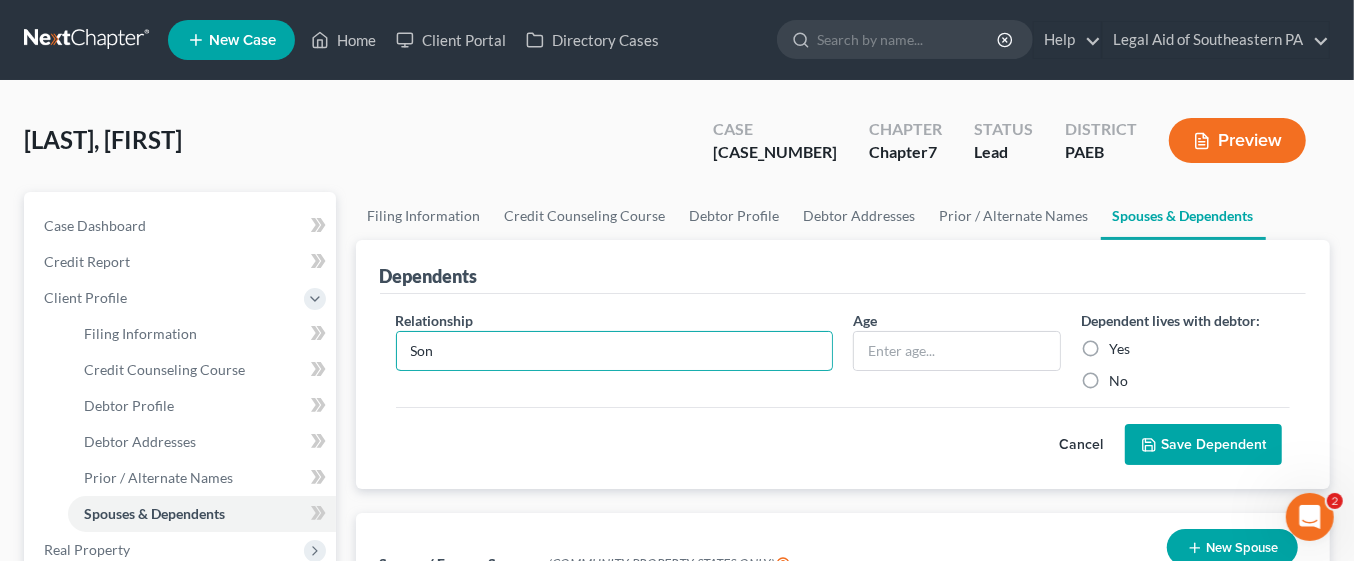 type on "Son" 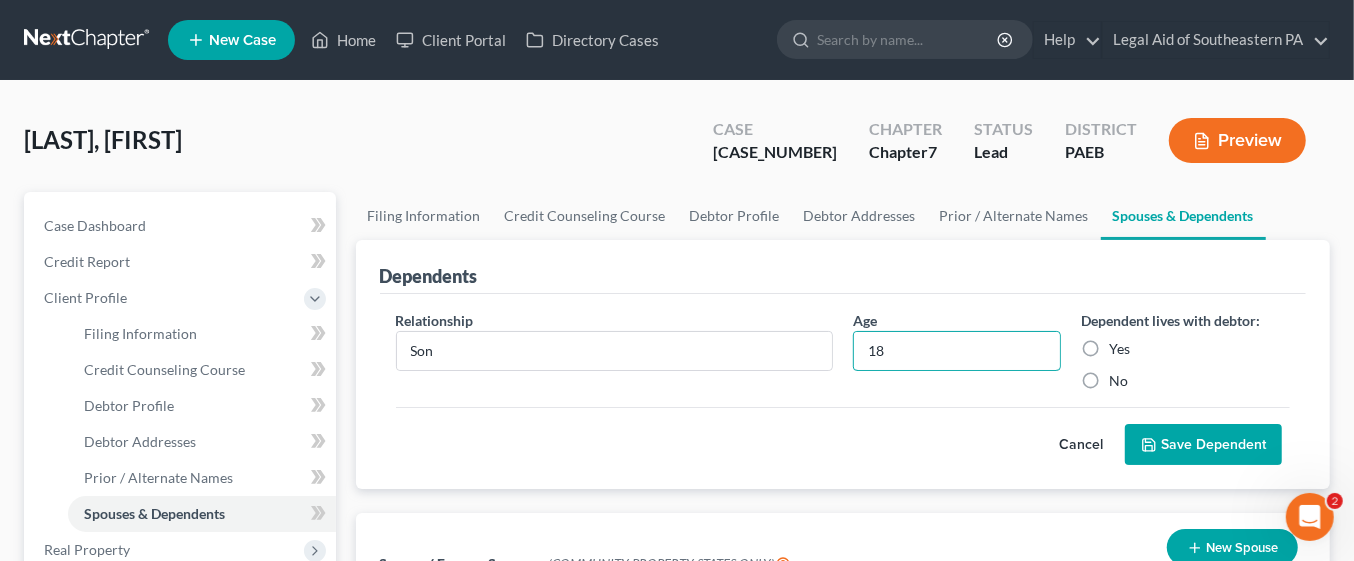 type on "18" 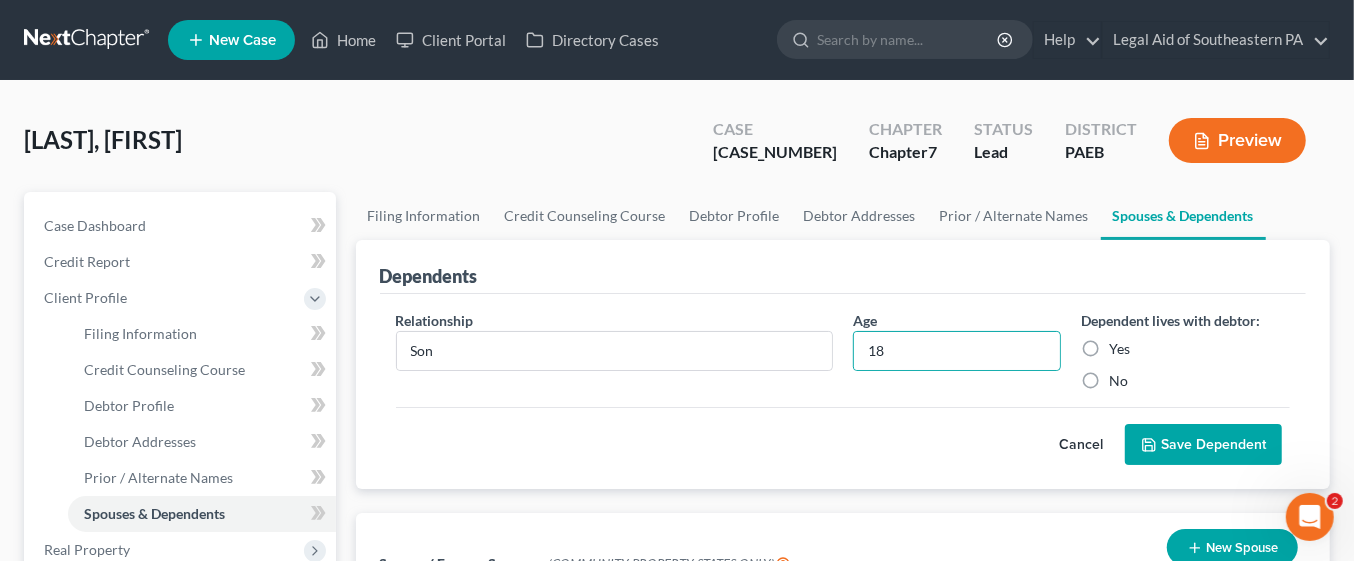 click on "Yes" at bounding box center (1119, 349) 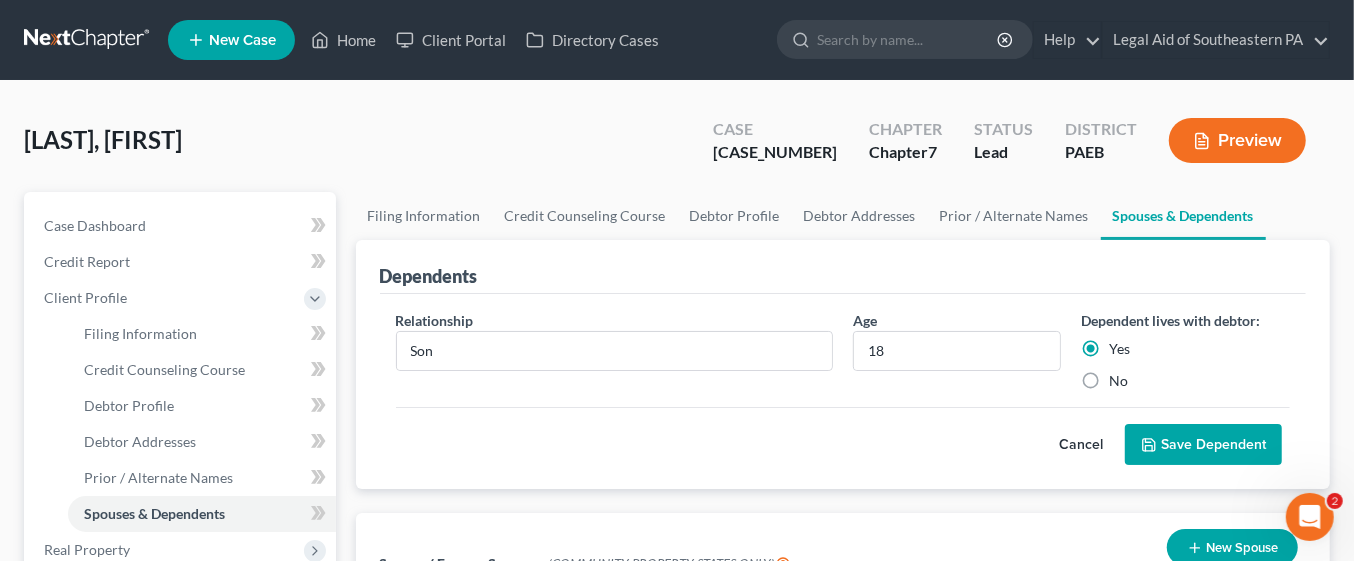 click on "Save Dependent" at bounding box center (1203, 445) 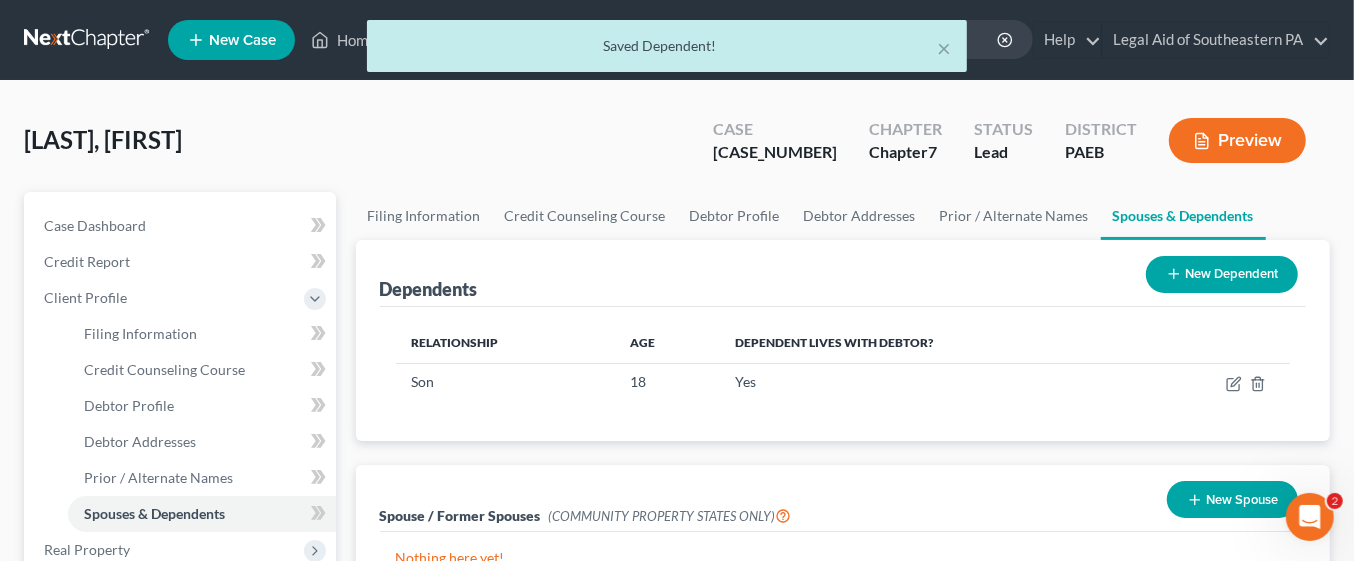 click on "New Dependent" at bounding box center [1222, 274] 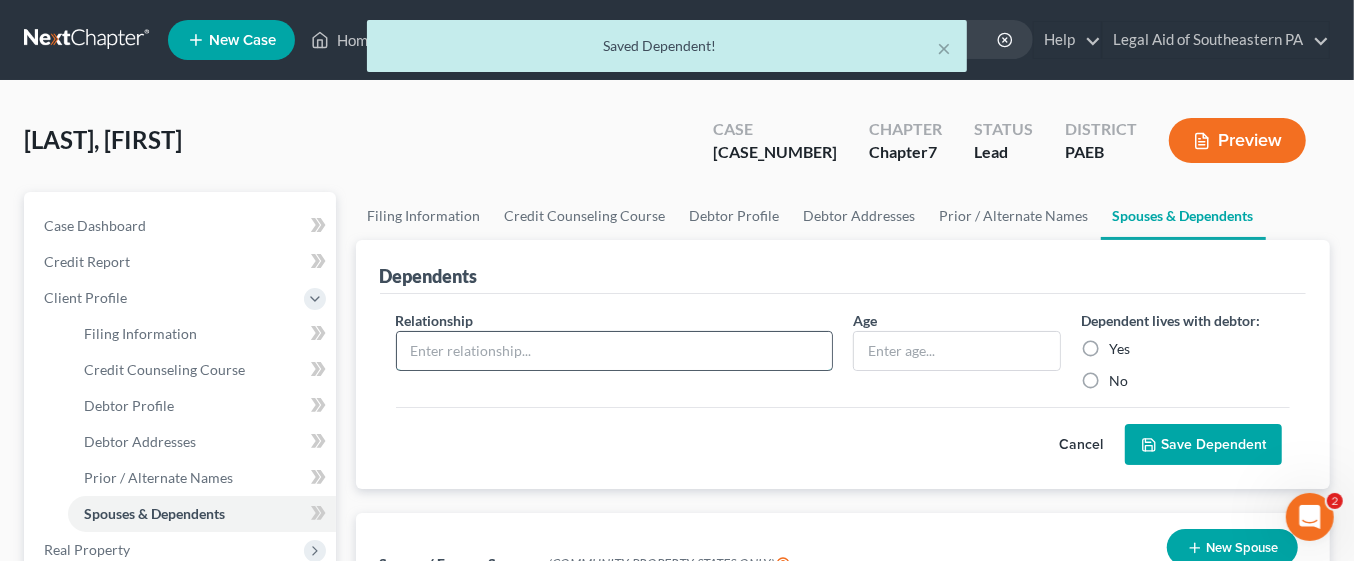 click at bounding box center (614, 351) 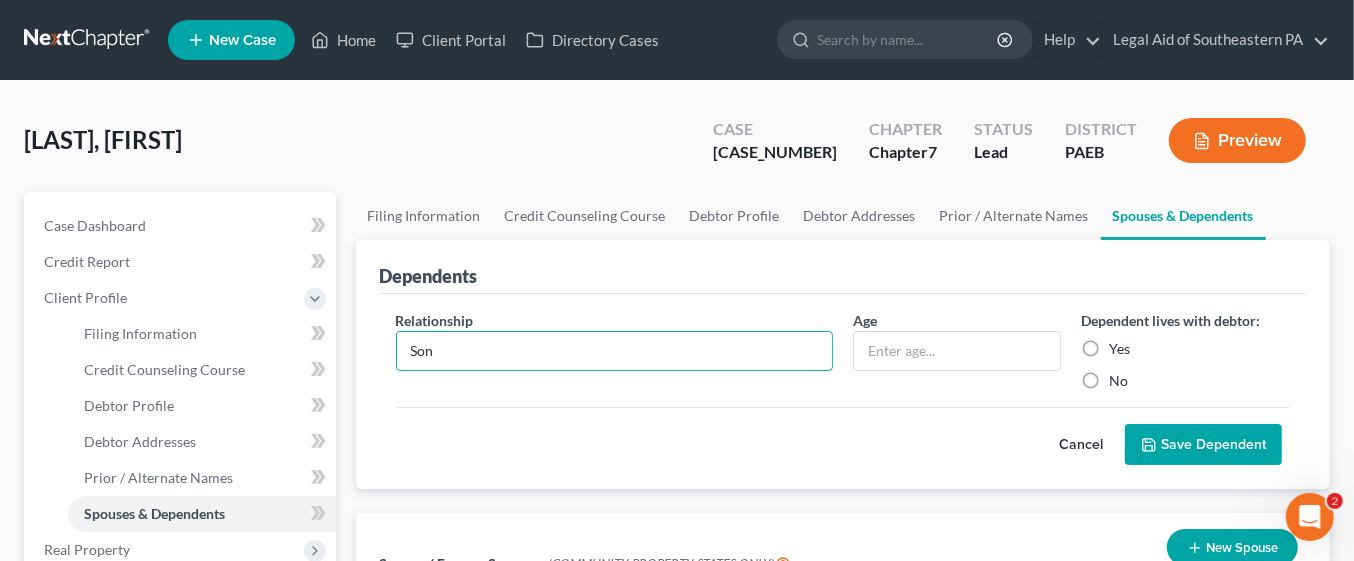 type on "Son" 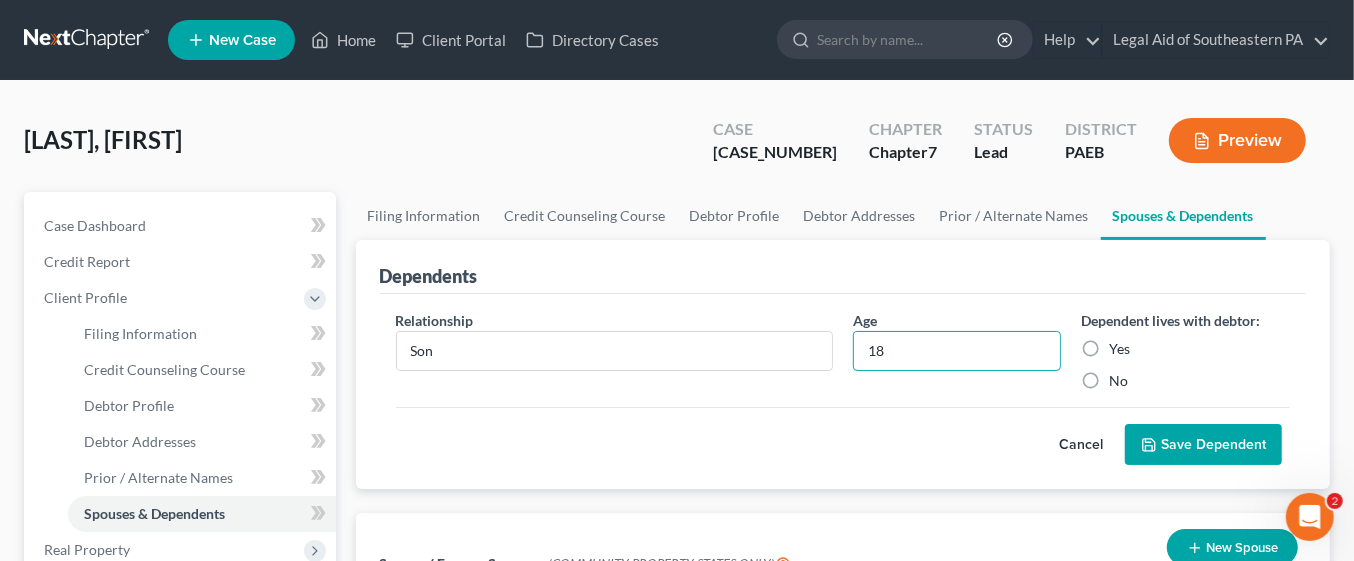 type on "18" 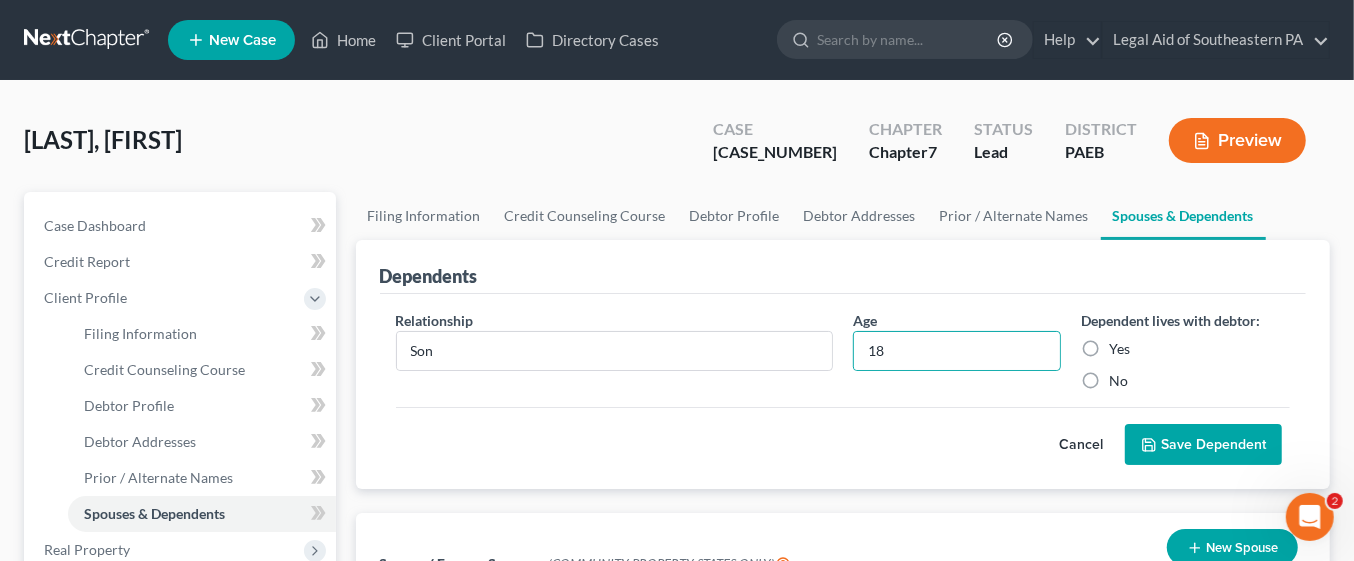 click on "Yes" at bounding box center (1119, 349) 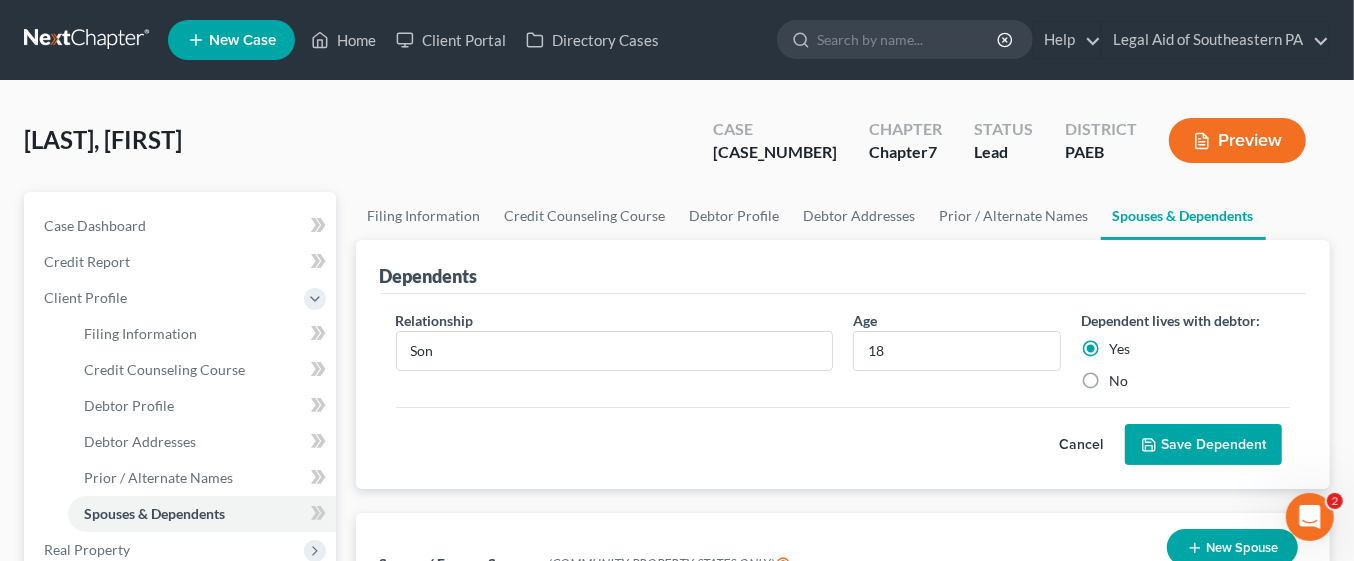 click on "Save Dependent" at bounding box center [1203, 445] 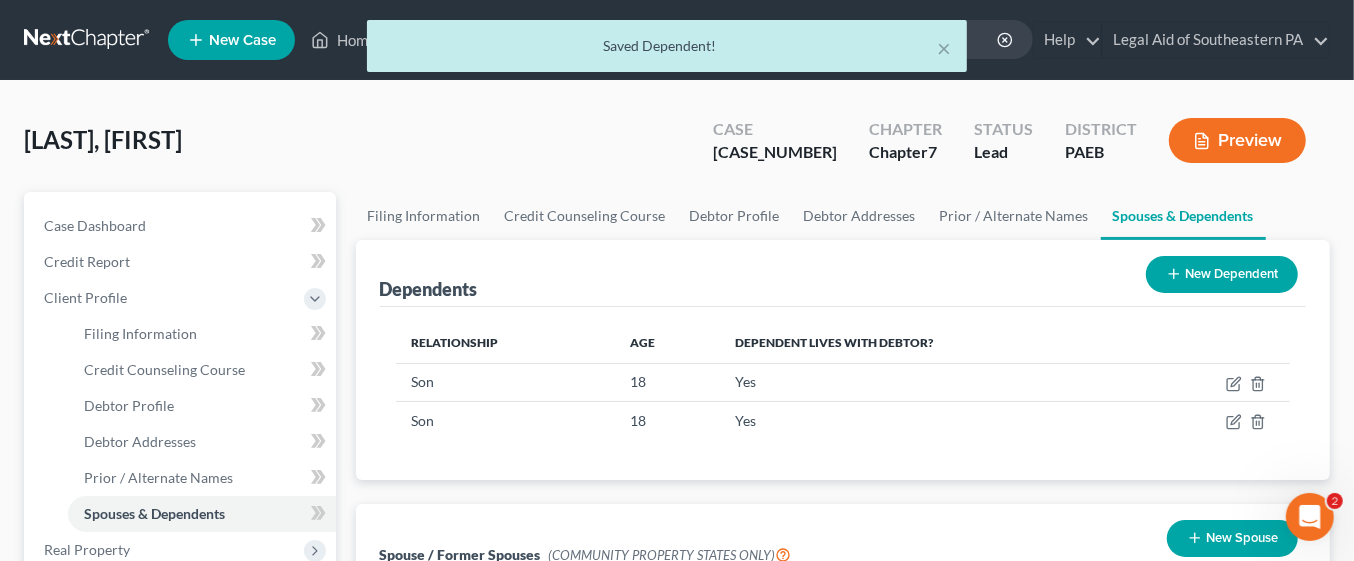 click on "New Dependent" at bounding box center [1222, 274] 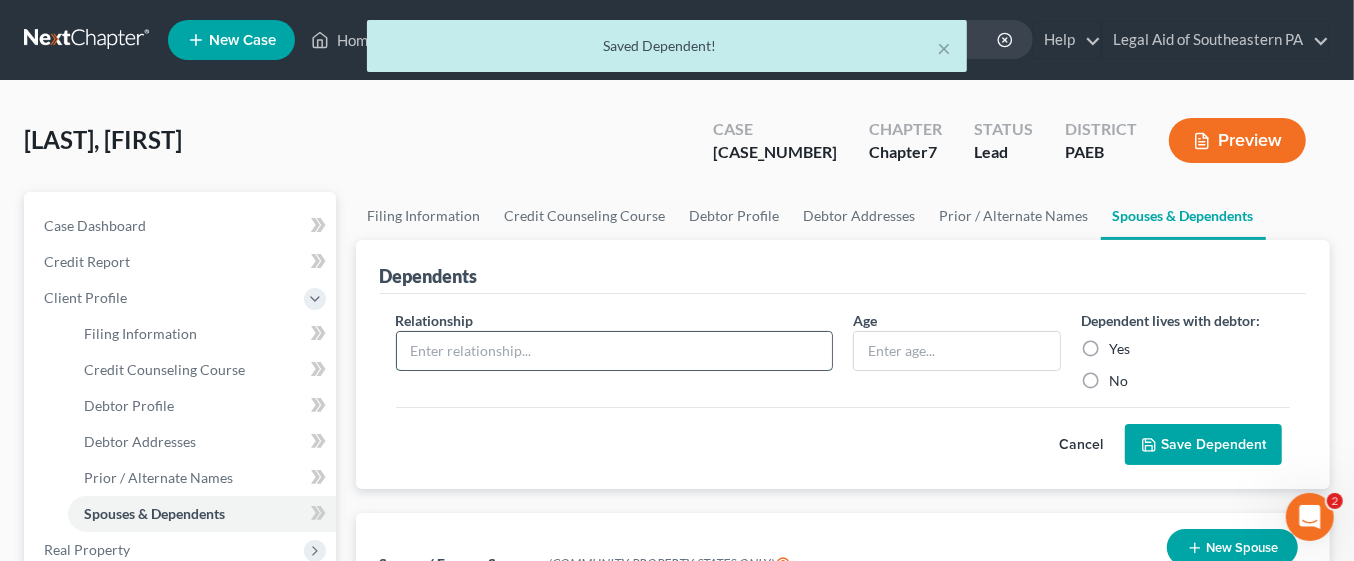 click at bounding box center (614, 351) 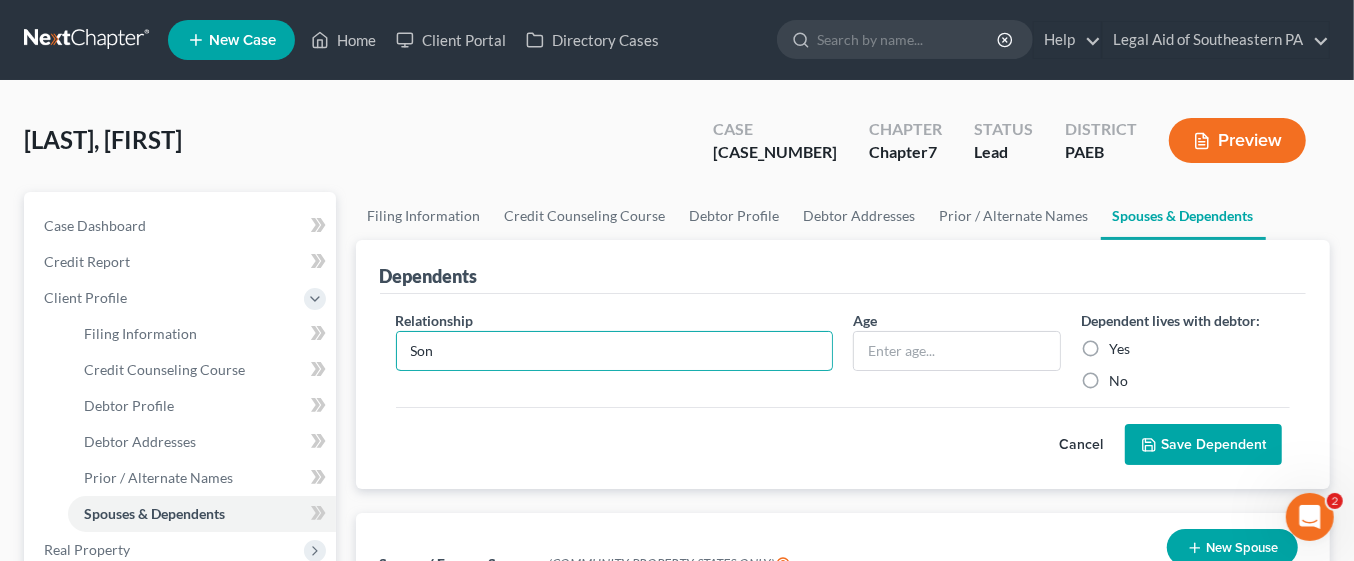 type on "Son" 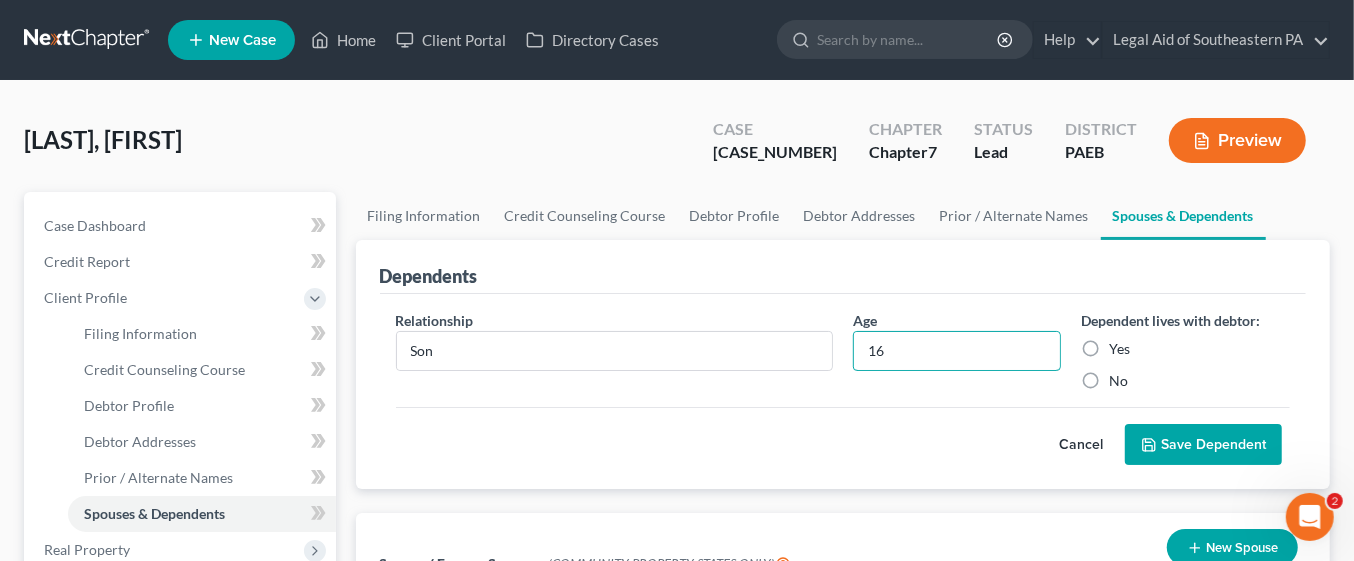 type on "16" 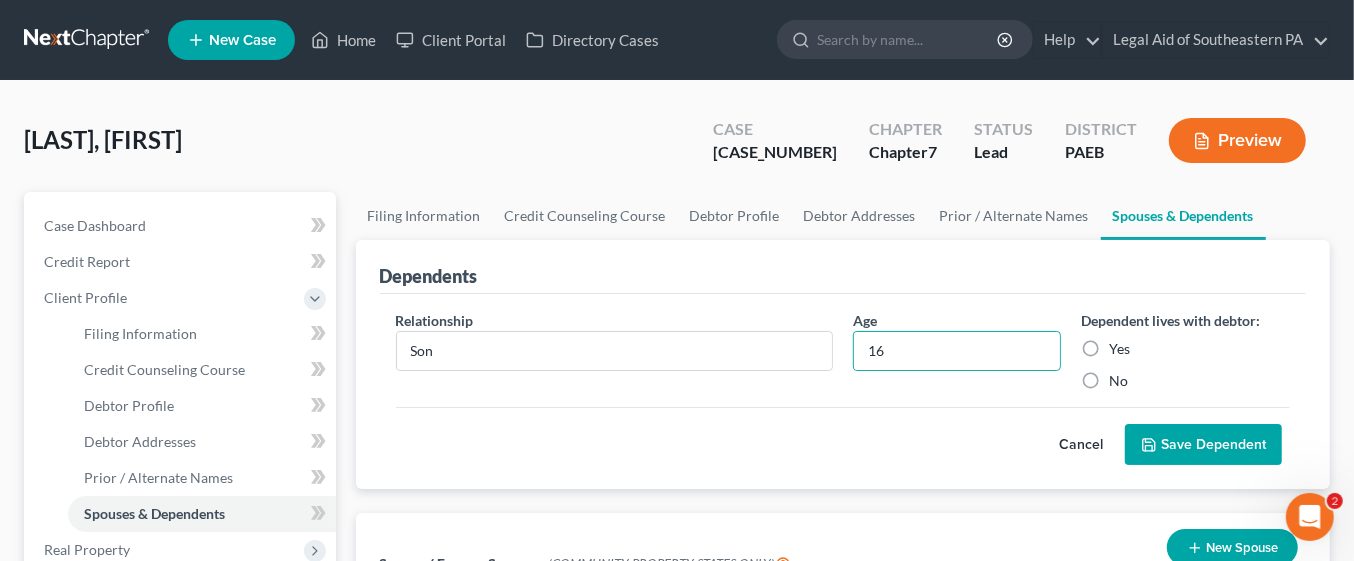 click on "Yes" at bounding box center [1119, 349] 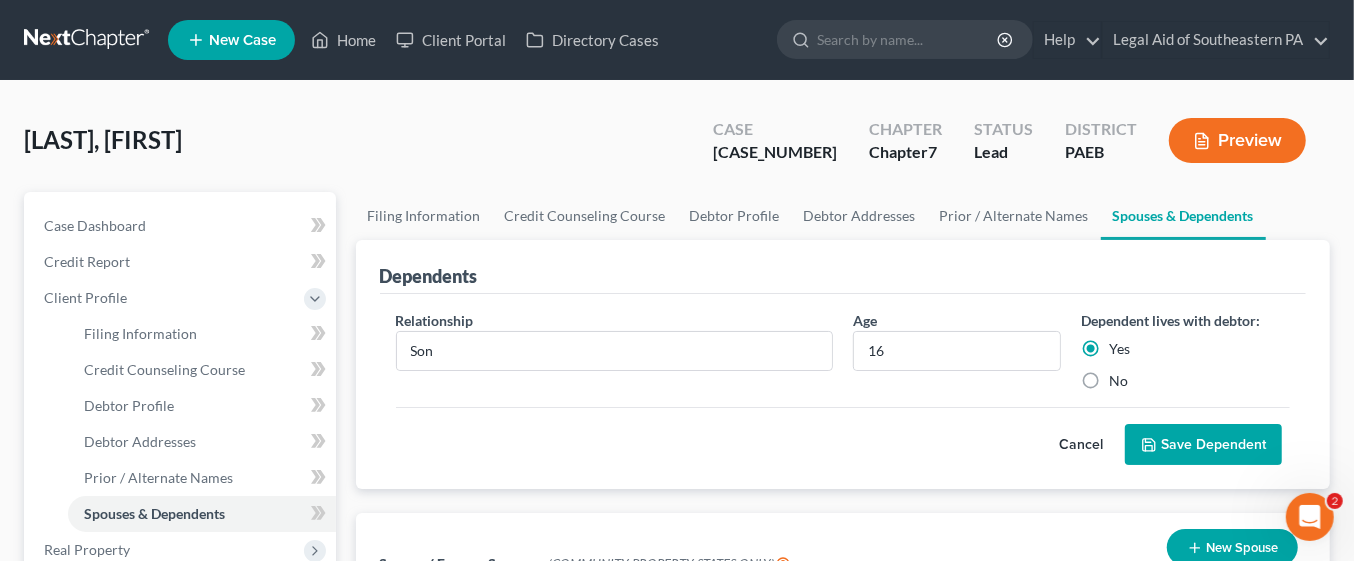 click on "Save Dependent" at bounding box center [1203, 445] 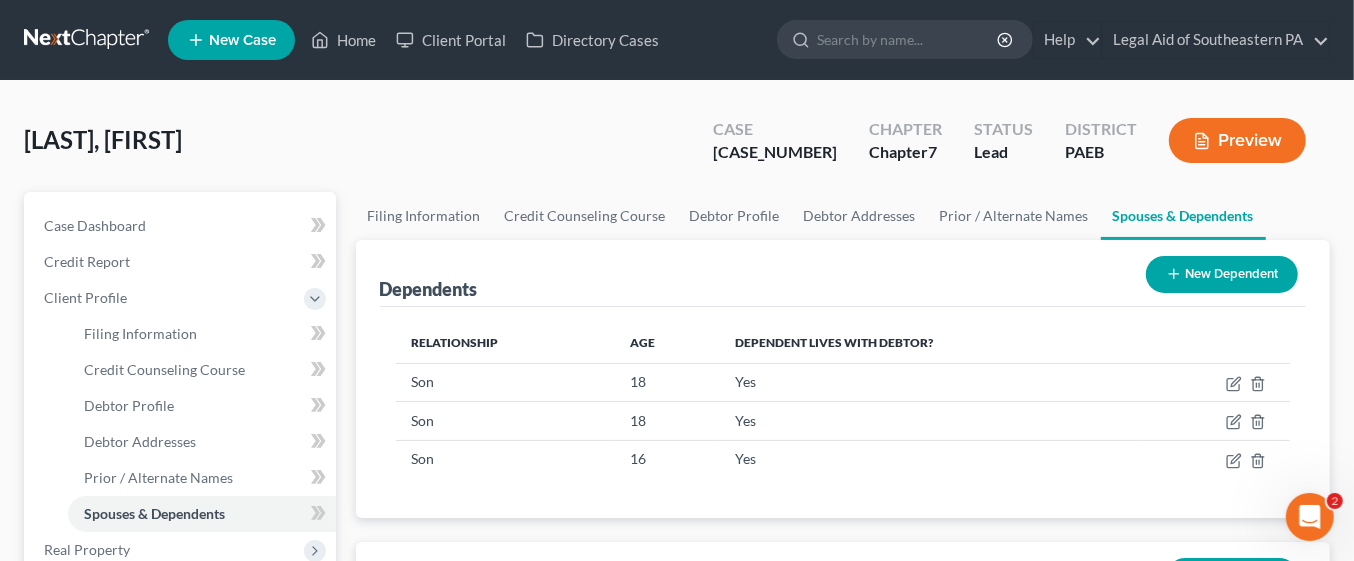 click on "New Dependent" at bounding box center (1222, 274) 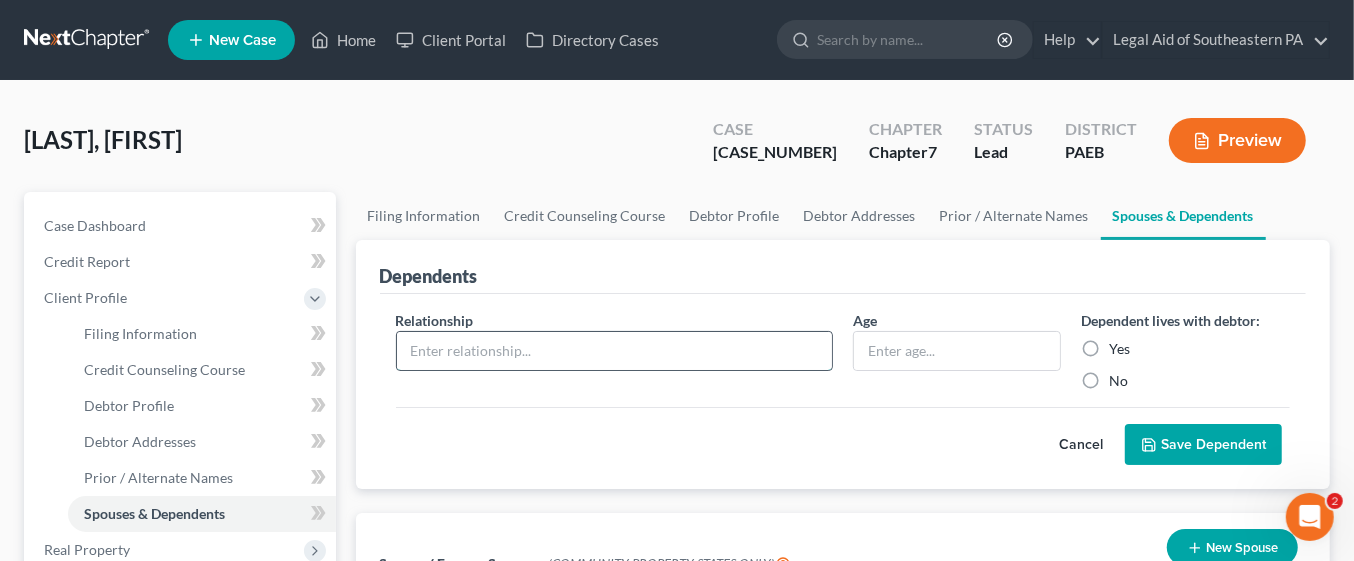 click at bounding box center (614, 351) 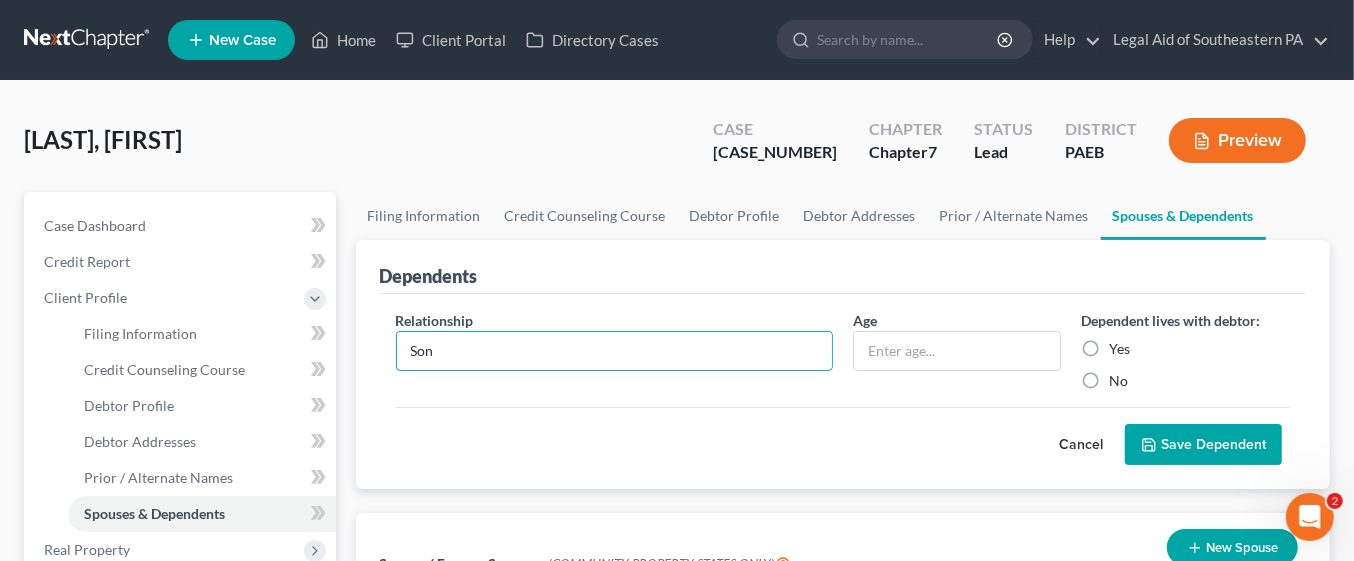 type on "Son" 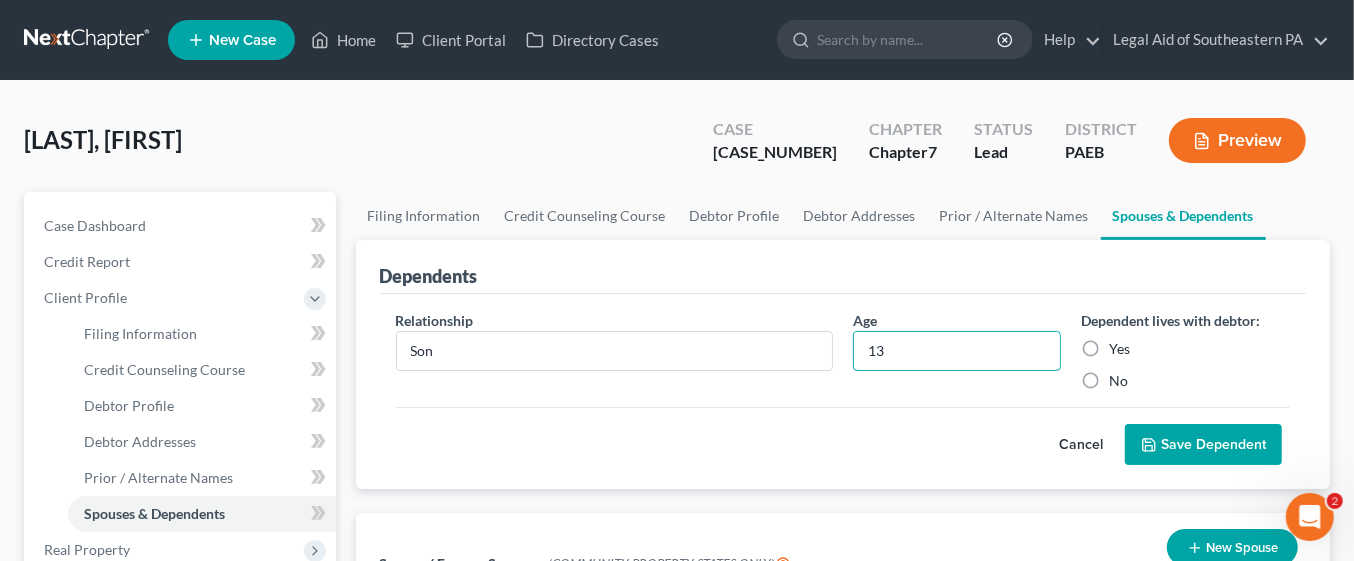 type on "13" 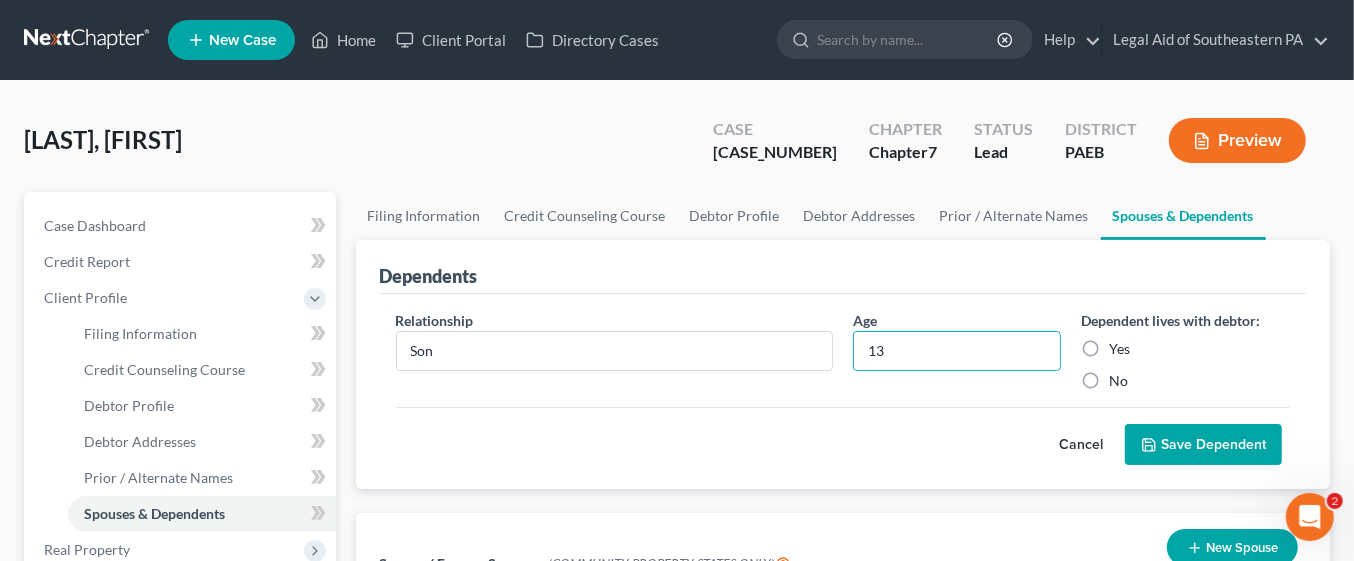 click on "Yes" at bounding box center [1119, 349] 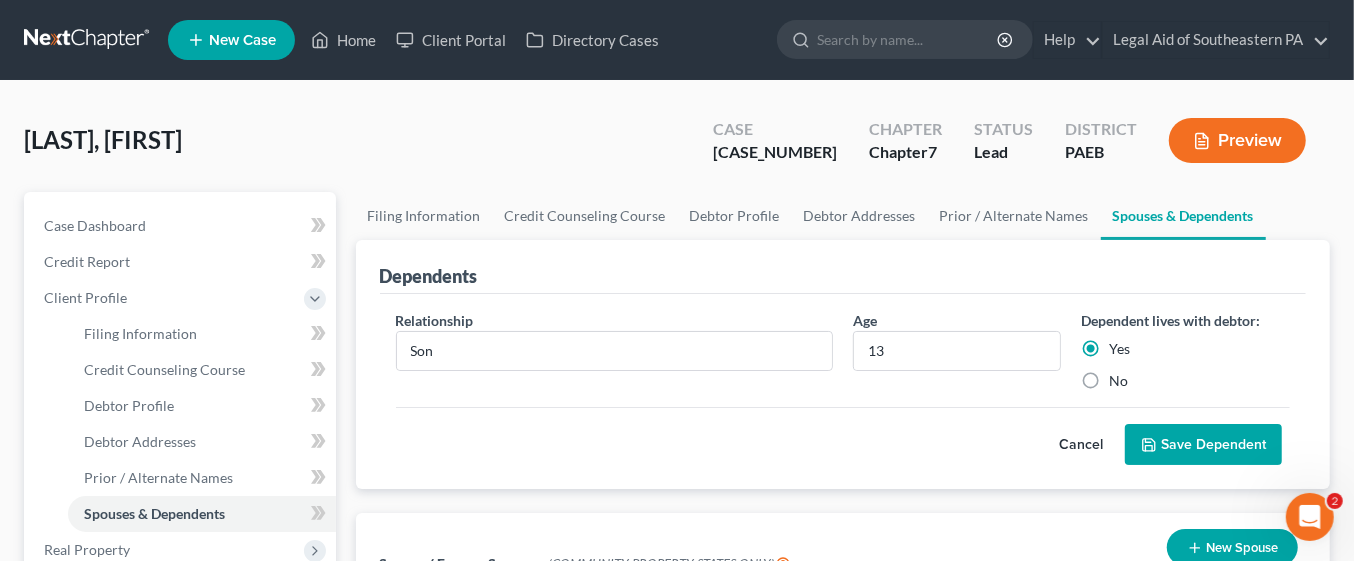 click on "Save Dependent" at bounding box center [1203, 445] 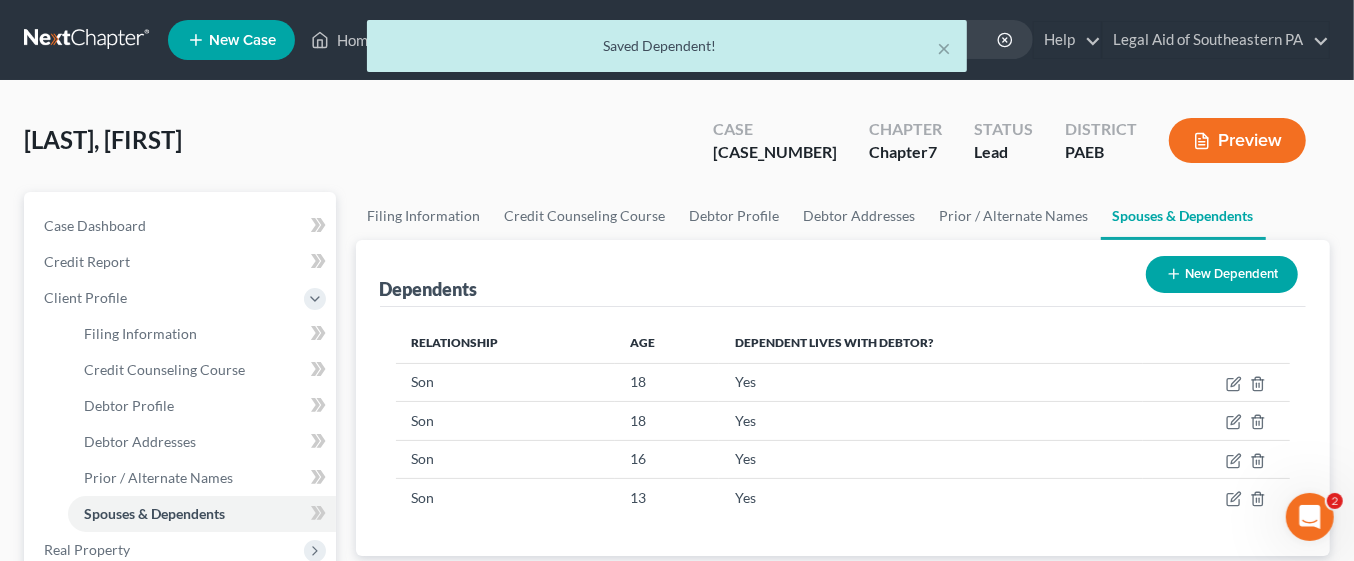 click on "New Dependent" at bounding box center [1222, 274] 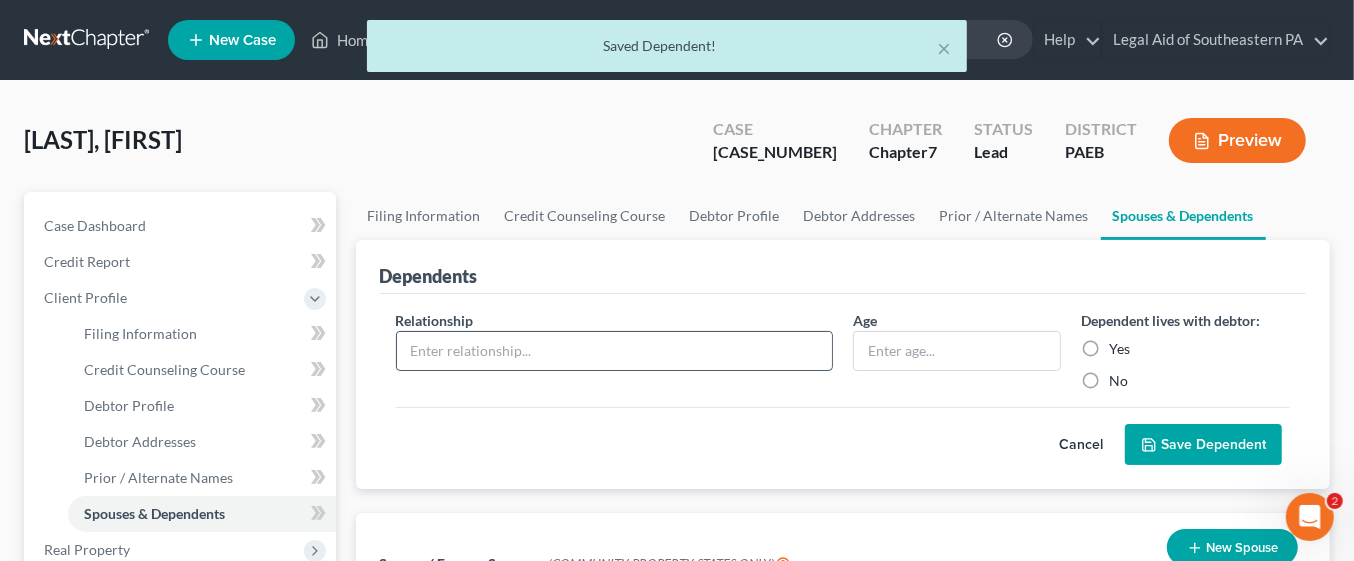 click at bounding box center [614, 351] 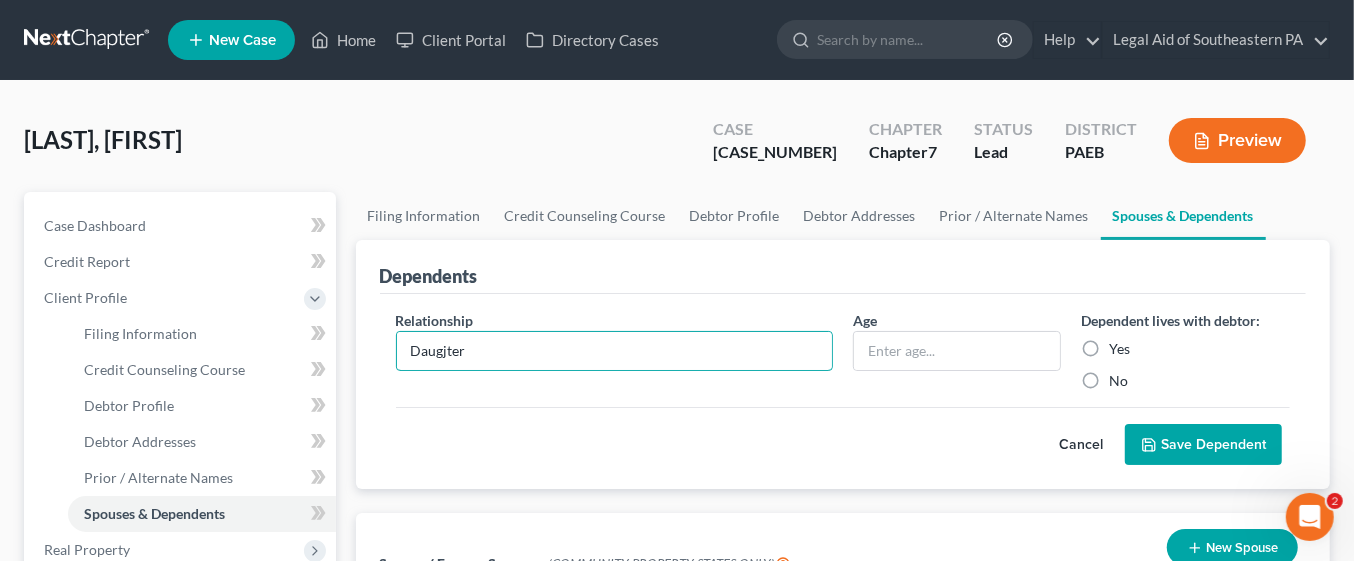 type on "Daugjter" 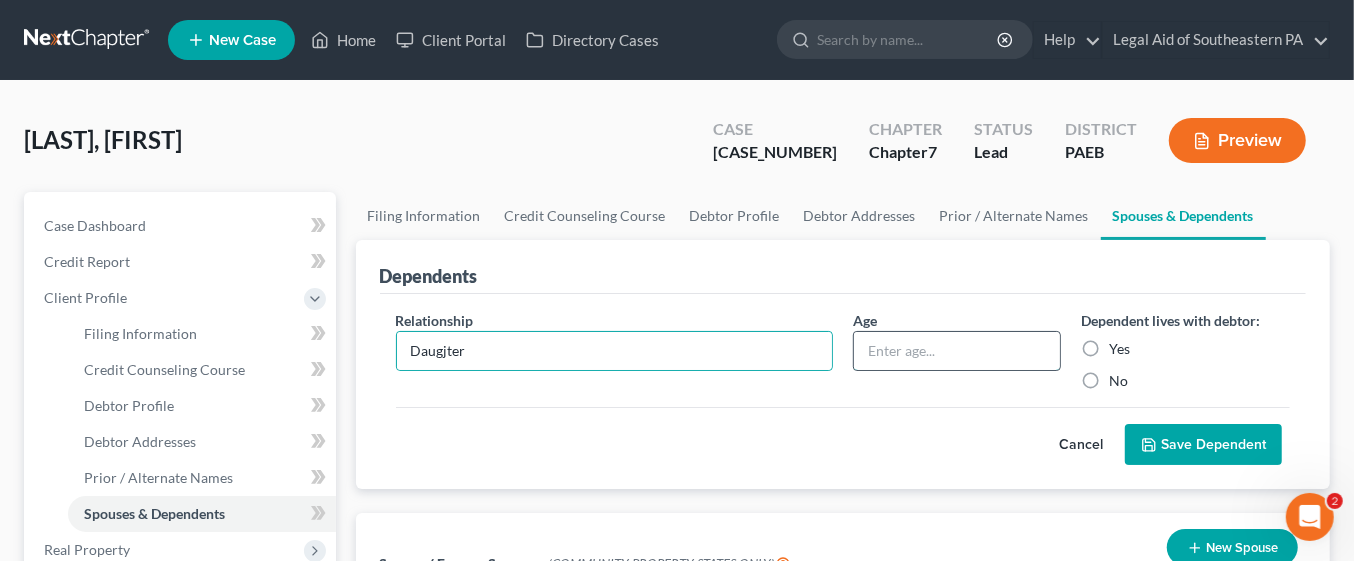 click at bounding box center (957, 351) 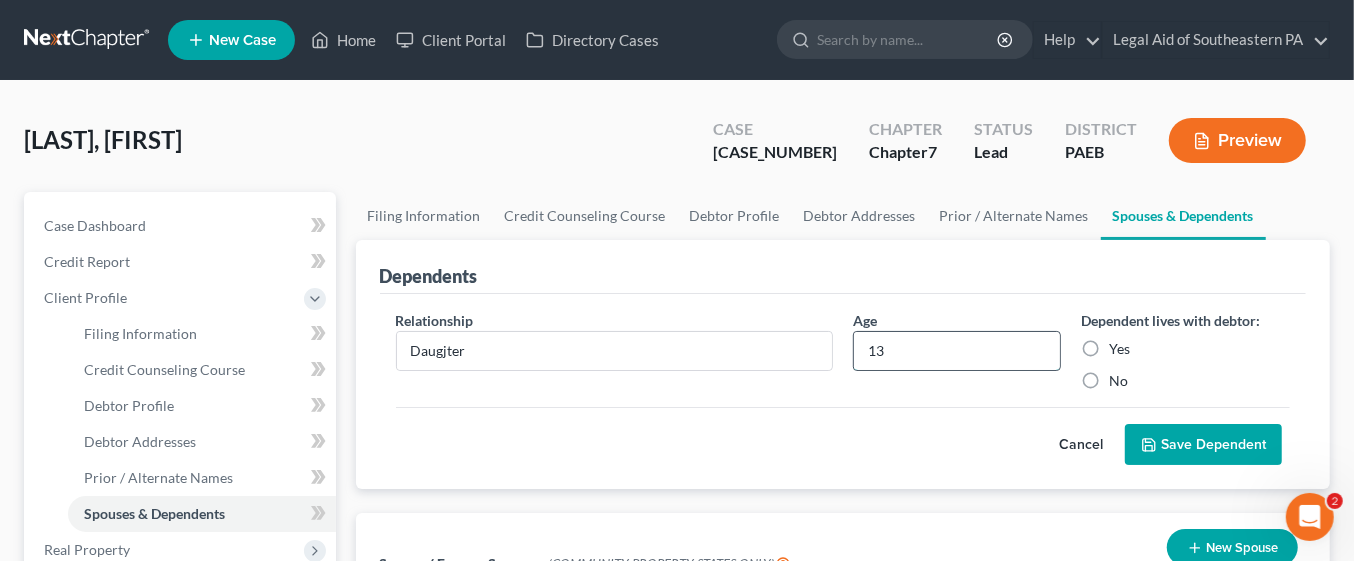 type on "13" 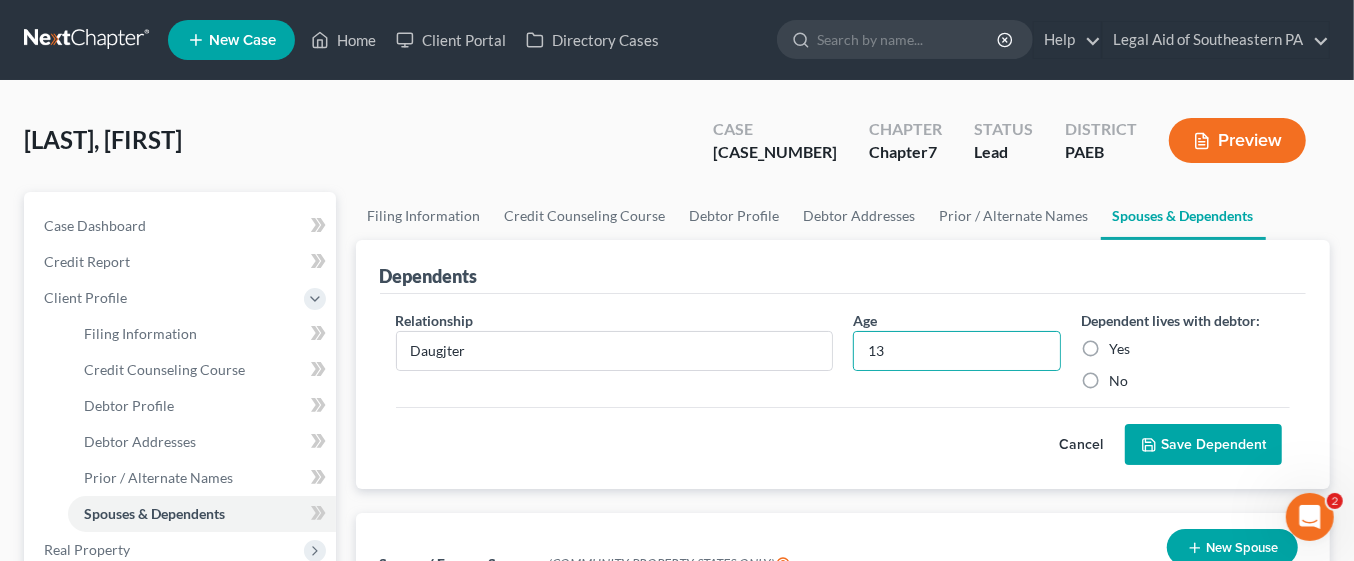click on "Yes" at bounding box center [1119, 349] 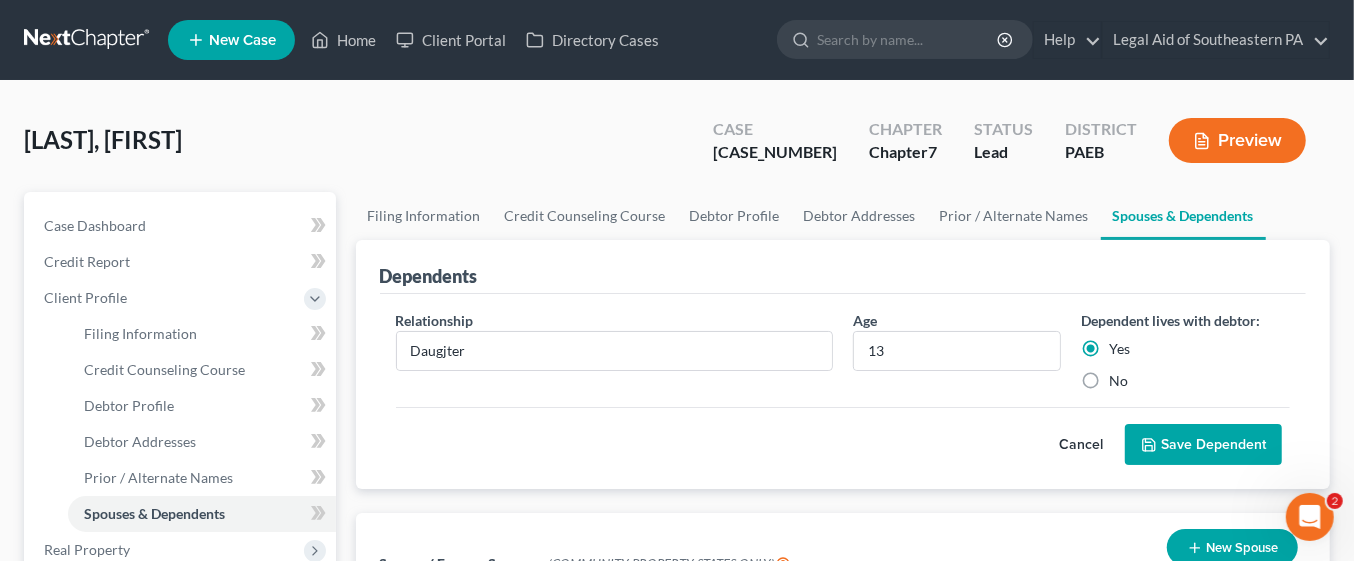 click on "Save Dependent" at bounding box center [1203, 445] 